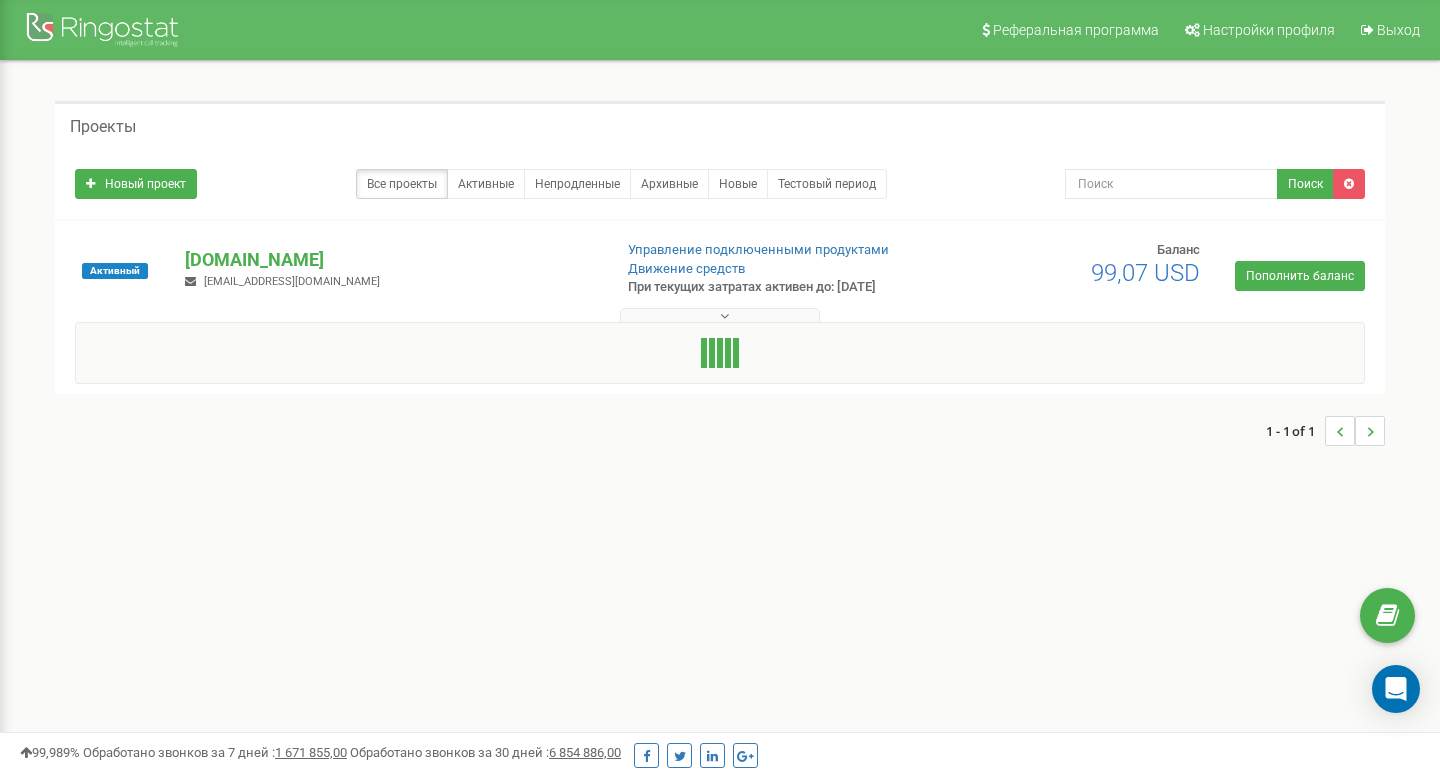 scroll, scrollTop: 0, scrollLeft: 0, axis: both 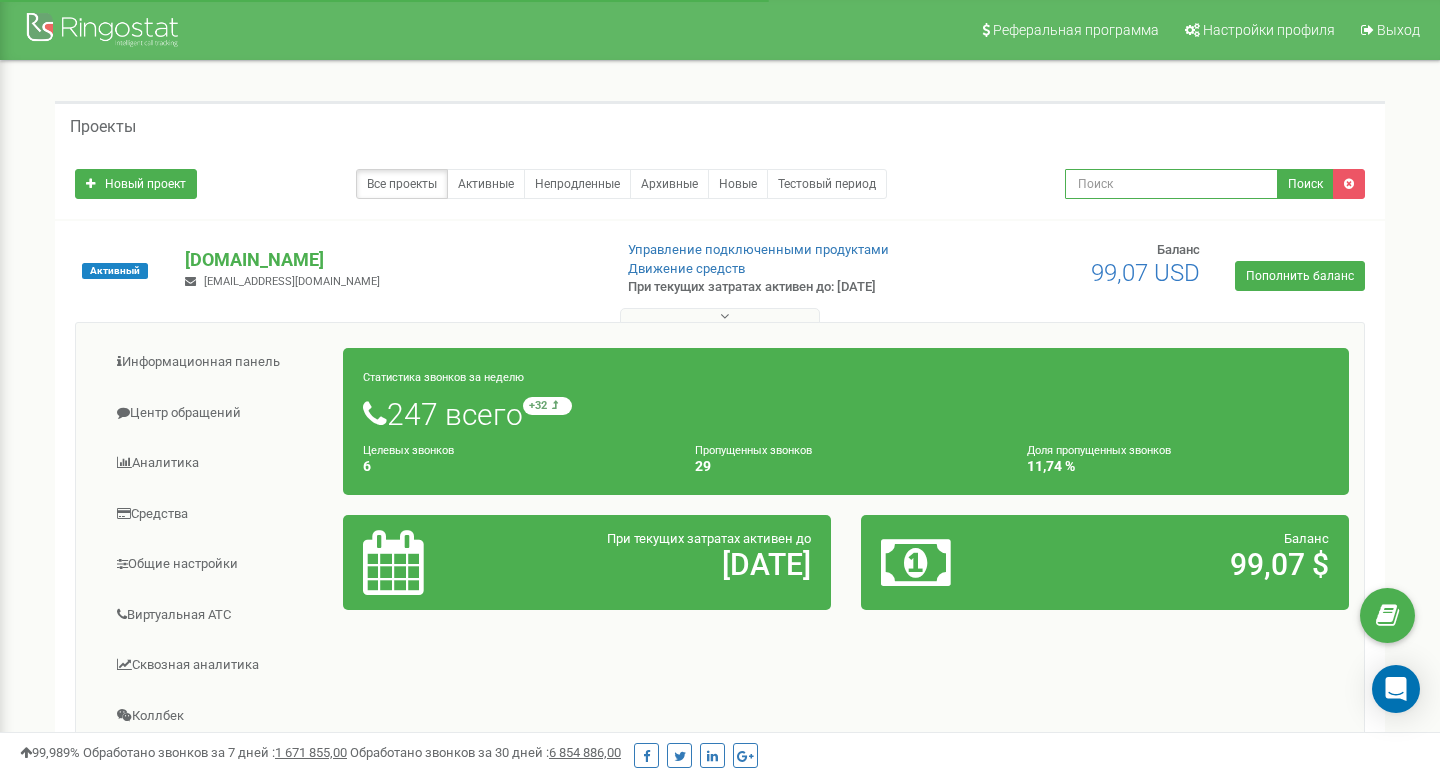 click at bounding box center [1171, 184] 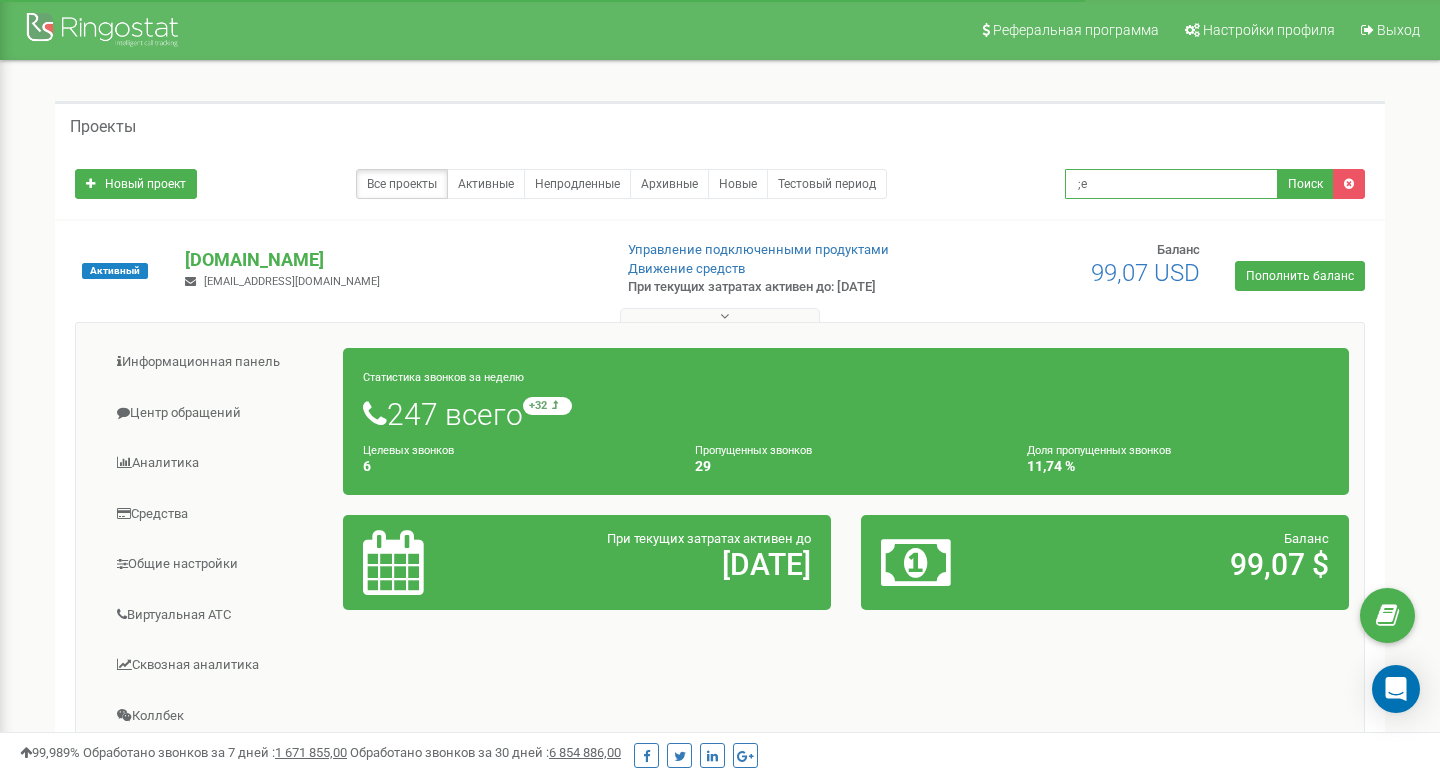 type on ";" 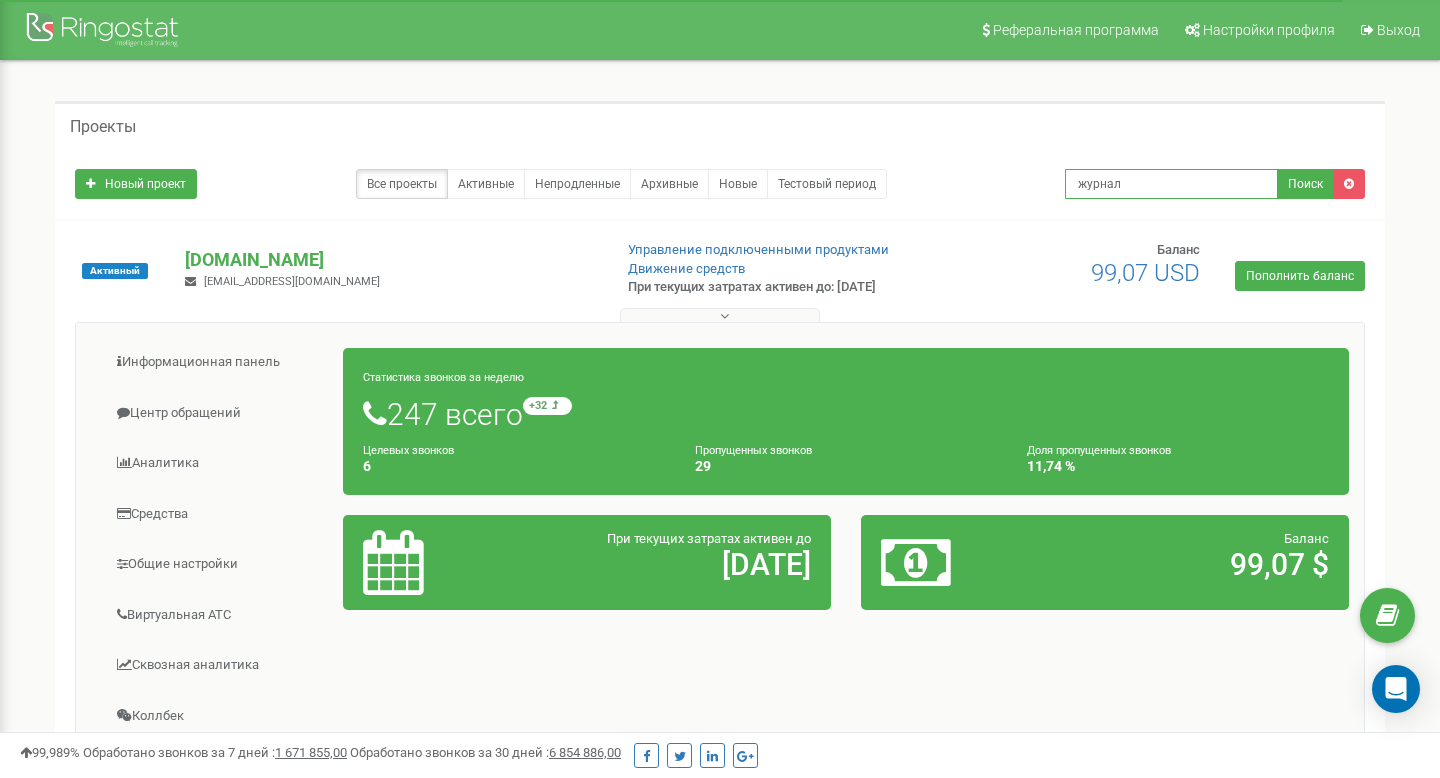type on "журнал" 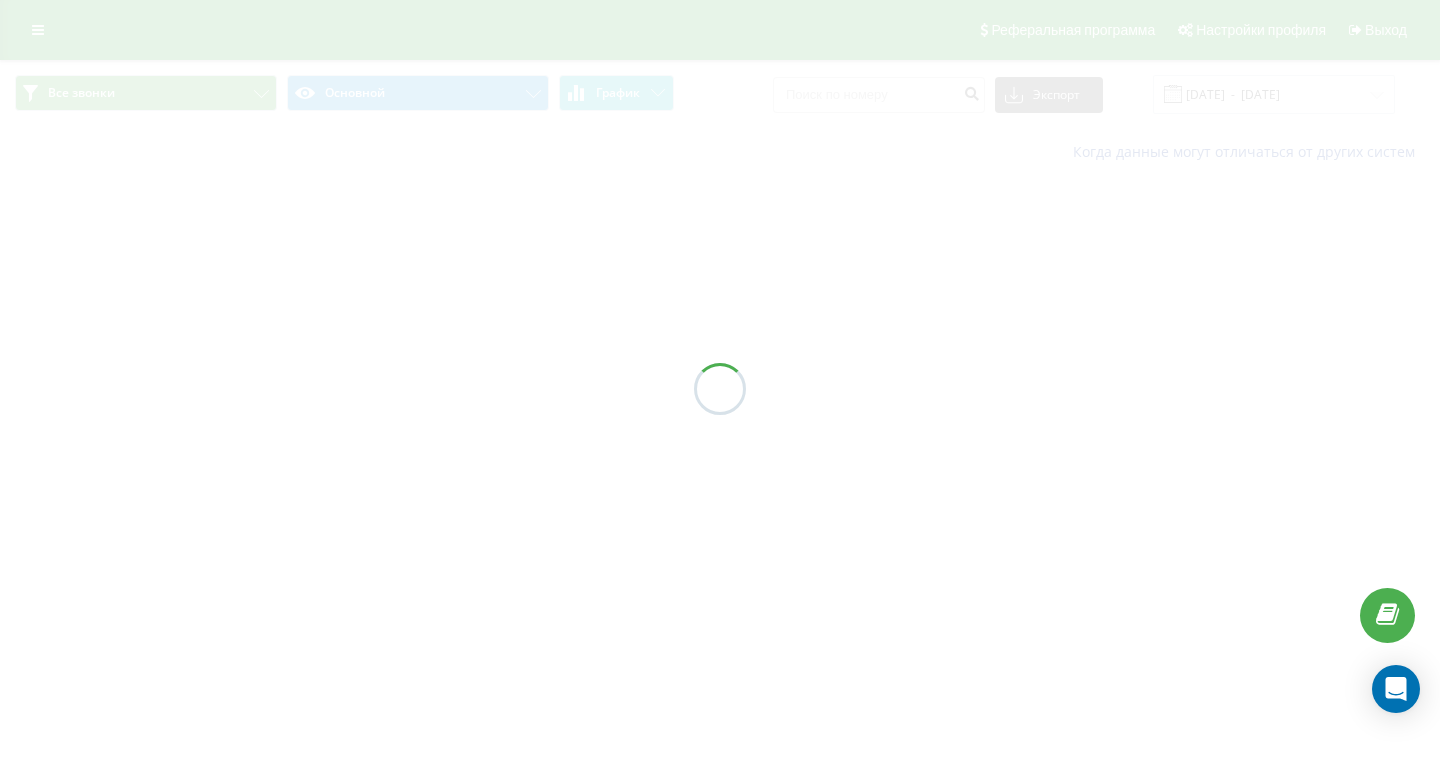 scroll, scrollTop: 0, scrollLeft: 0, axis: both 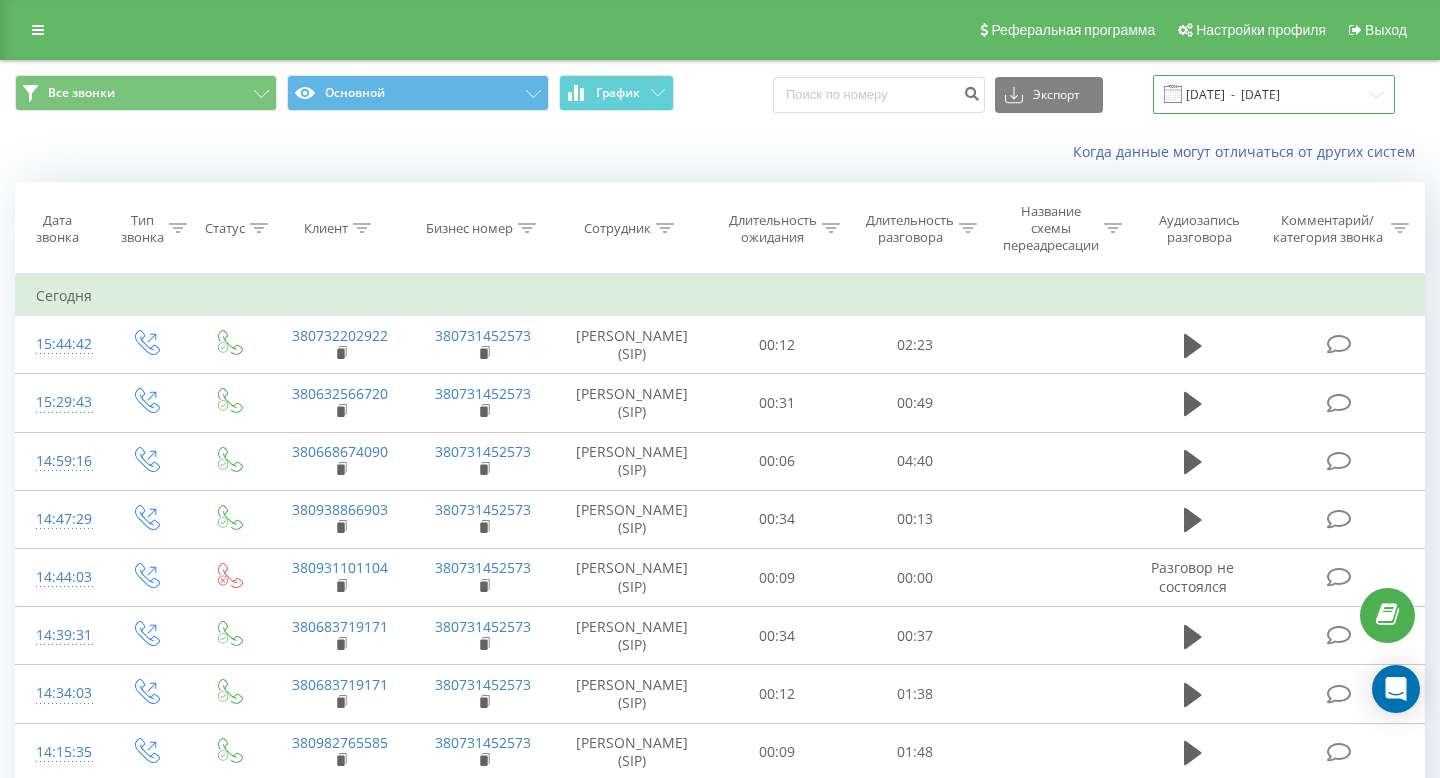 click on "[DATE]  -  [DATE]" at bounding box center [1274, 94] 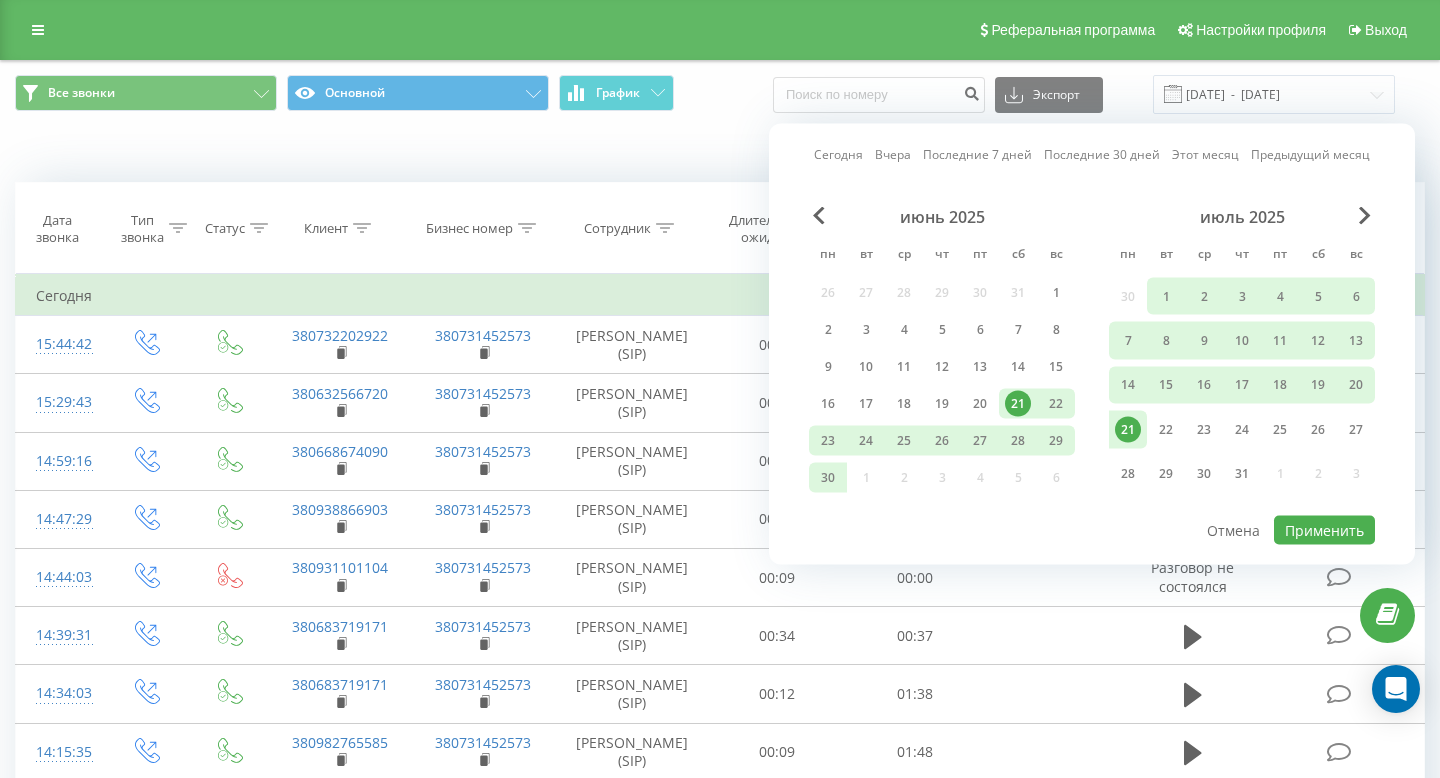 click on "21" at bounding box center (1128, 429) 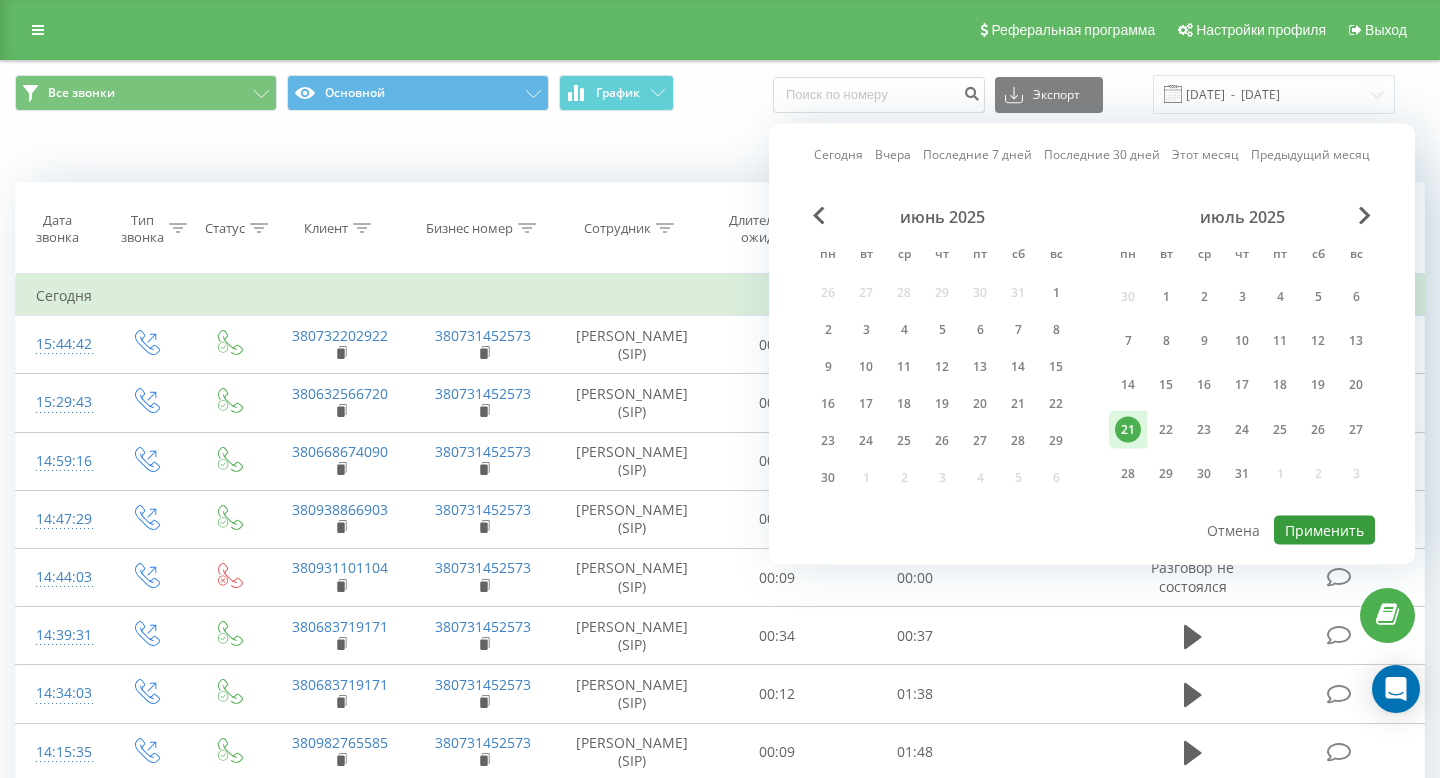 click on "Применить" at bounding box center (1324, 530) 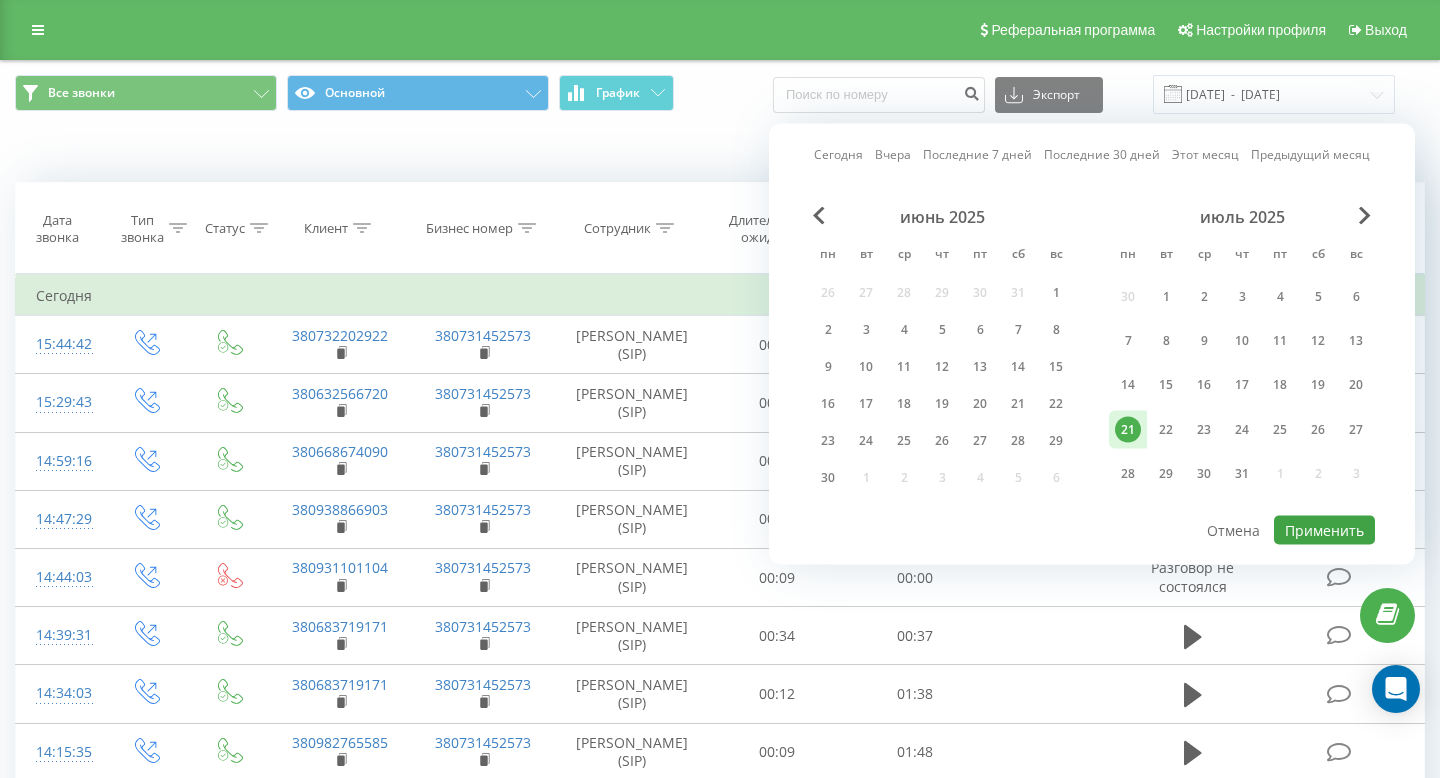 type on "21.07.2025  -  21.07.2025" 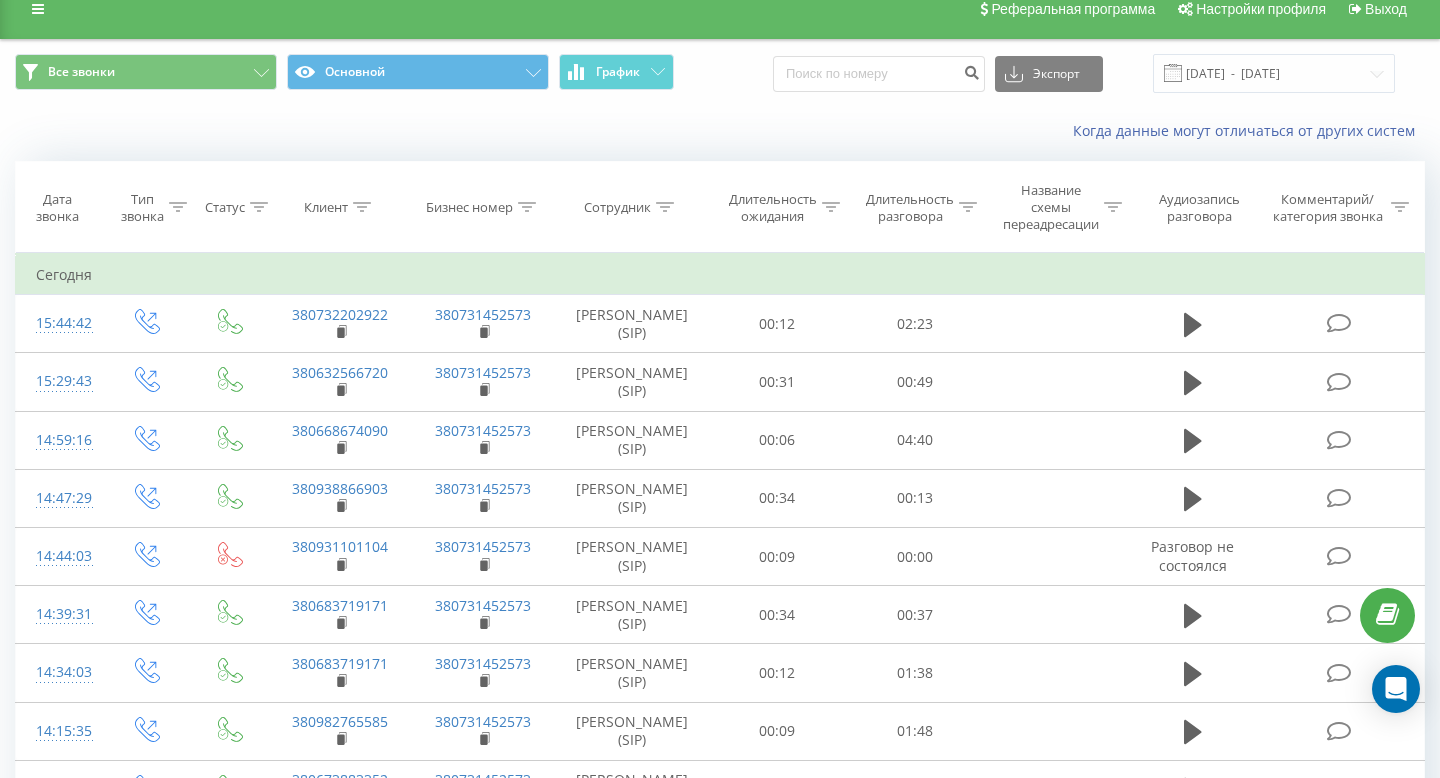 scroll, scrollTop: 0, scrollLeft: 0, axis: both 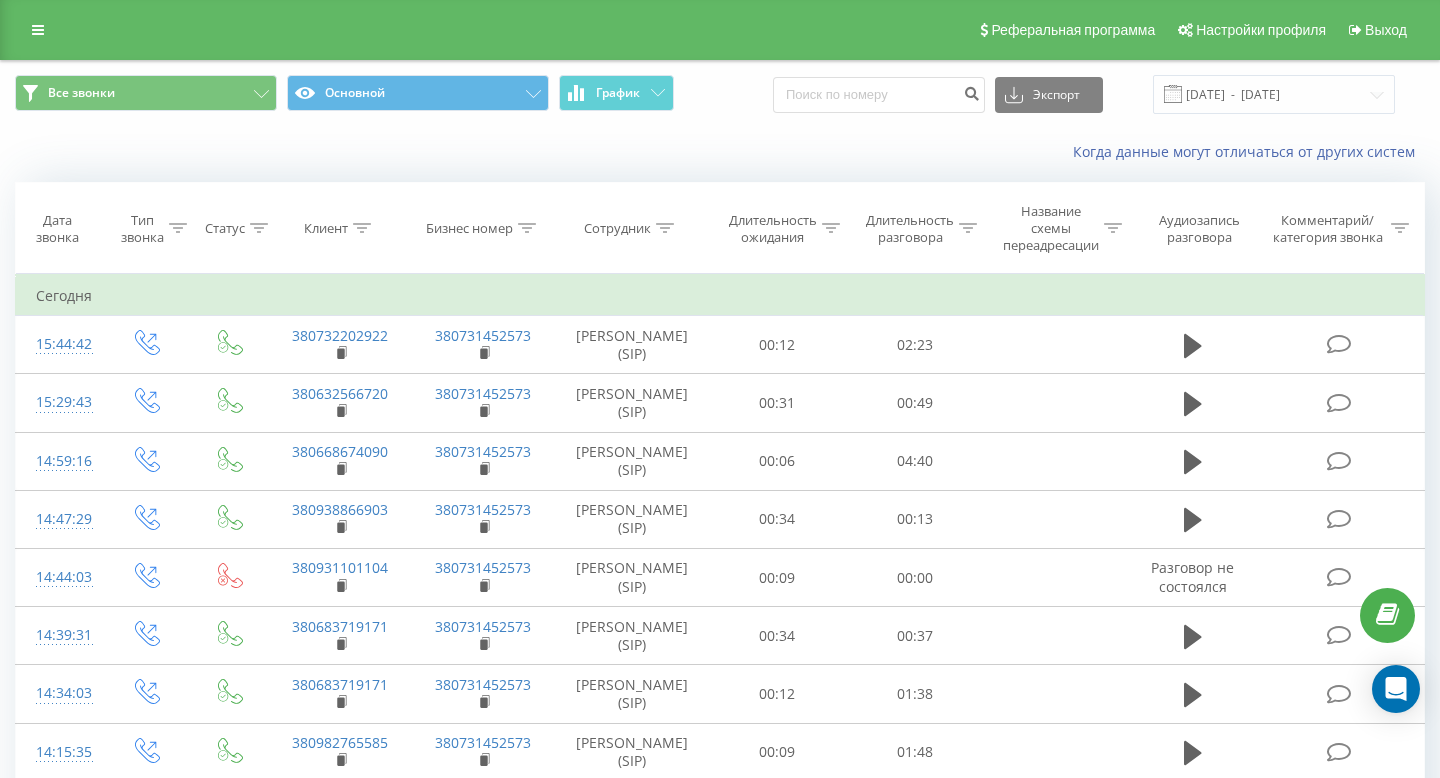 click 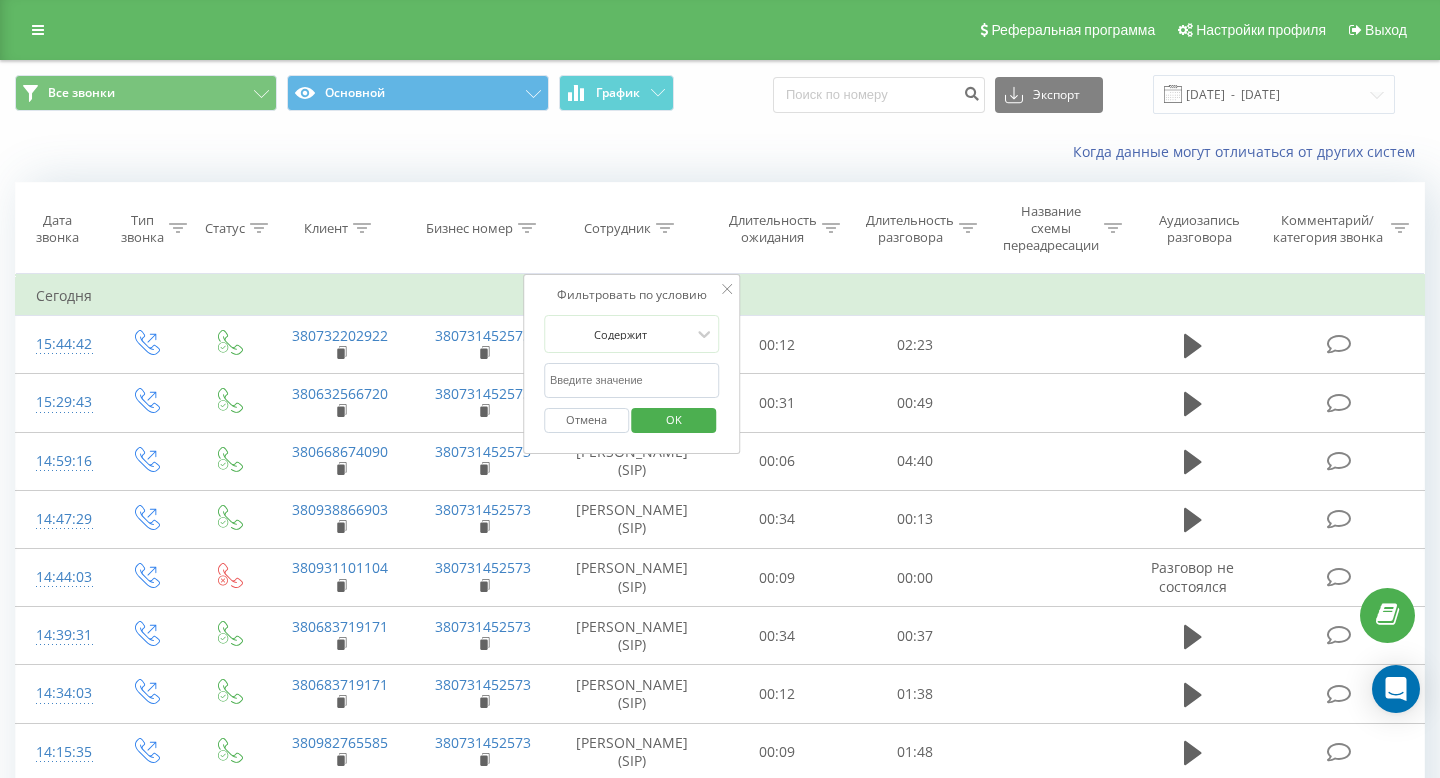 click at bounding box center (632, 380) 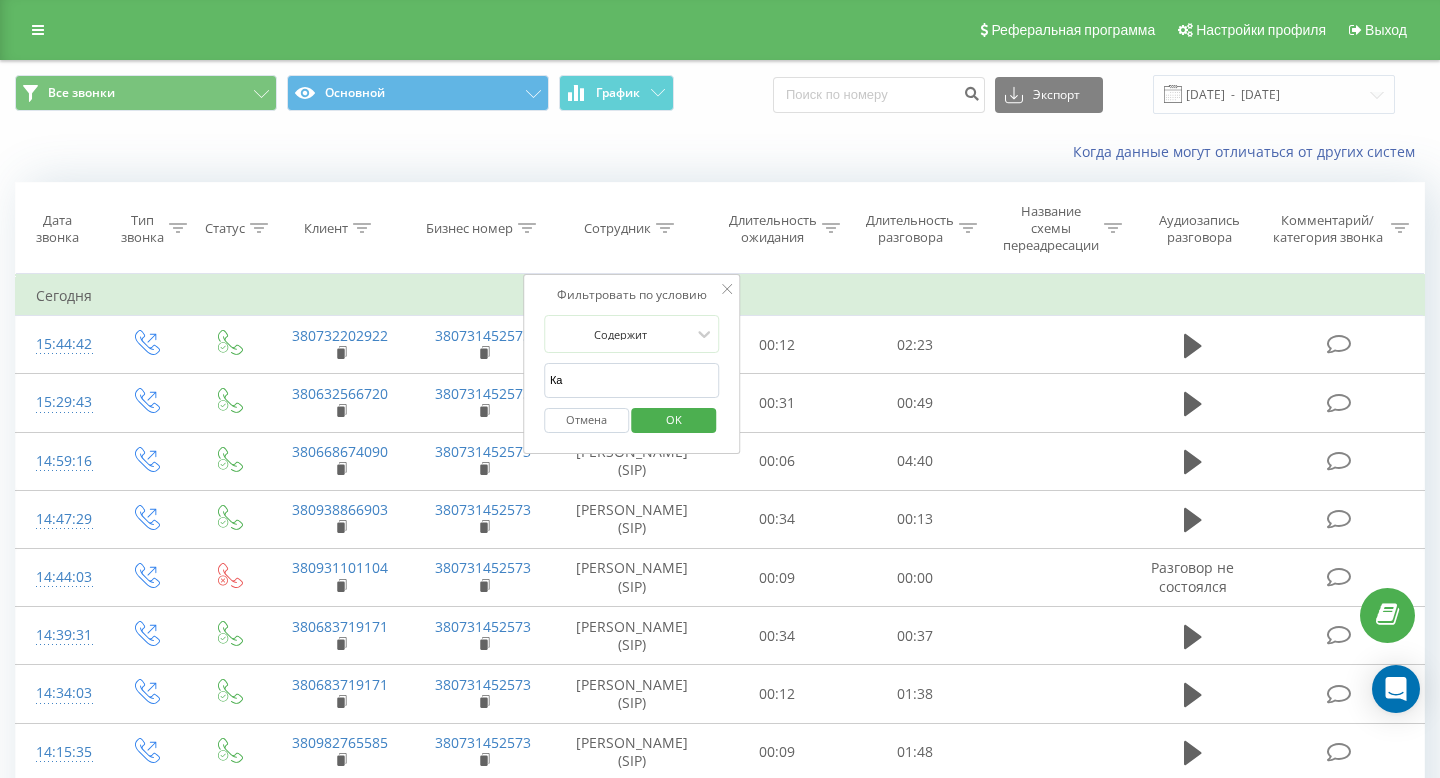 type on "Каріна Добролежа" 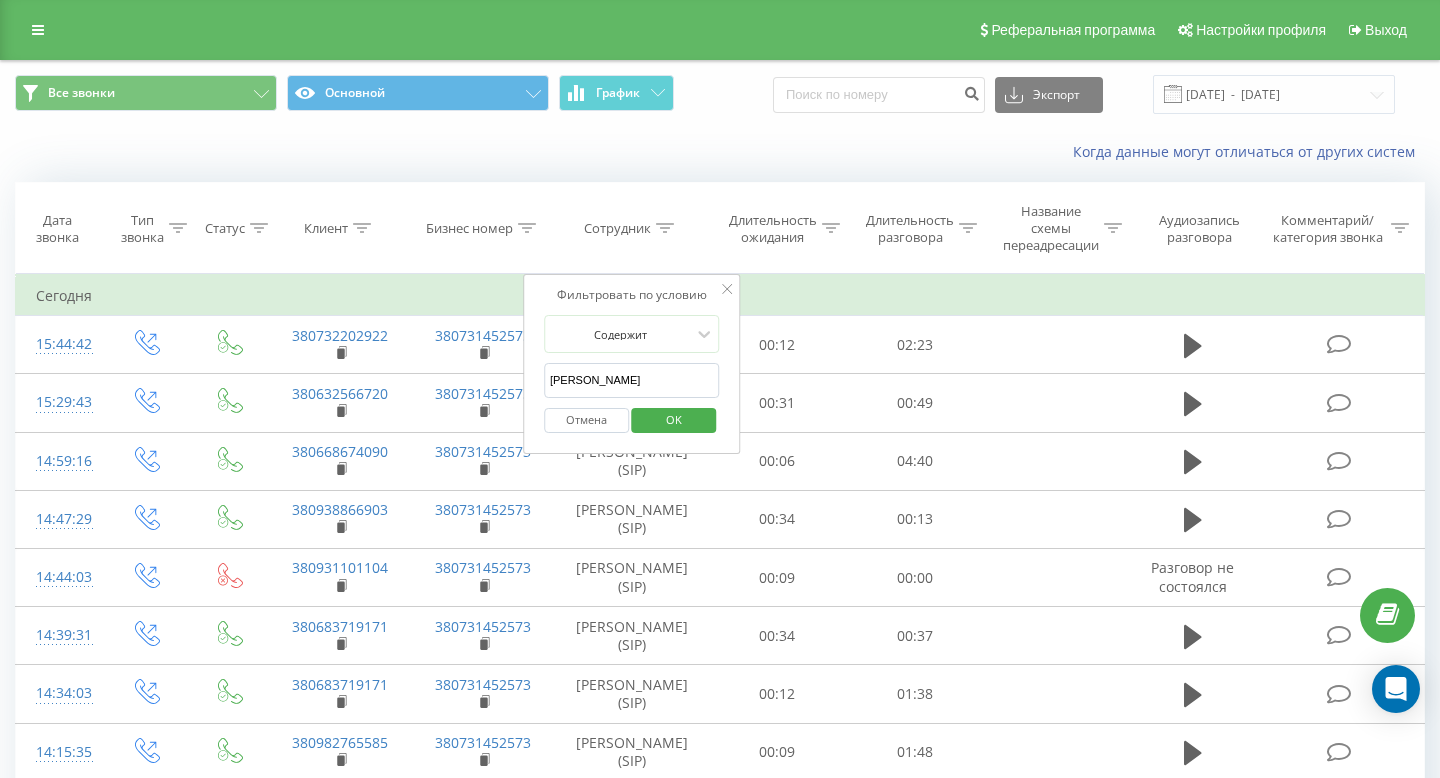 click on "OK" at bounding box center (674, 419) 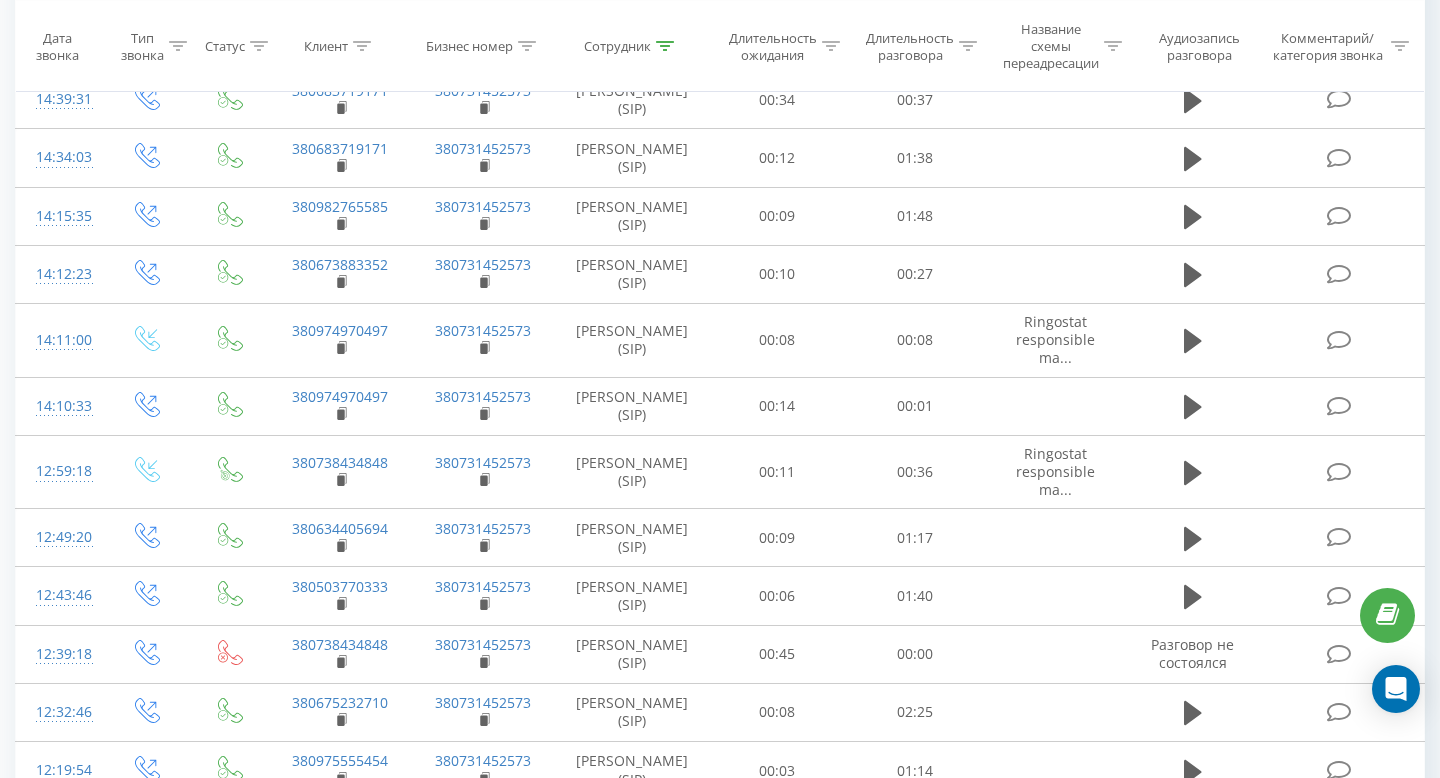 scroll, scrollTop: 1099, scrollLeft: 0, axis: vertical 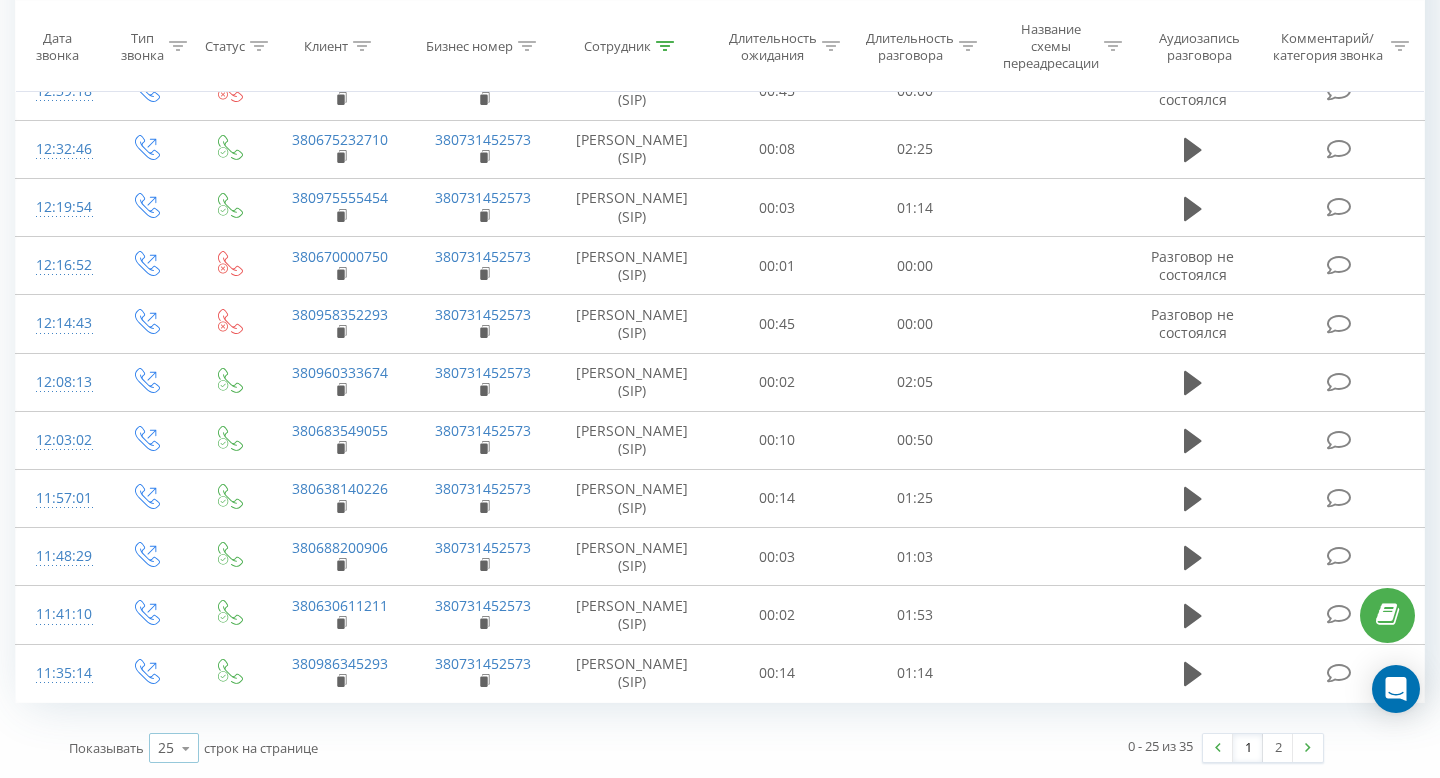 click at bounding box center [186, 748] 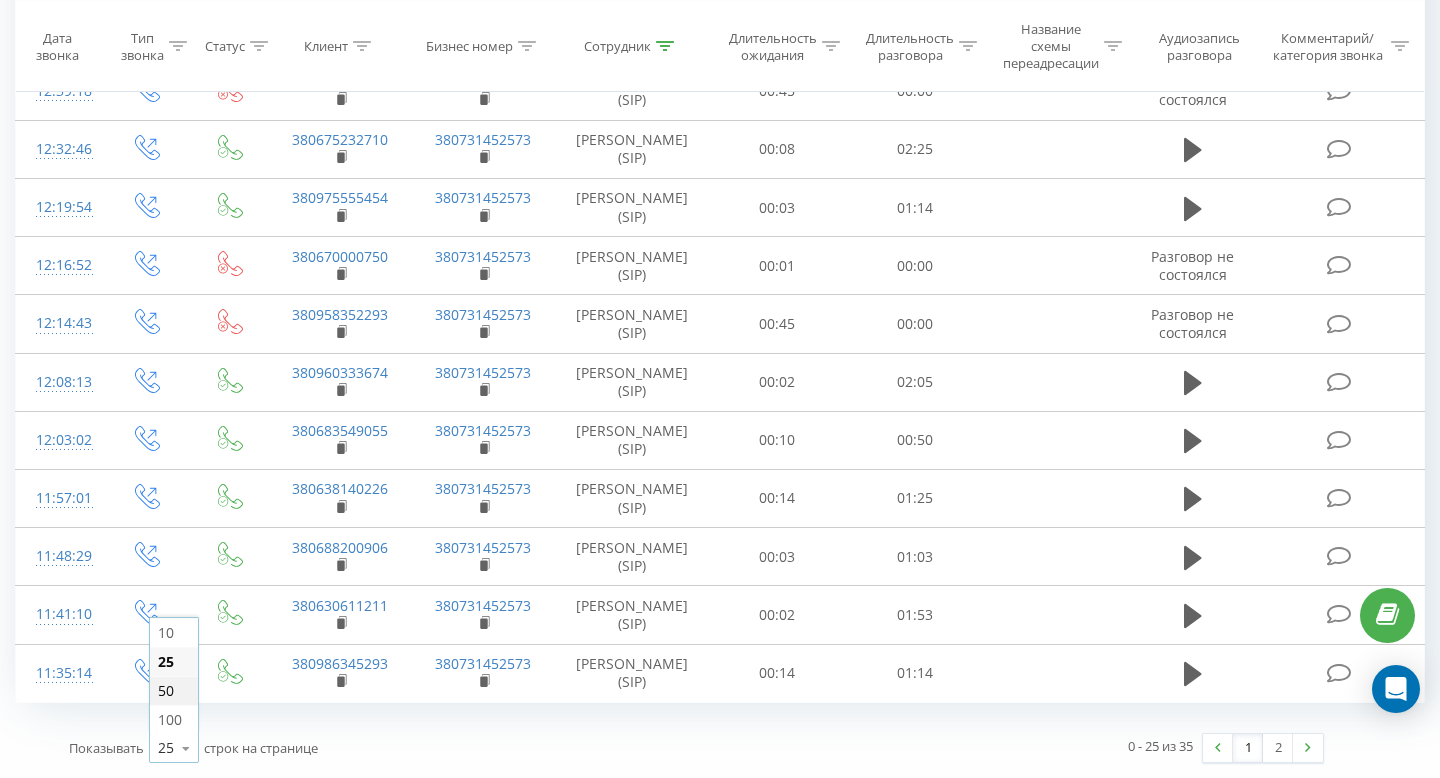 click on "50" at bounding box center [174, 690] 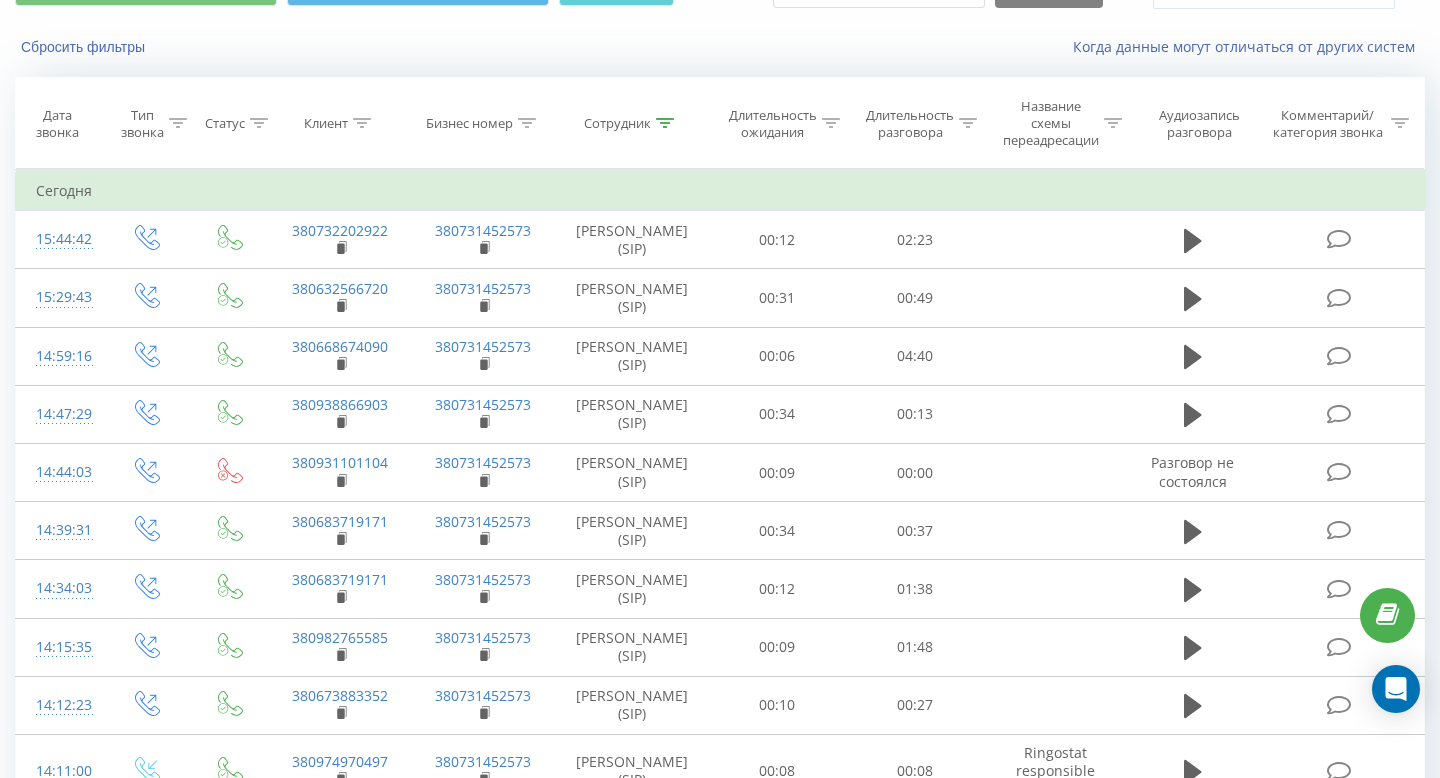 scroll, scrollTop: 0, scrollLeft: 0, axis: both 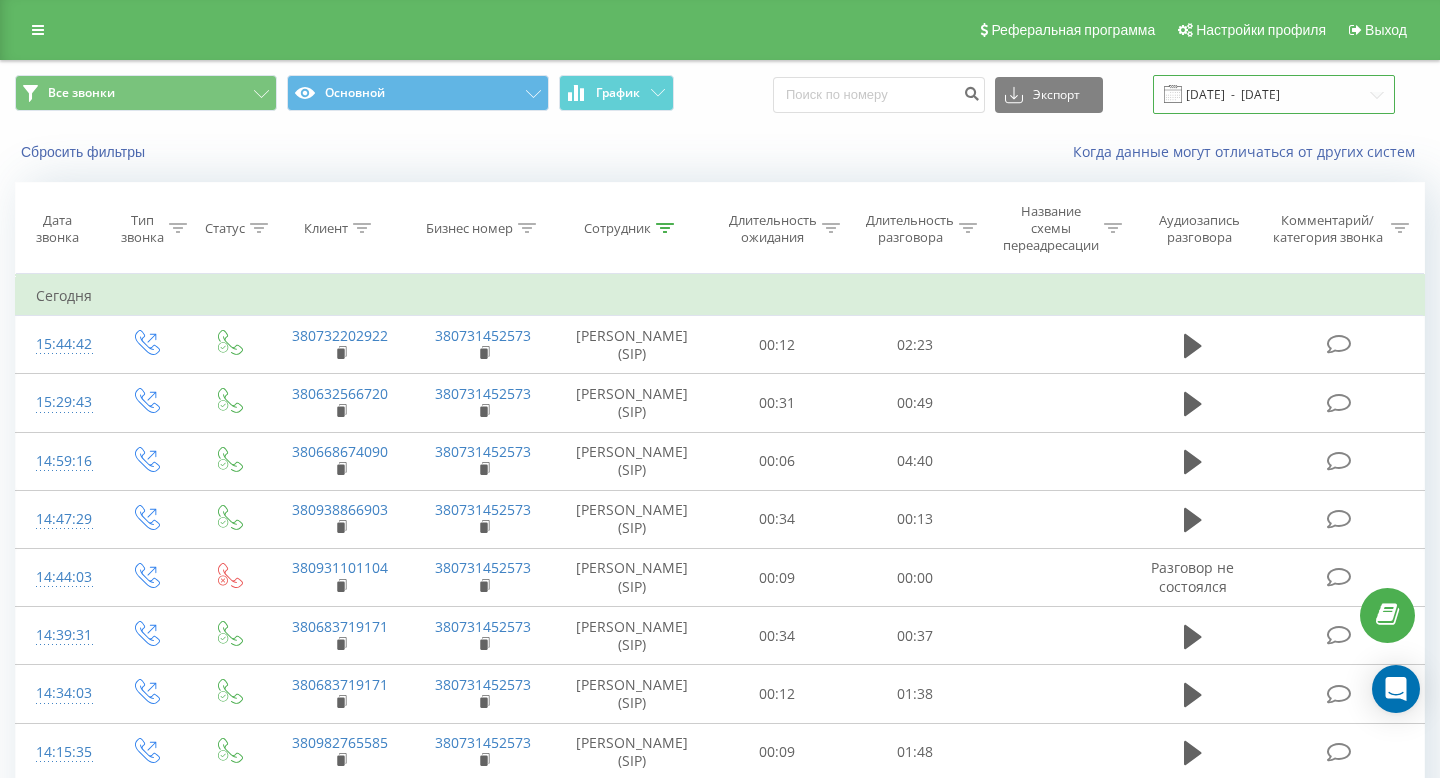 click on "21.07.2025  -  21.07.2025" at bounding box center [1274, 94] 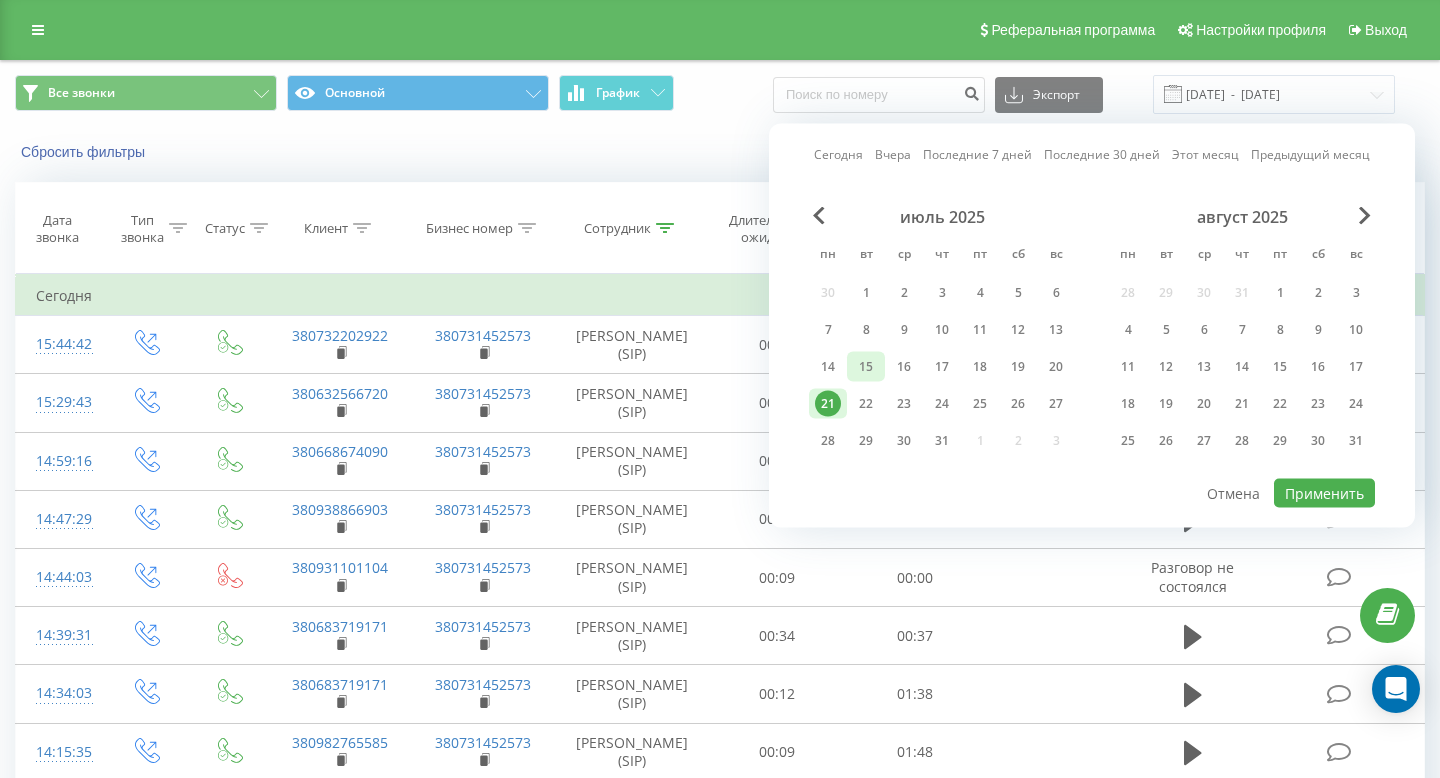 click on "15" at bounding box center [866, 367] 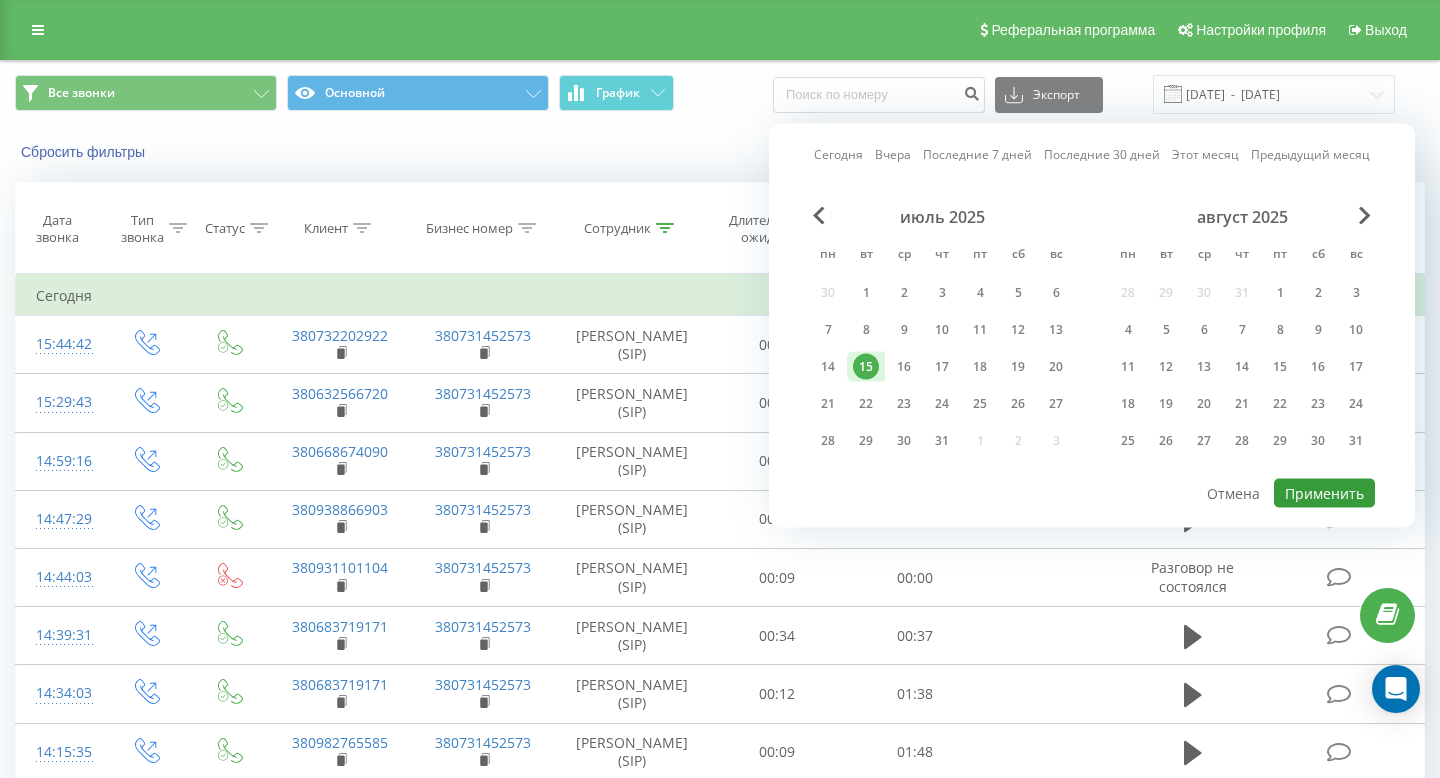 click on "Применить" at bounding box center [1324, 493] 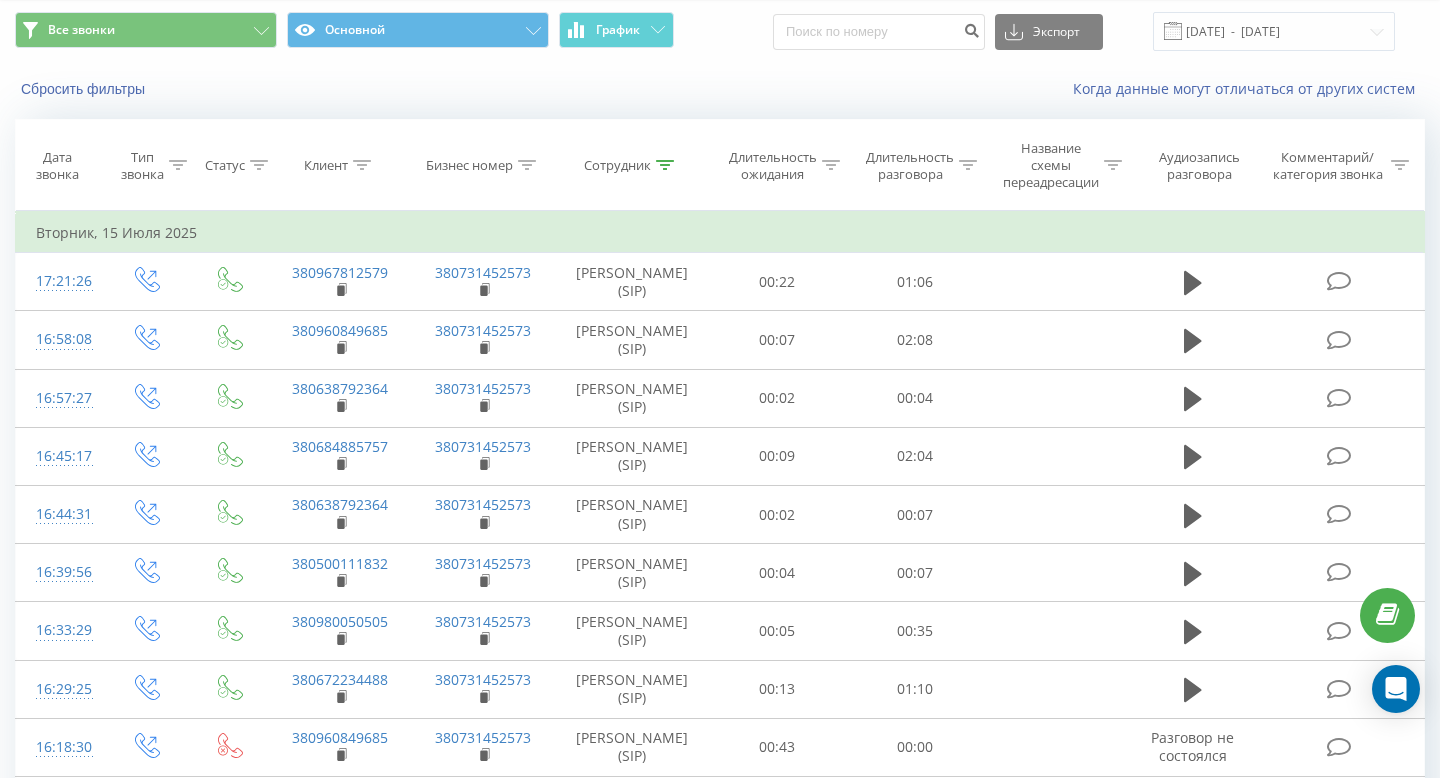 scroll, scrollTop: 0, scrollLeft: 0, axis: both 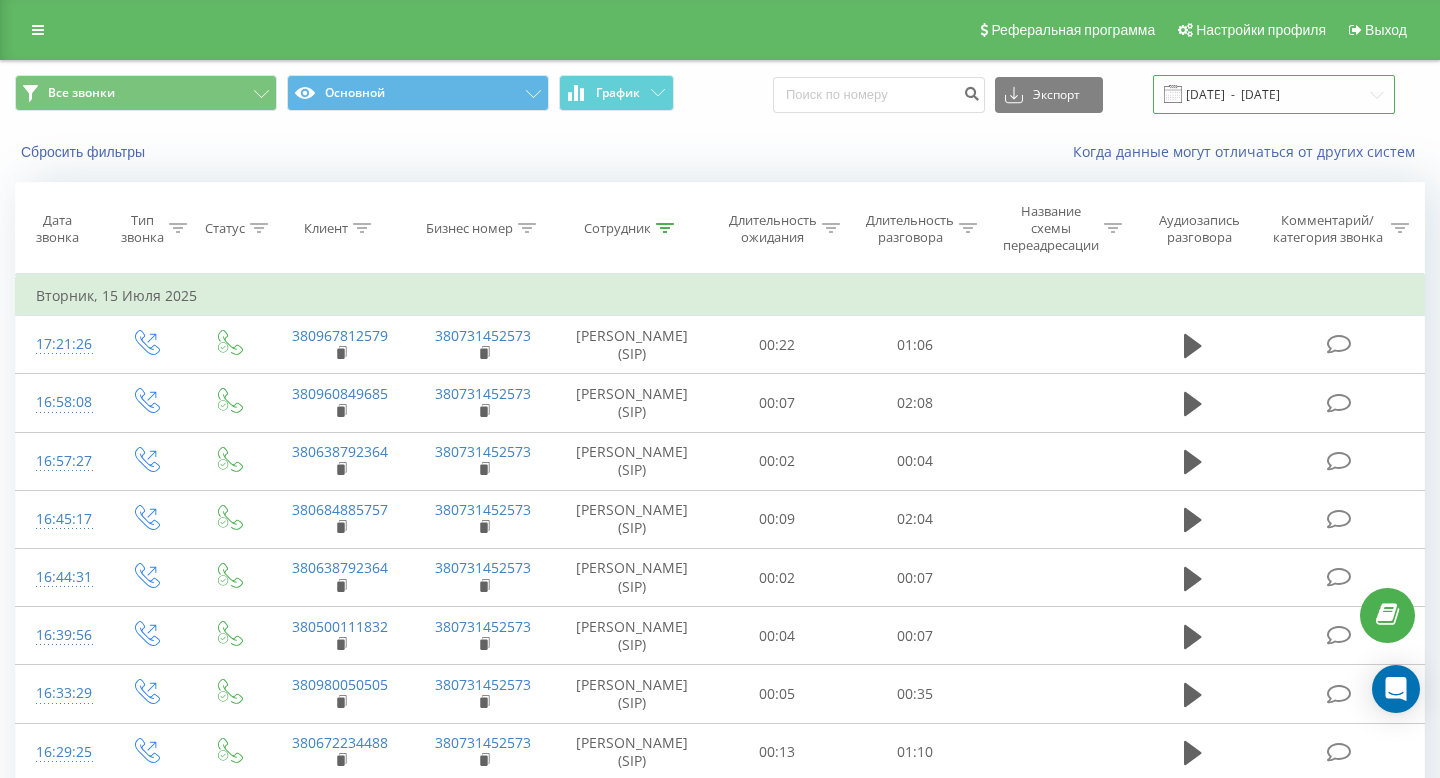 click on "15.07.2025  -  15.07.2025" at bounding box center [1274, 94] 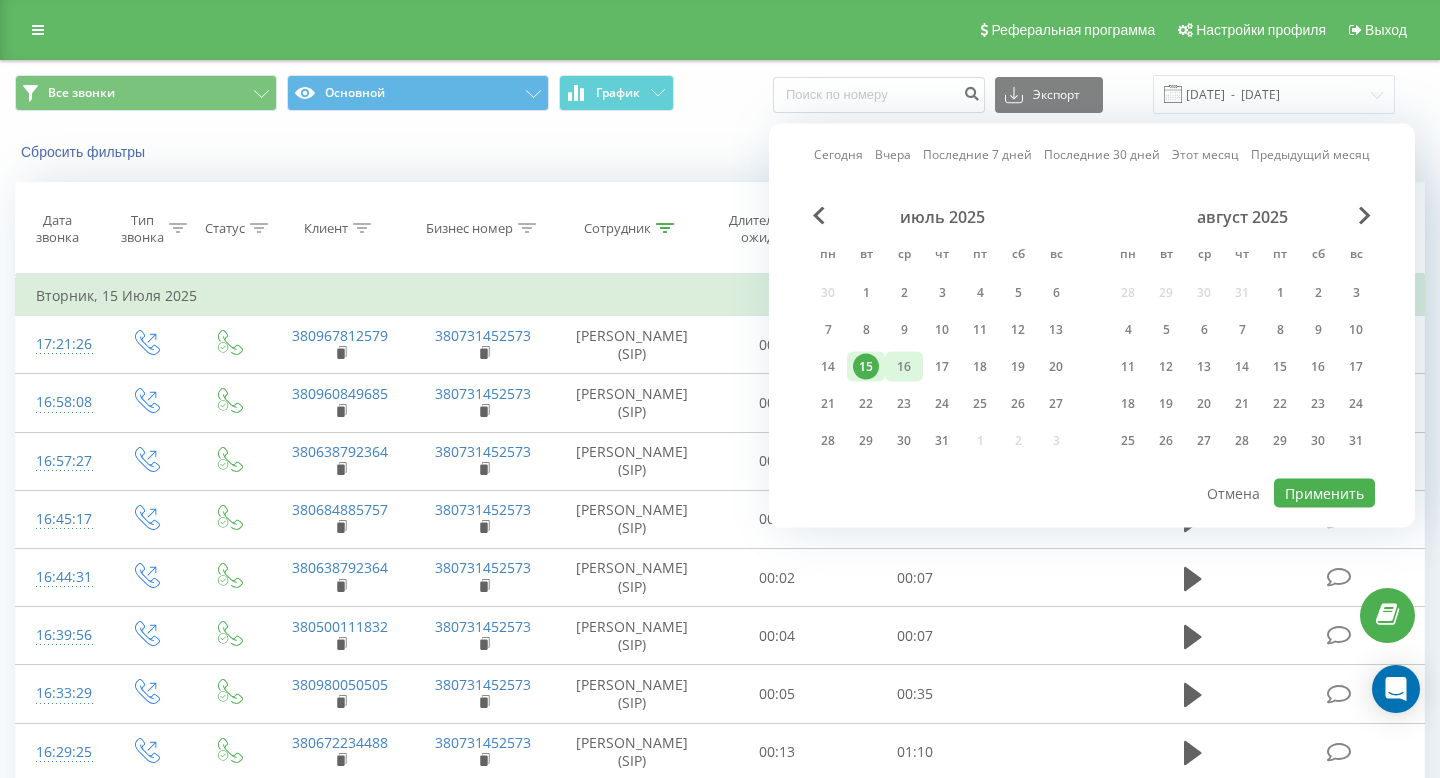 click on "16" at bounding box center (904, 367) 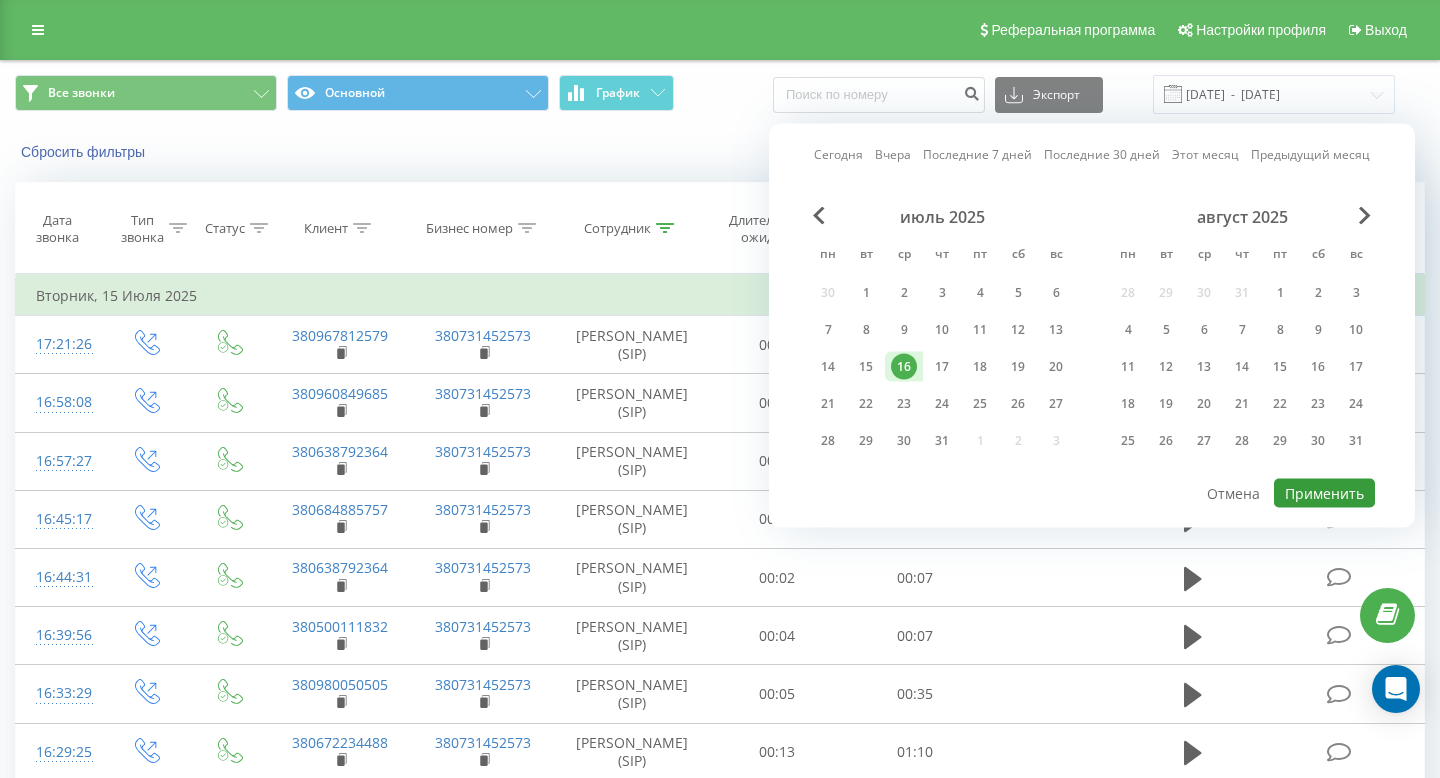 click on "Применить" at bounding box center (1324, 493) 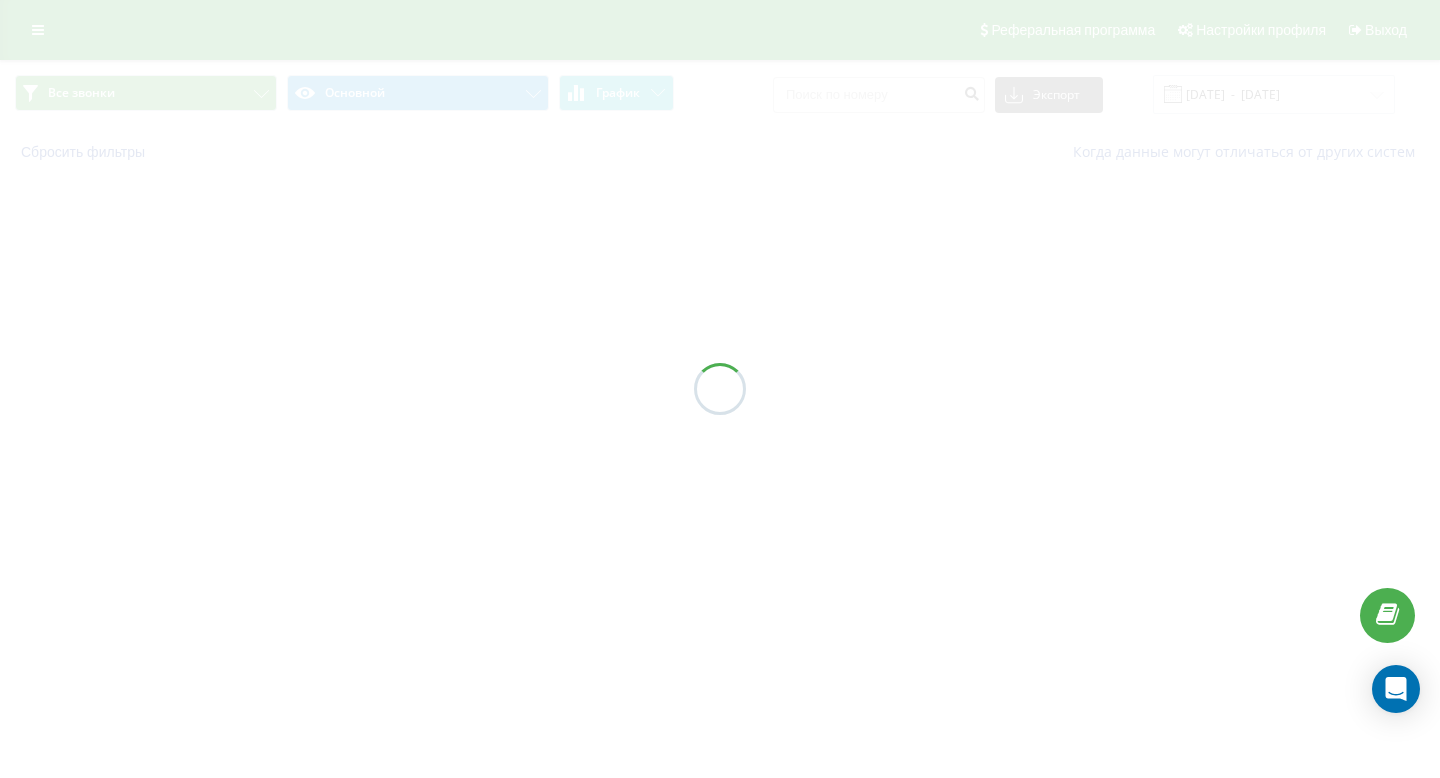 type on "16.07.2025  -  16.07.2025" 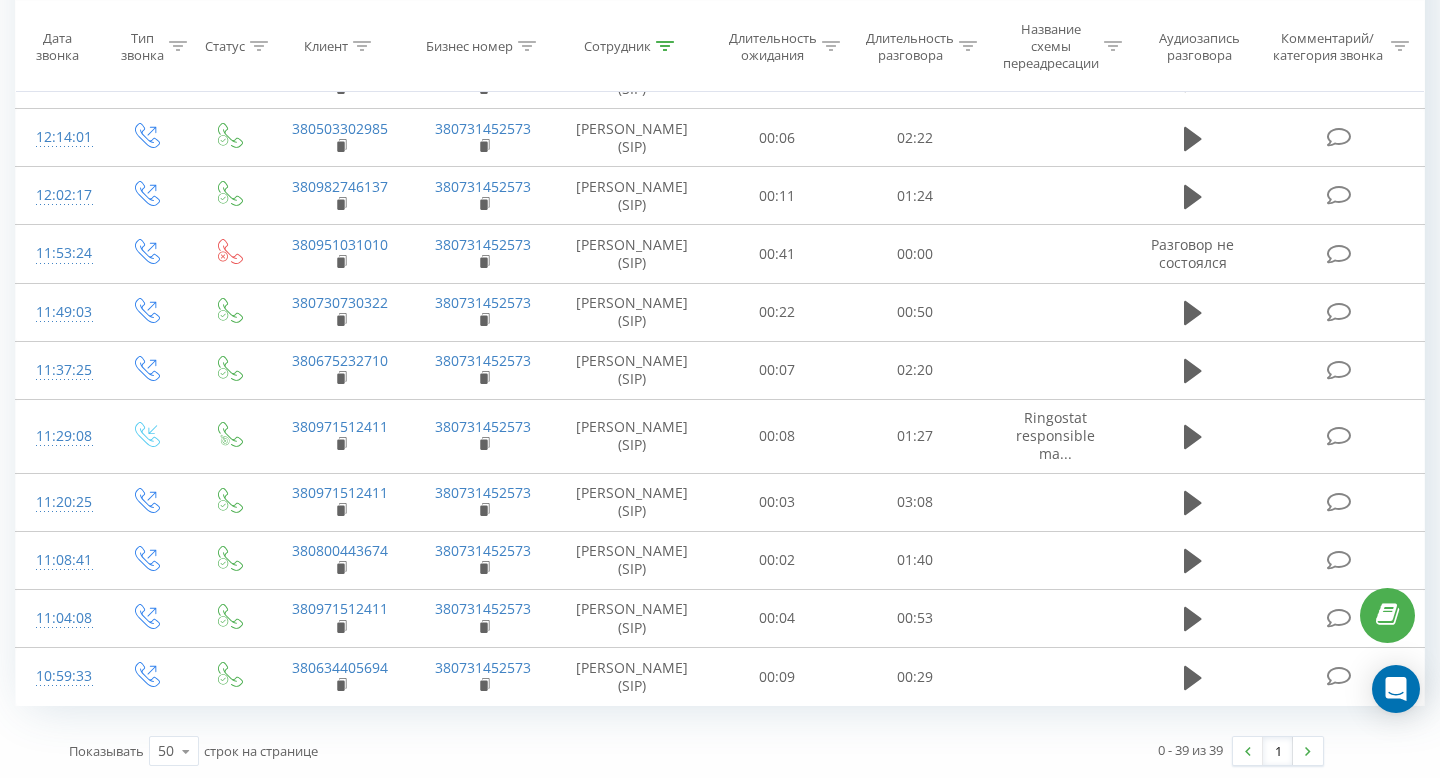 scroll, scrollTop: 1913, scrollLeft: 0, axis: vertical 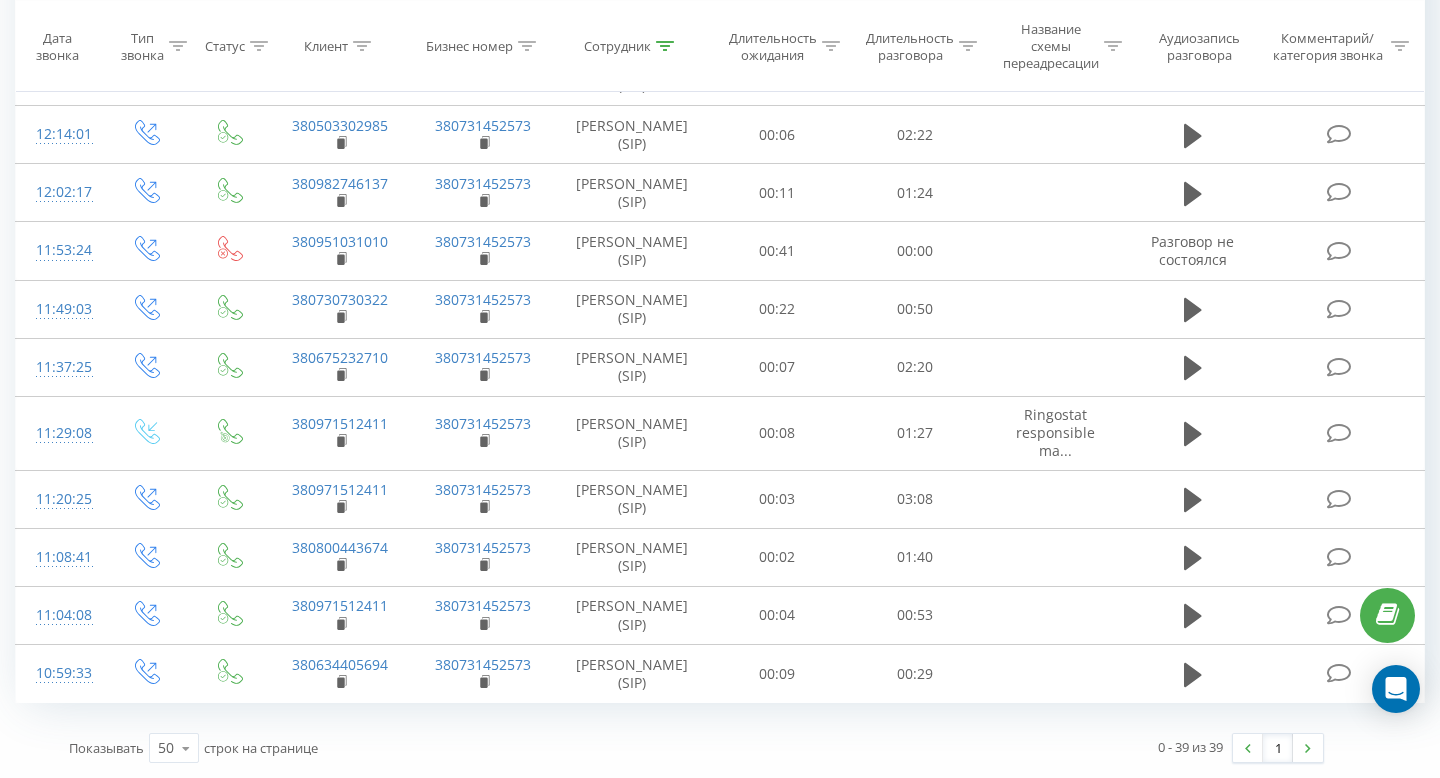click on "Сотрудник" at bounding box center [632, 46] 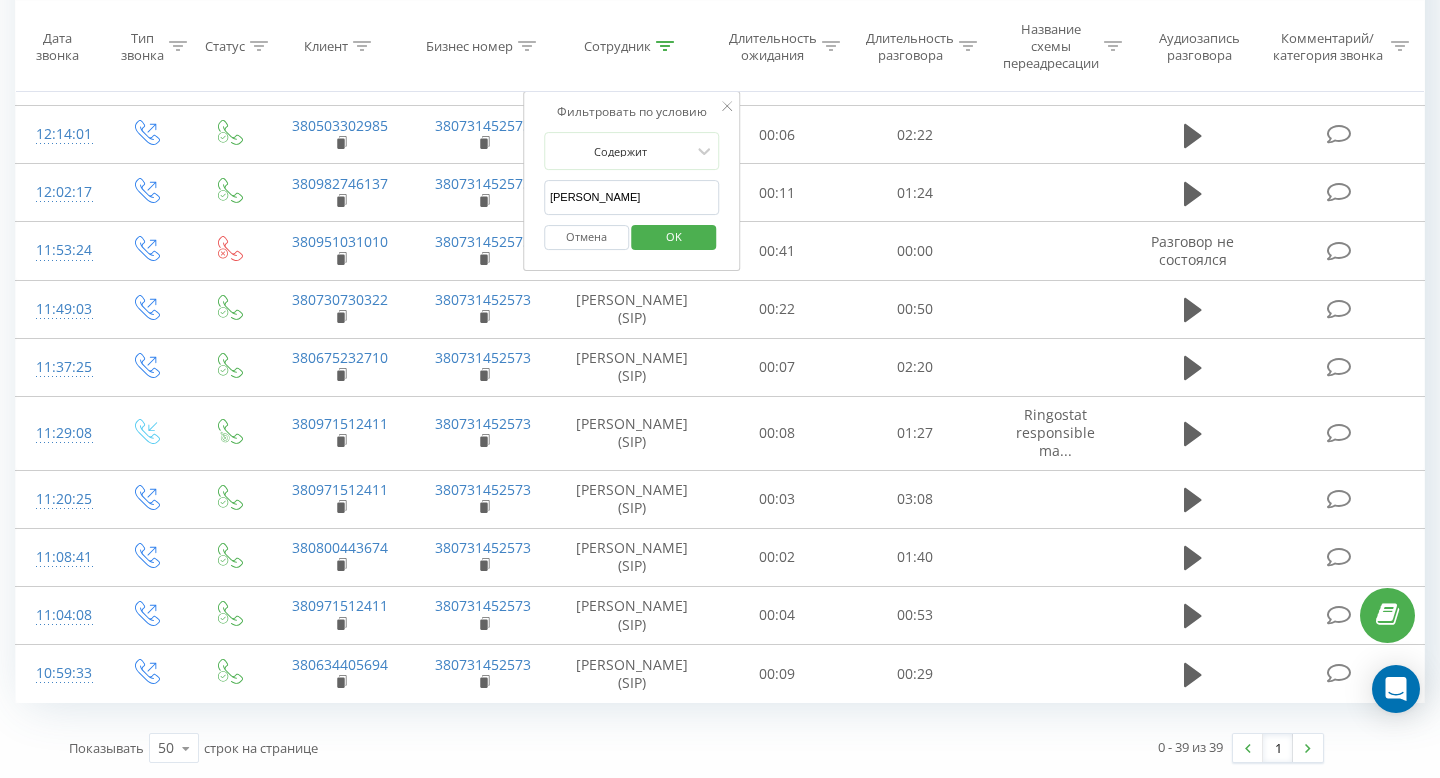 click on "[PERSON_NAME]" at bounding box center [632, 197] 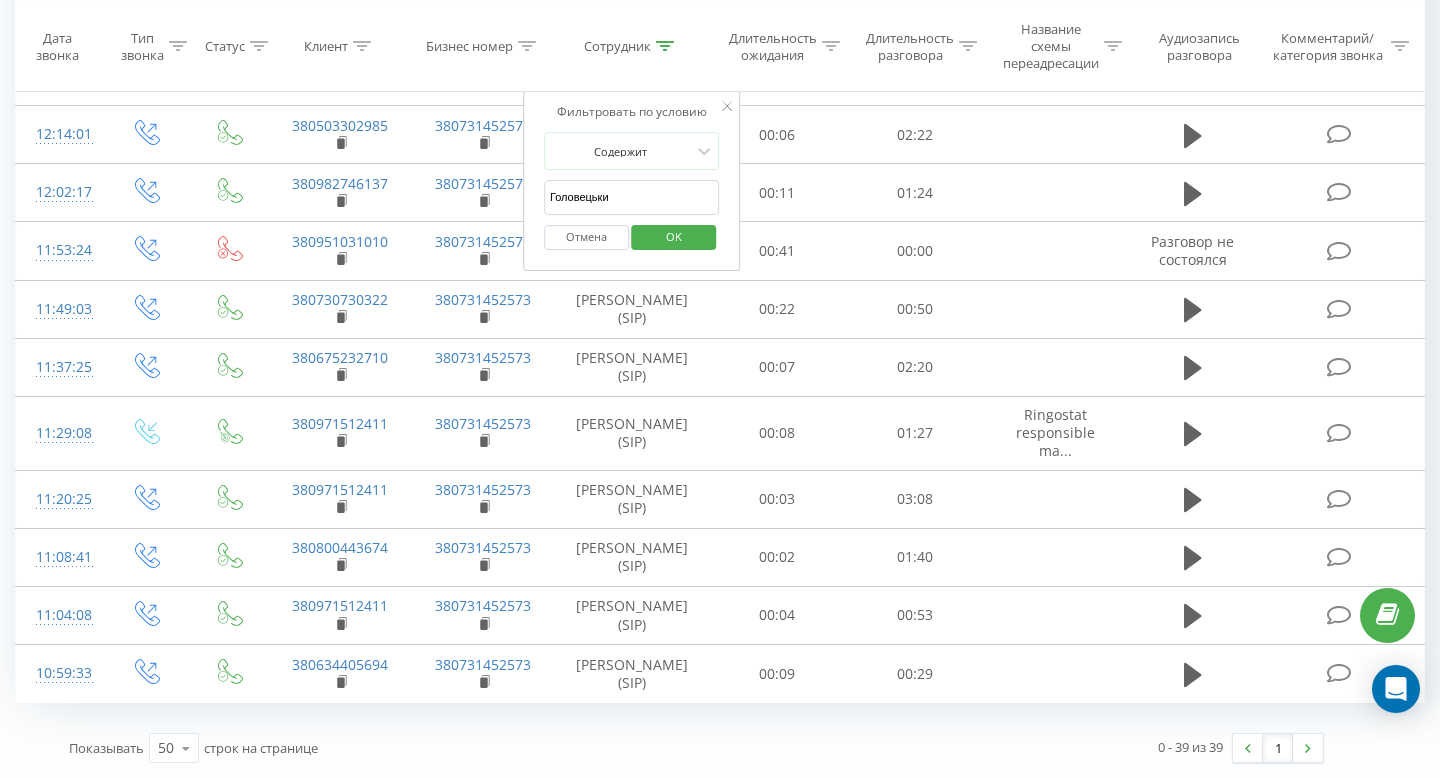 type on "Головецький" 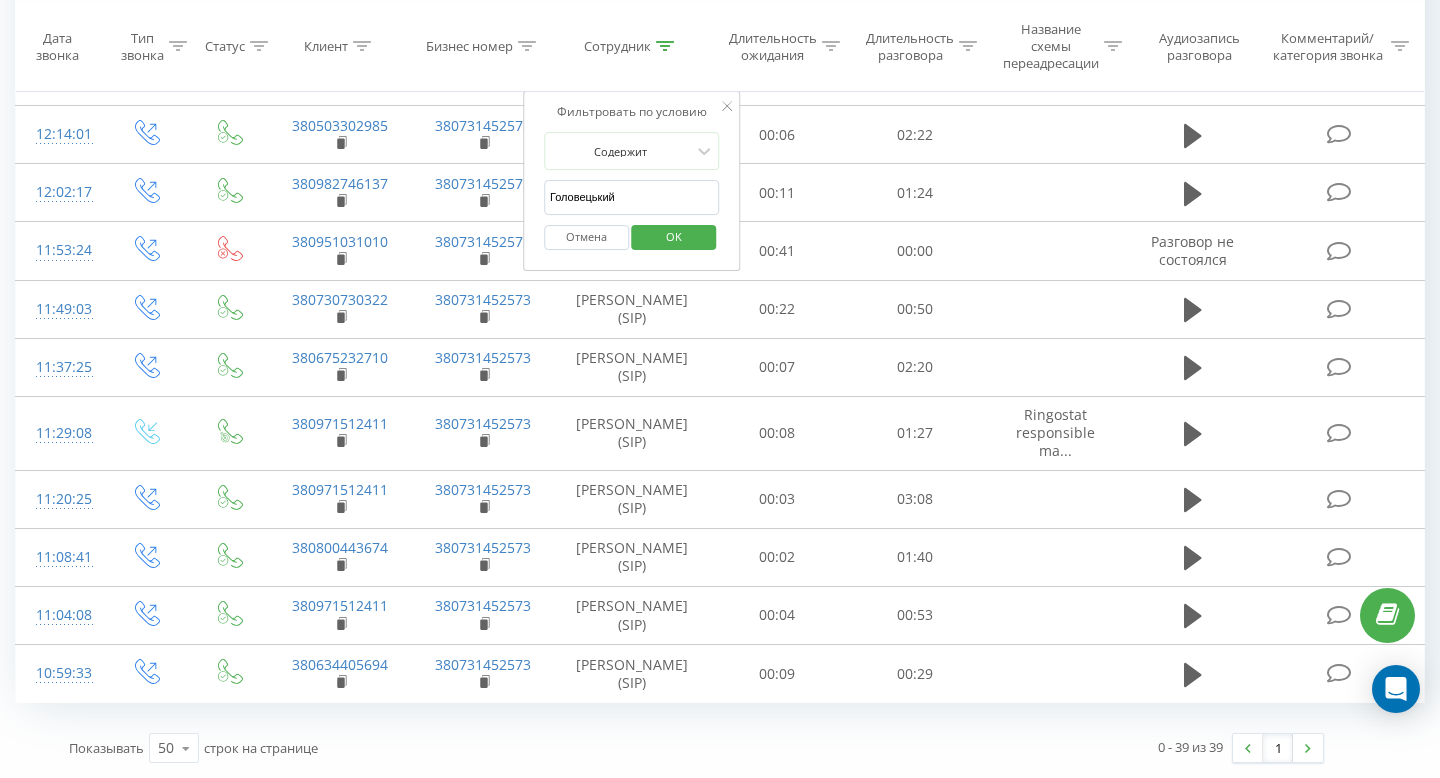 click on "OK" at bounding box center [674, 237] 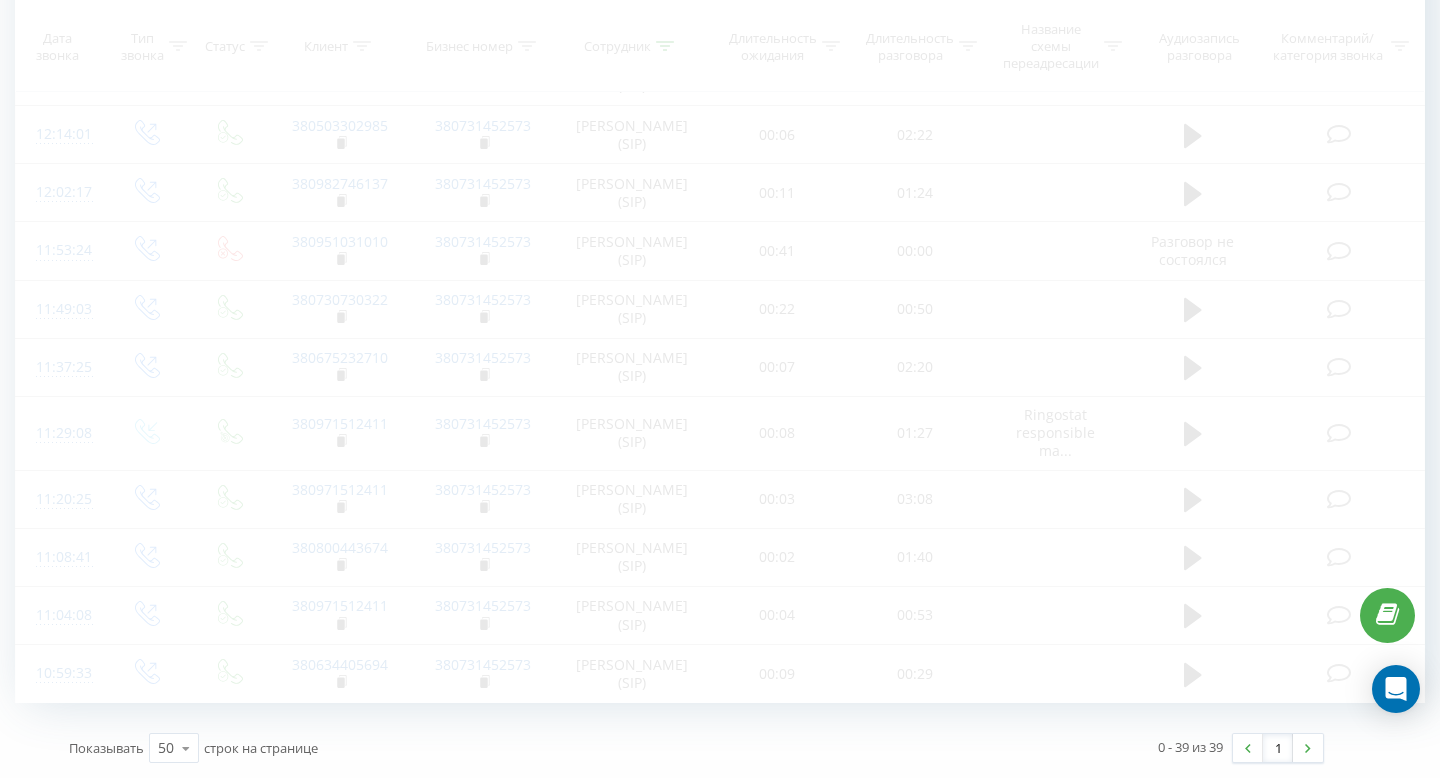 scroll, scrollTop: 0, scrollLeft: 0, axis: both 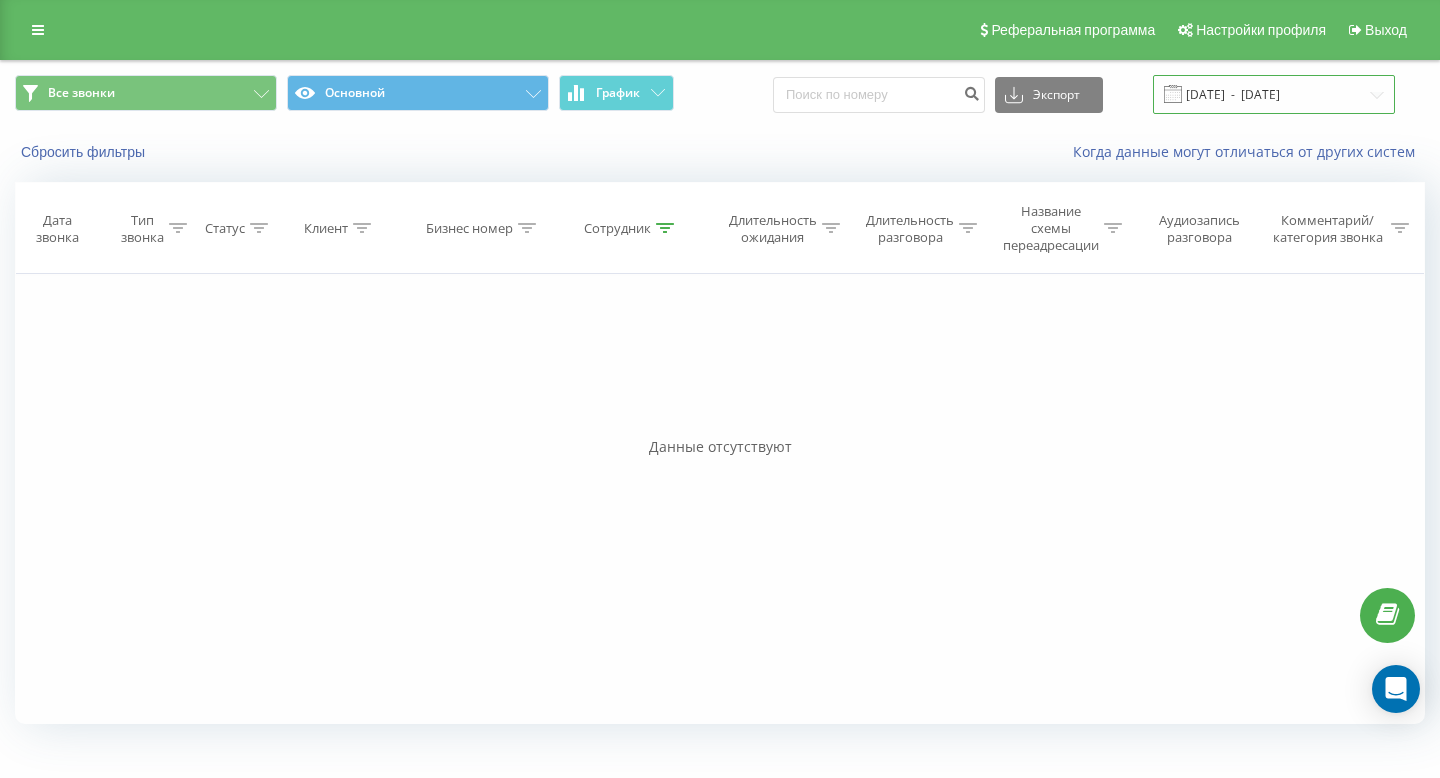 click on "16.07.2025  -  16.07.2025" at bounding box center [1274, 94] 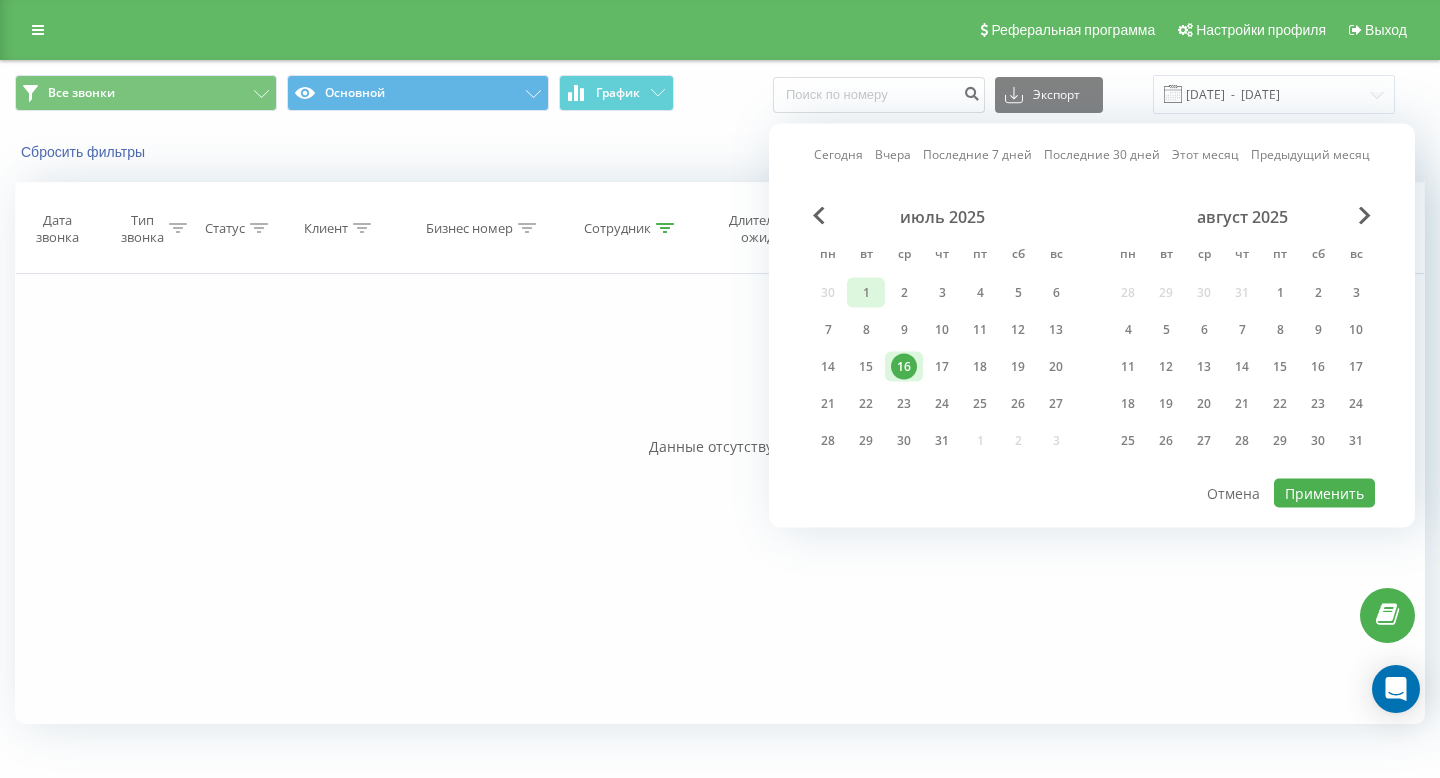 click on "1" at bounding box center (866, 293) 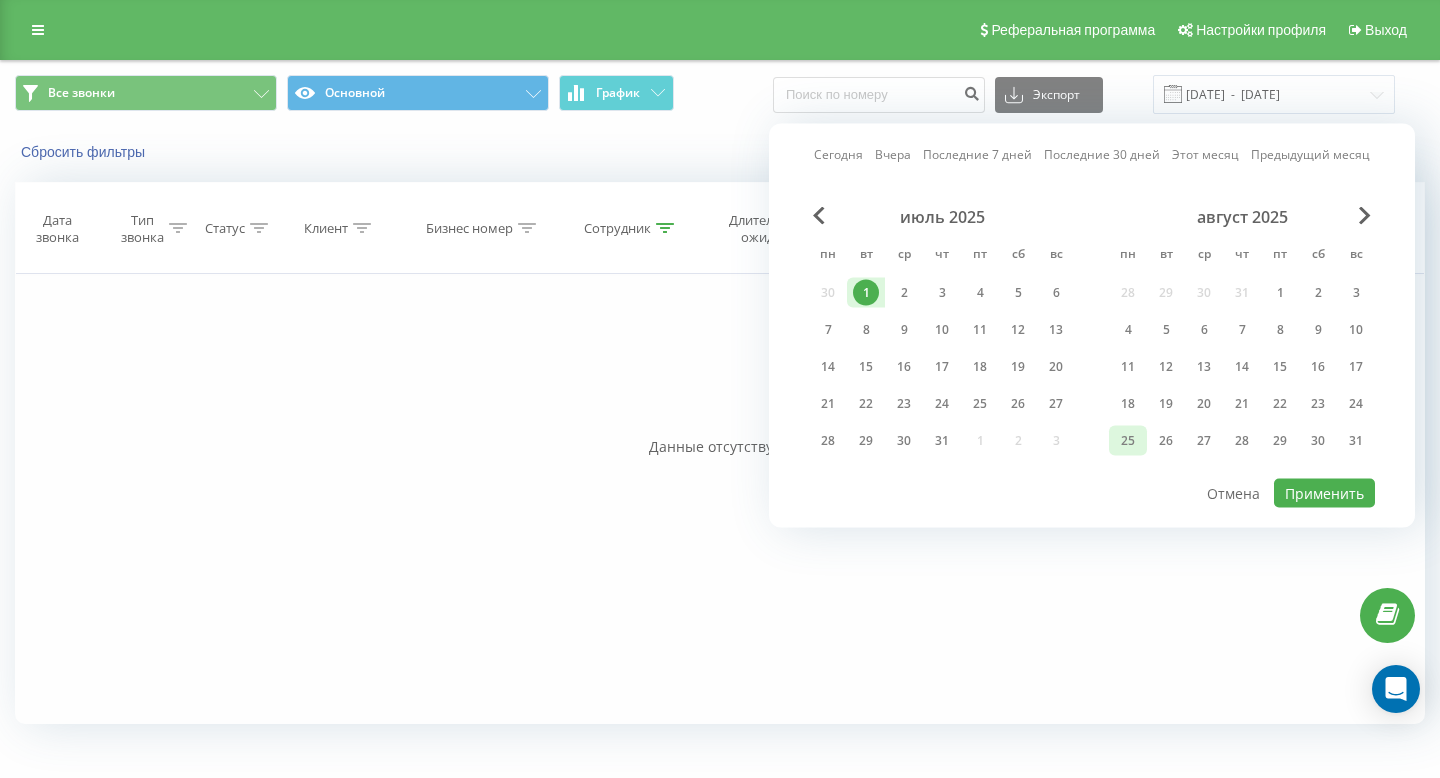 click on "25" at bounding box center (1128, 441) 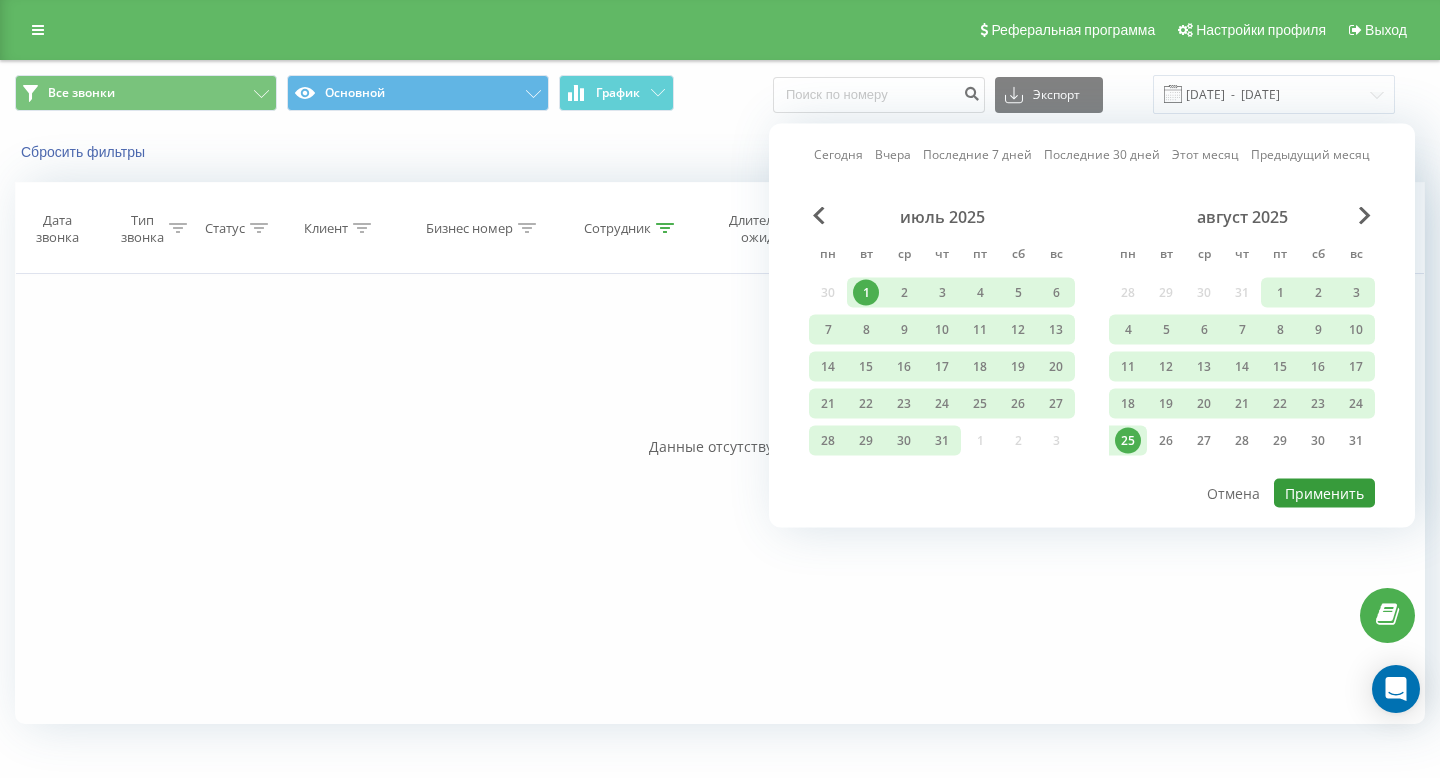 click on "Применить" at bounding box center (1324, 493) 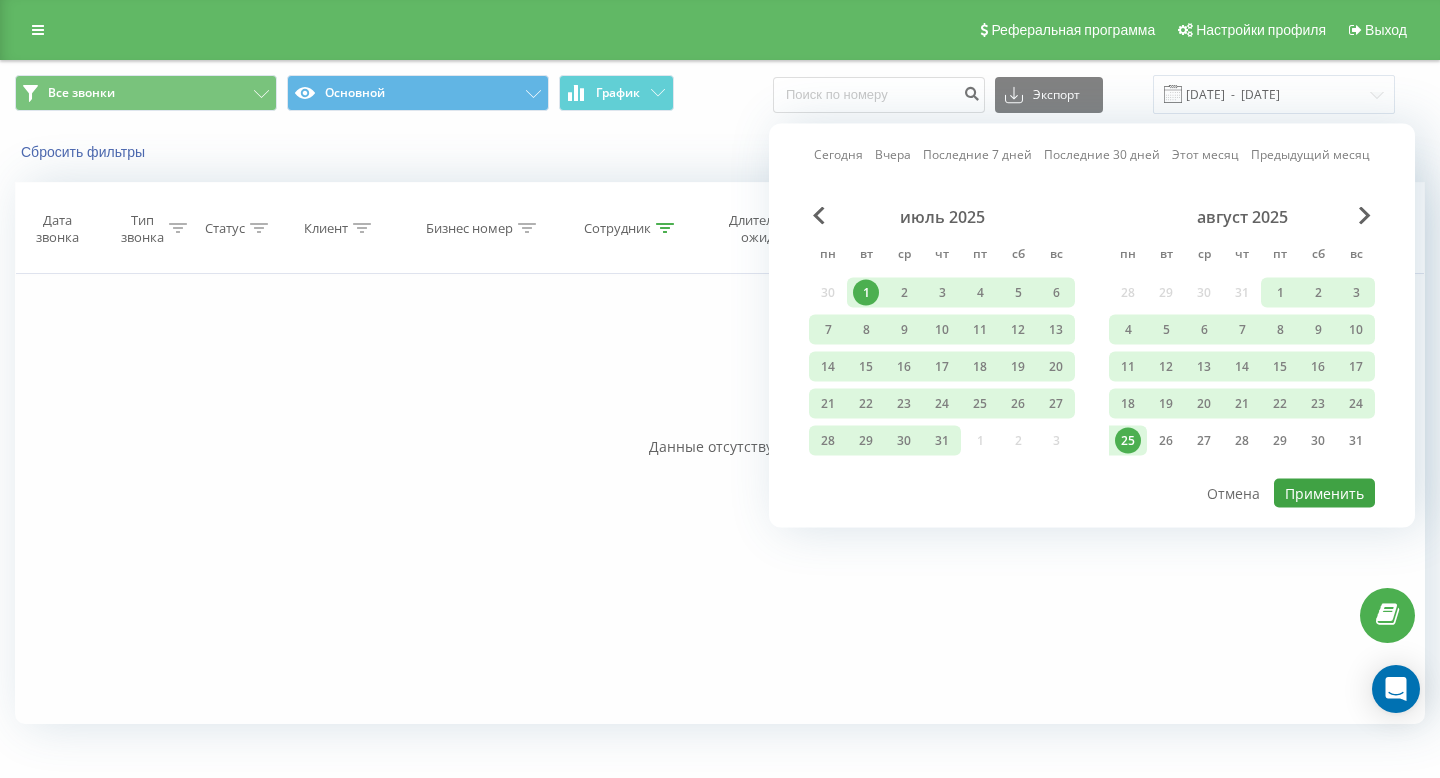 type on "01.07.2025  -  25.08.2025" 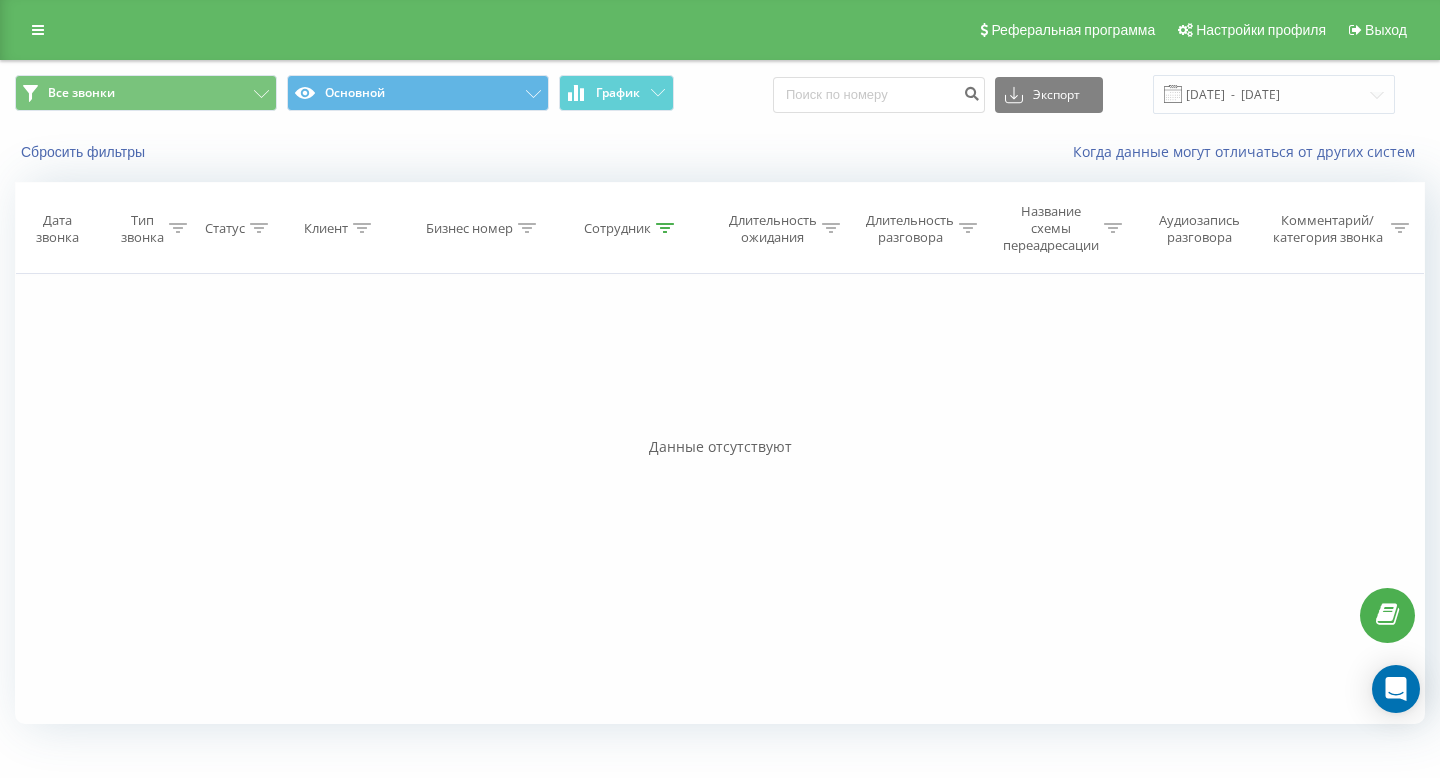 click on "Реферальная программа Настройки профиля Выход" at bounding box center (720, 30) 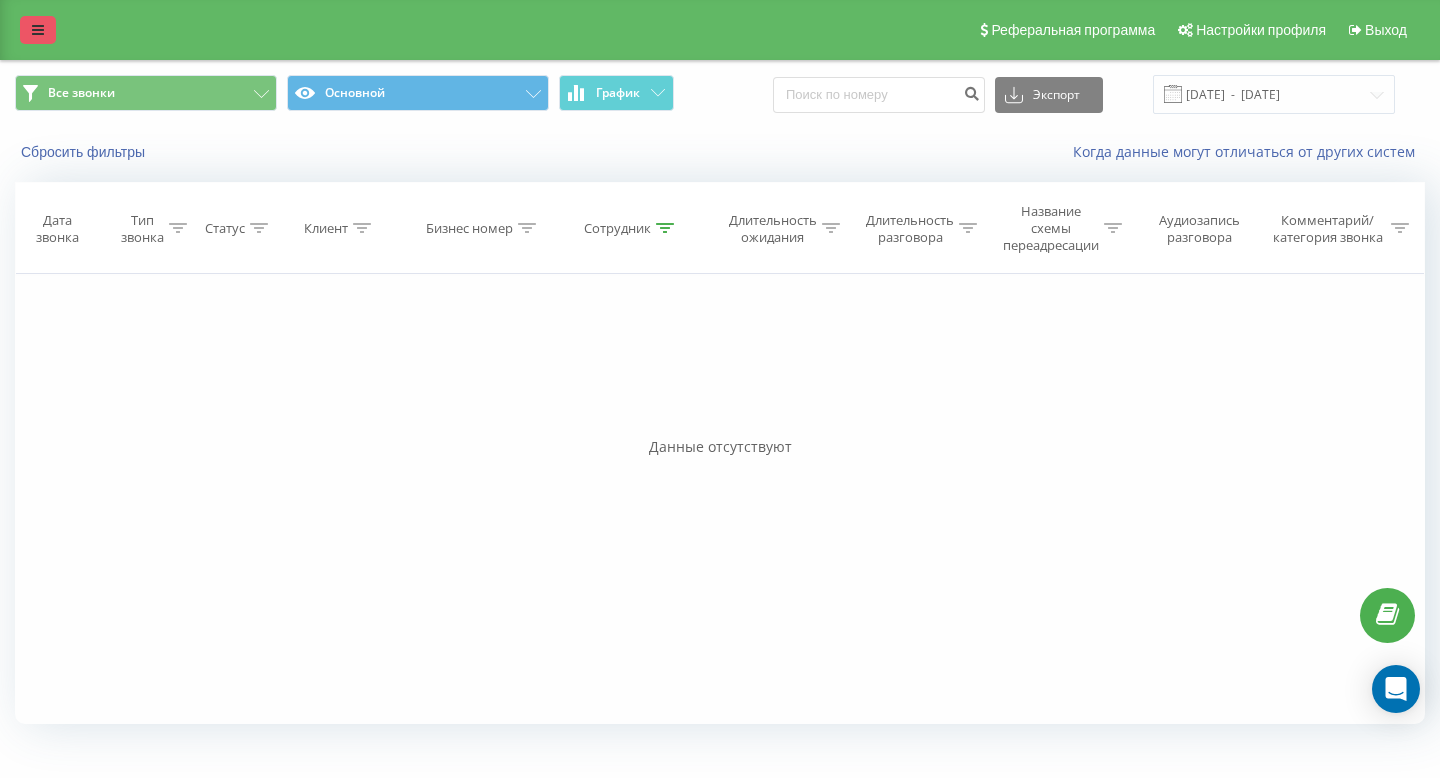 click at bounding box center [38, 30] 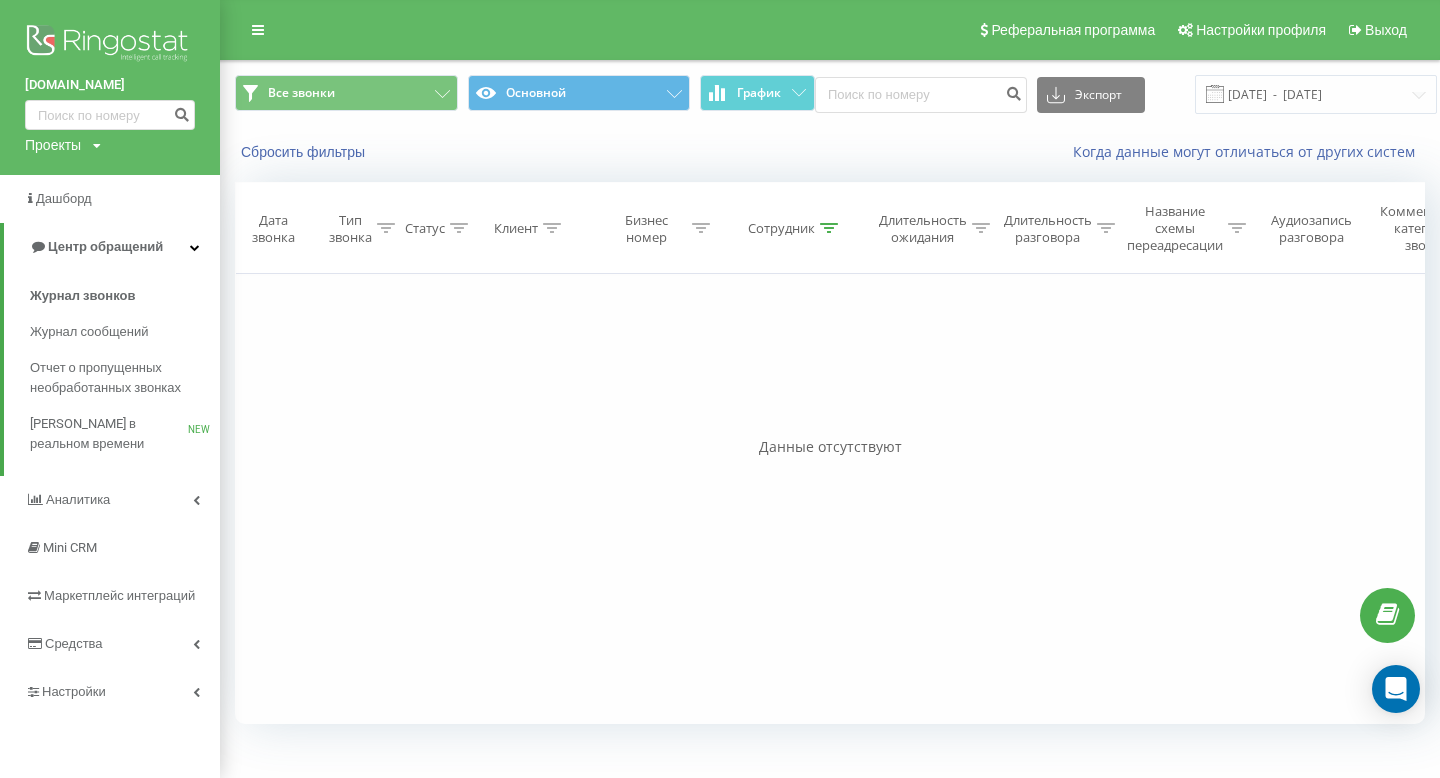click on "Длительность ожидания" at bounding box center [923, 229] 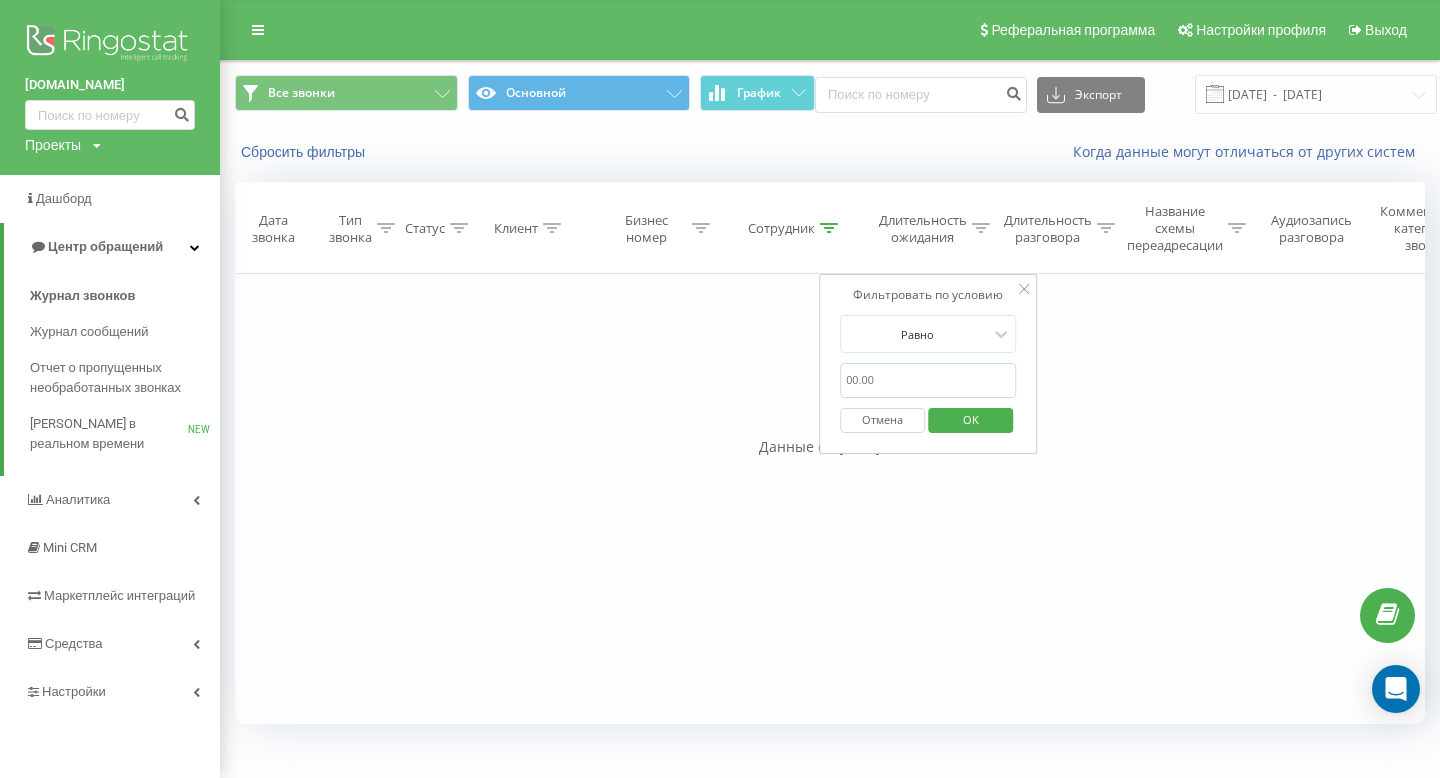 click 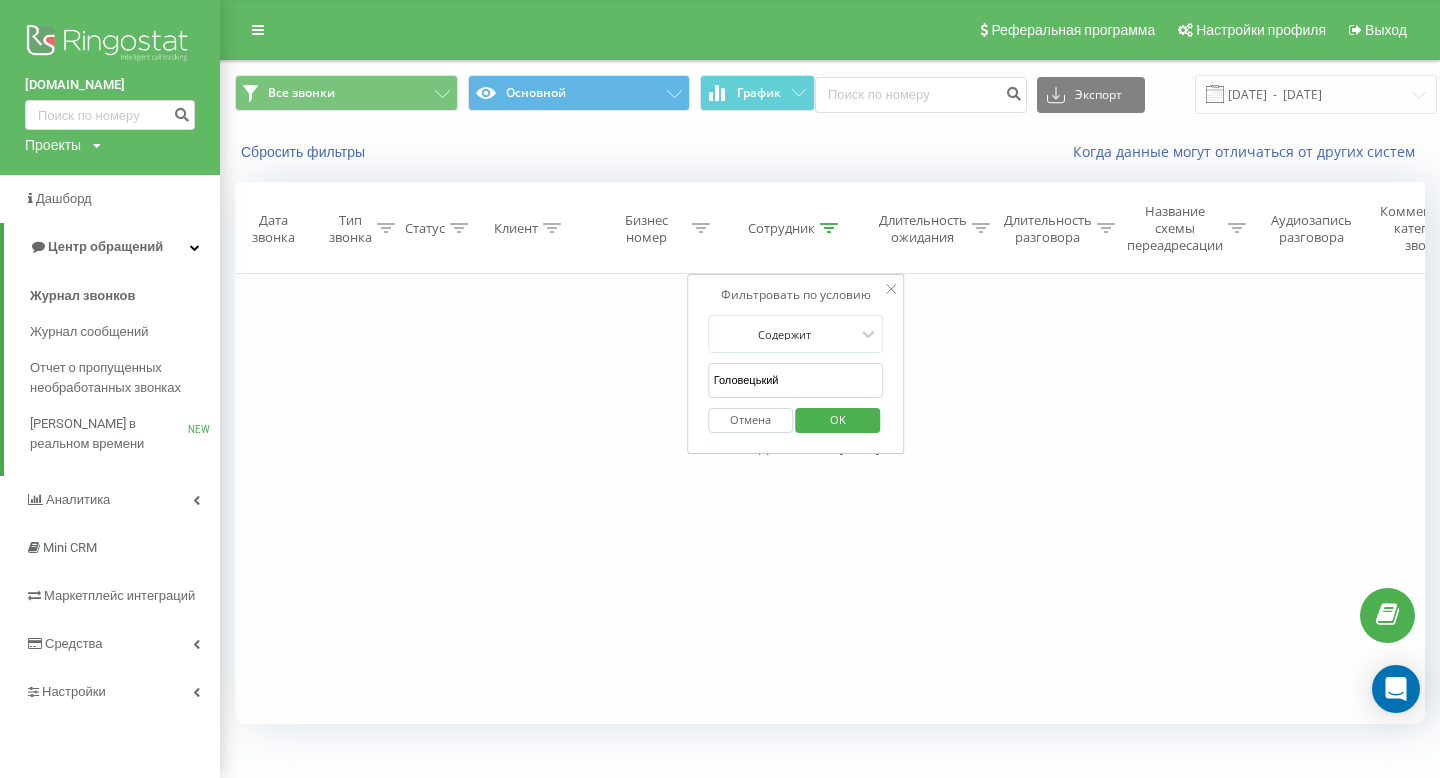 click on "Головецький" at bounding box center [796, 380] 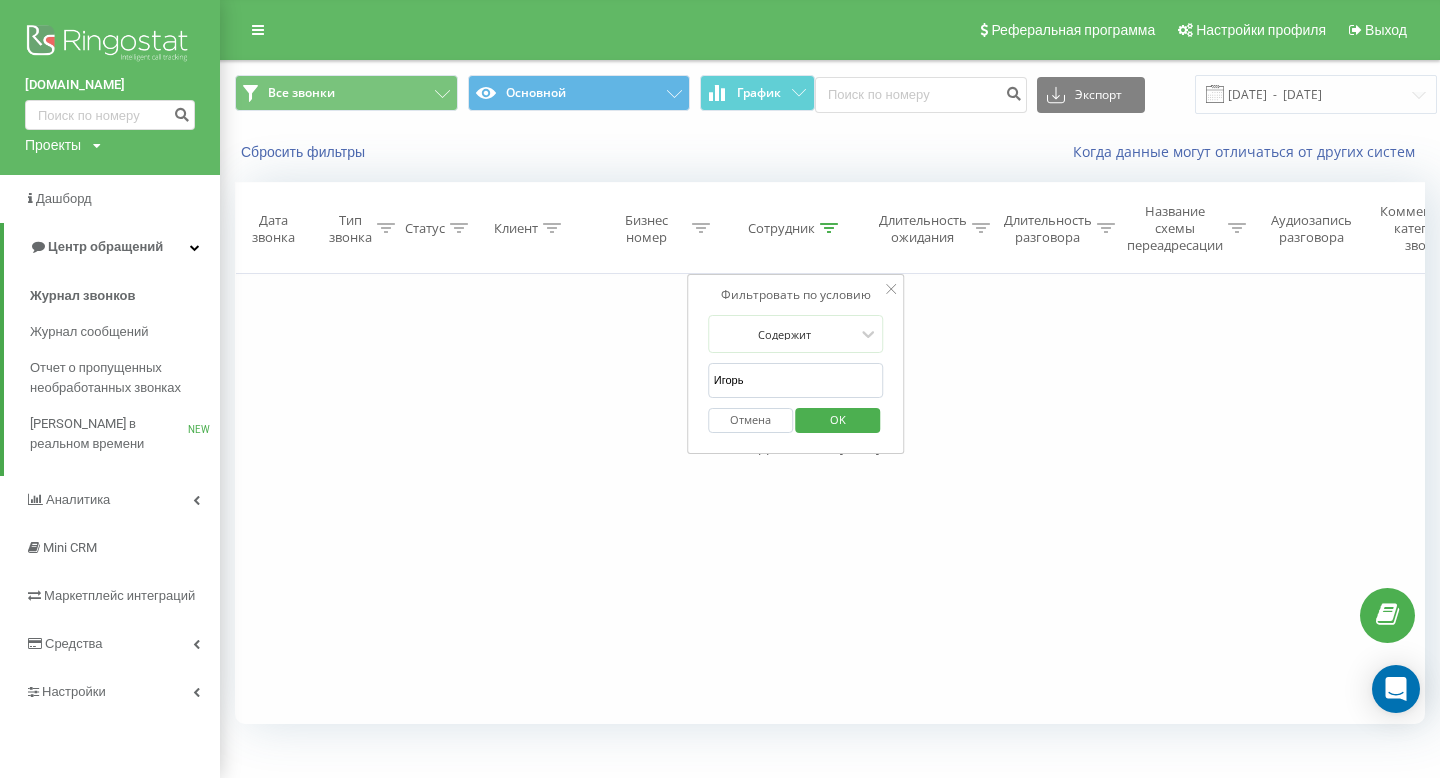 type on "Игорь" 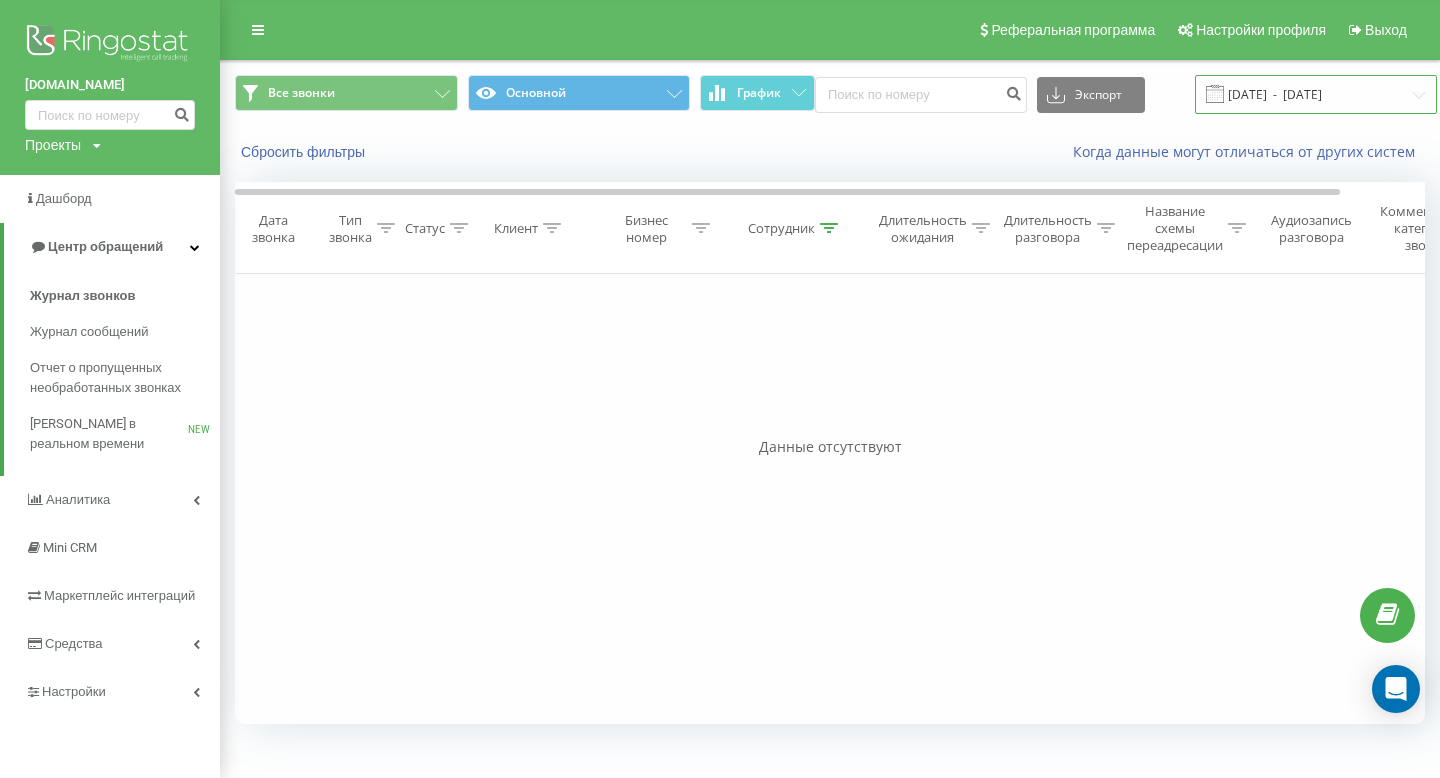 click on "01.07.2025  -  25.08.2025" at bounding box center [1316, 94] 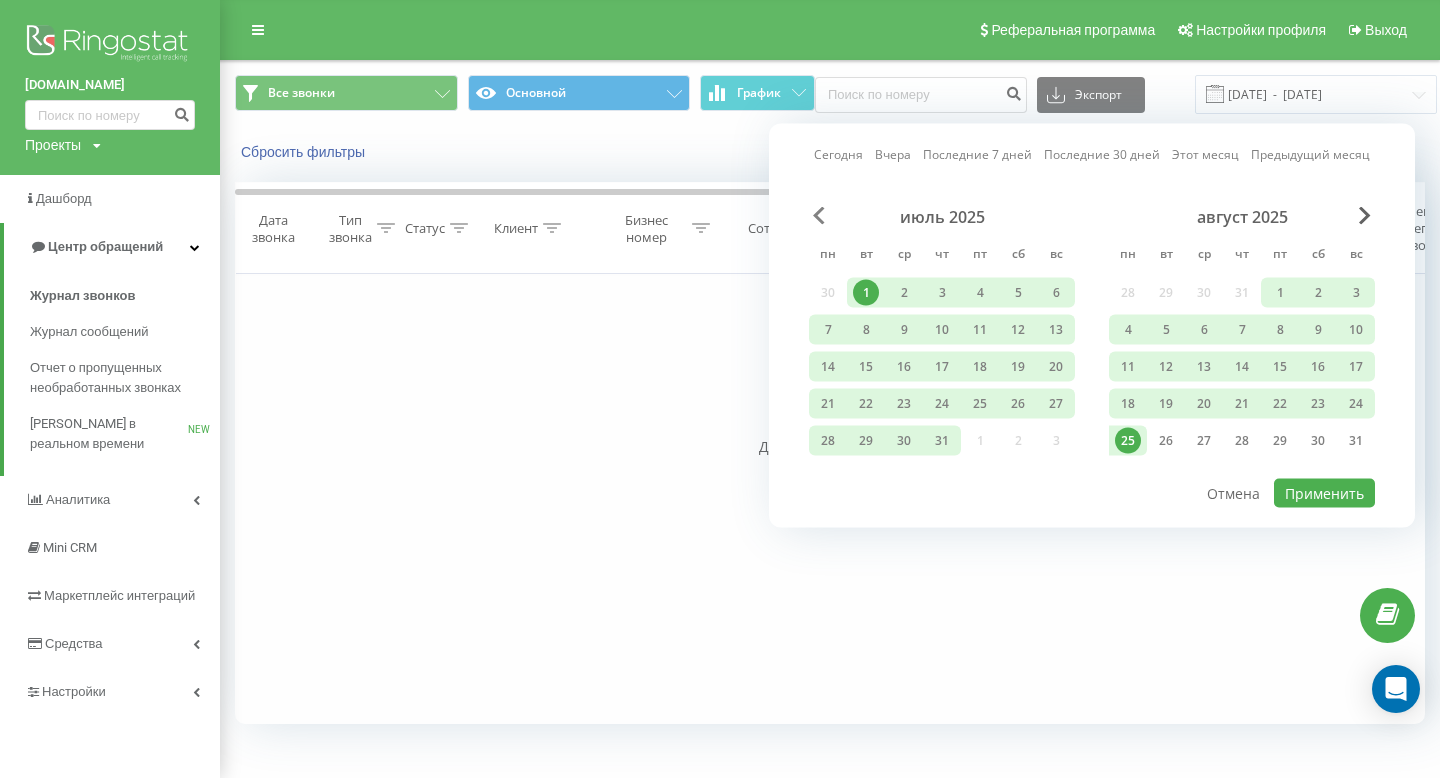 click at bounding box center [819, 216] 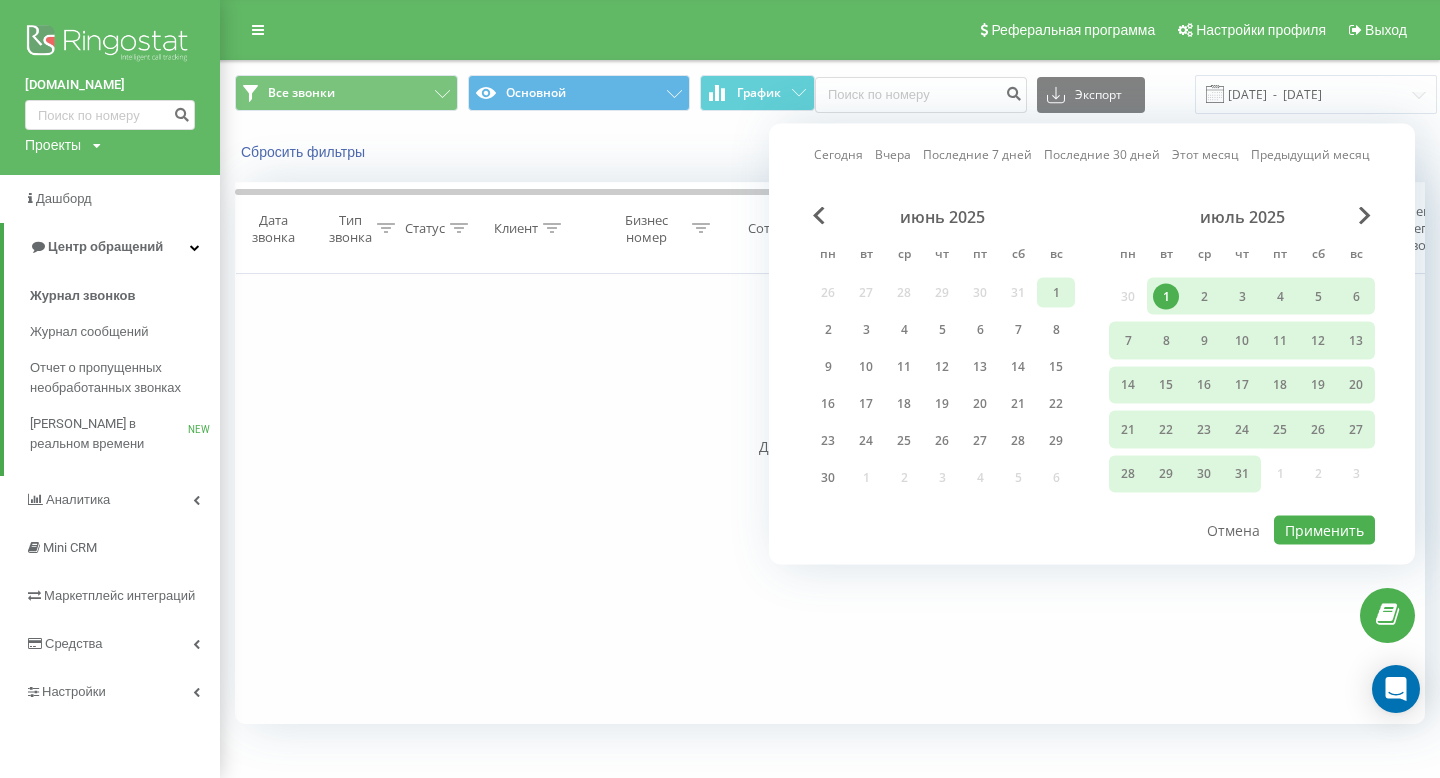 click on "1" at bounding box center (1056, 293) 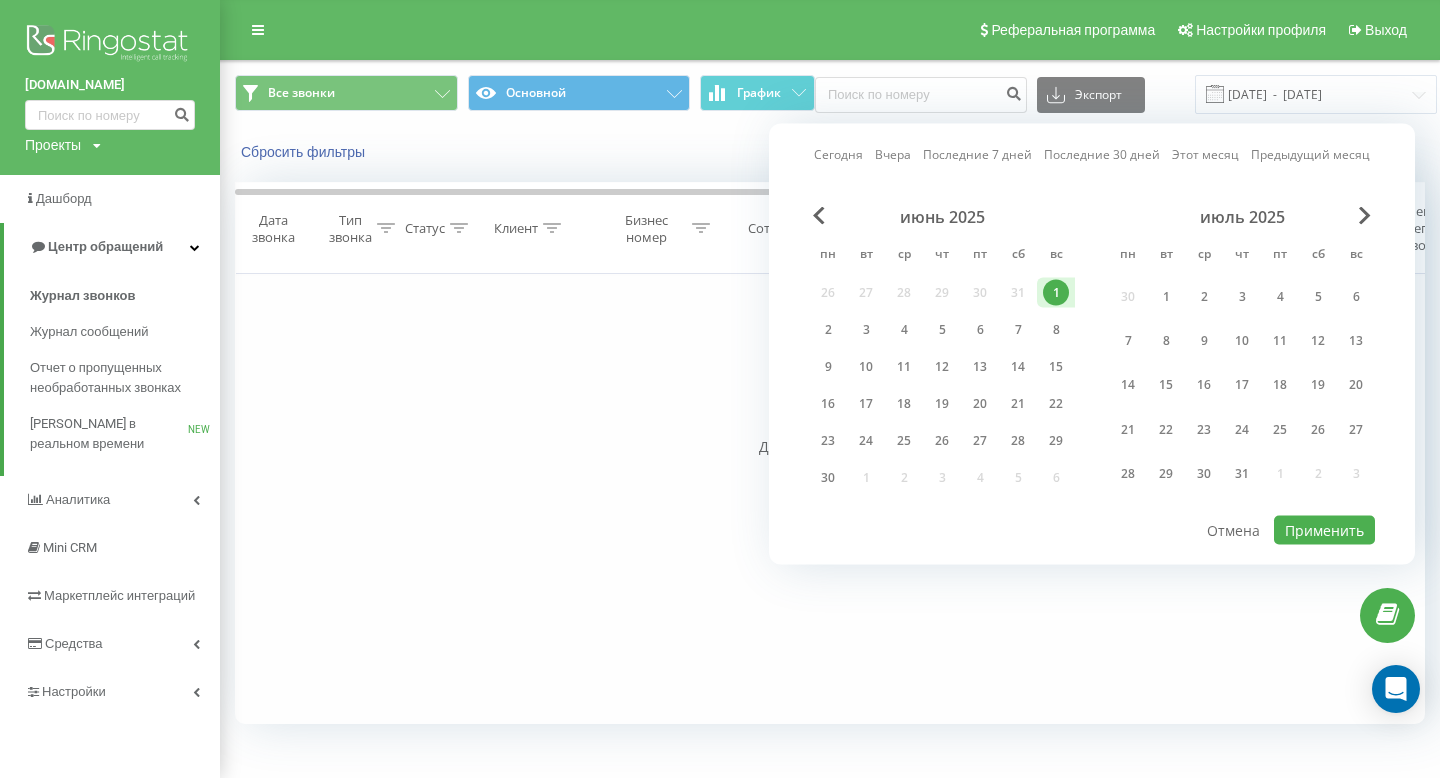 click on "Сегодня Вчера Последние 7 дней Последние 30 дней Этот месяц Предыдущий месяц июнь 2025 пн вт ср чт пт сб вс 26 27 28 29 30 31 1 2 3 4 5 6 7 8 9 10 11 12 13 14 15 16 17 18 19 20 21 22 23 24 25 26 27 28 29 30 1 2 3 4 5 6 июль 2025 пн вт ср чт пт сб вс 30 1 2 3 4 5 6 7 8 9 10 11 12 13 14 15 16 17 18 19 20 21 22 23 24 25 26 27 28 29 30 31 1 2 3 Применить Отмена" at bounding box center (1092, 344) 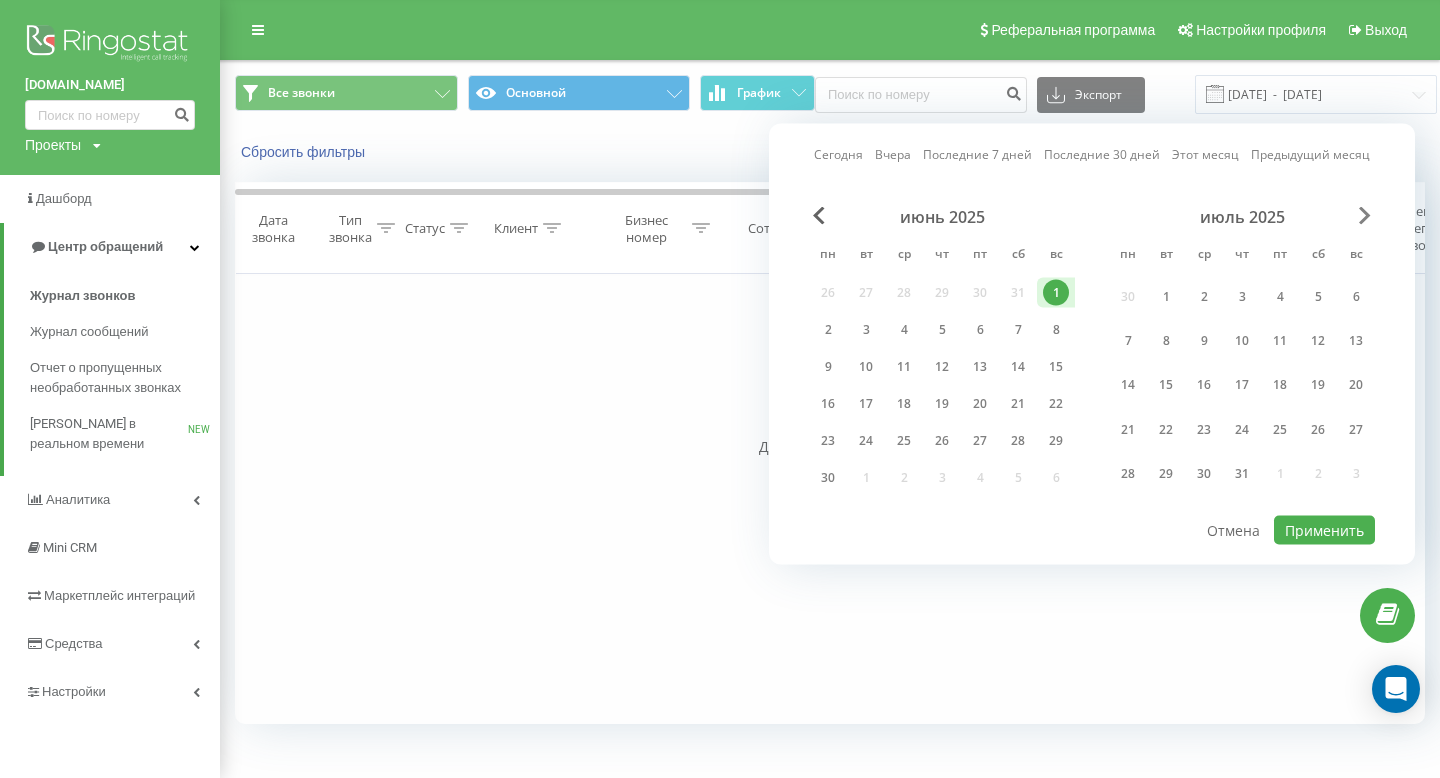 click at bounding box center (1365, 216) 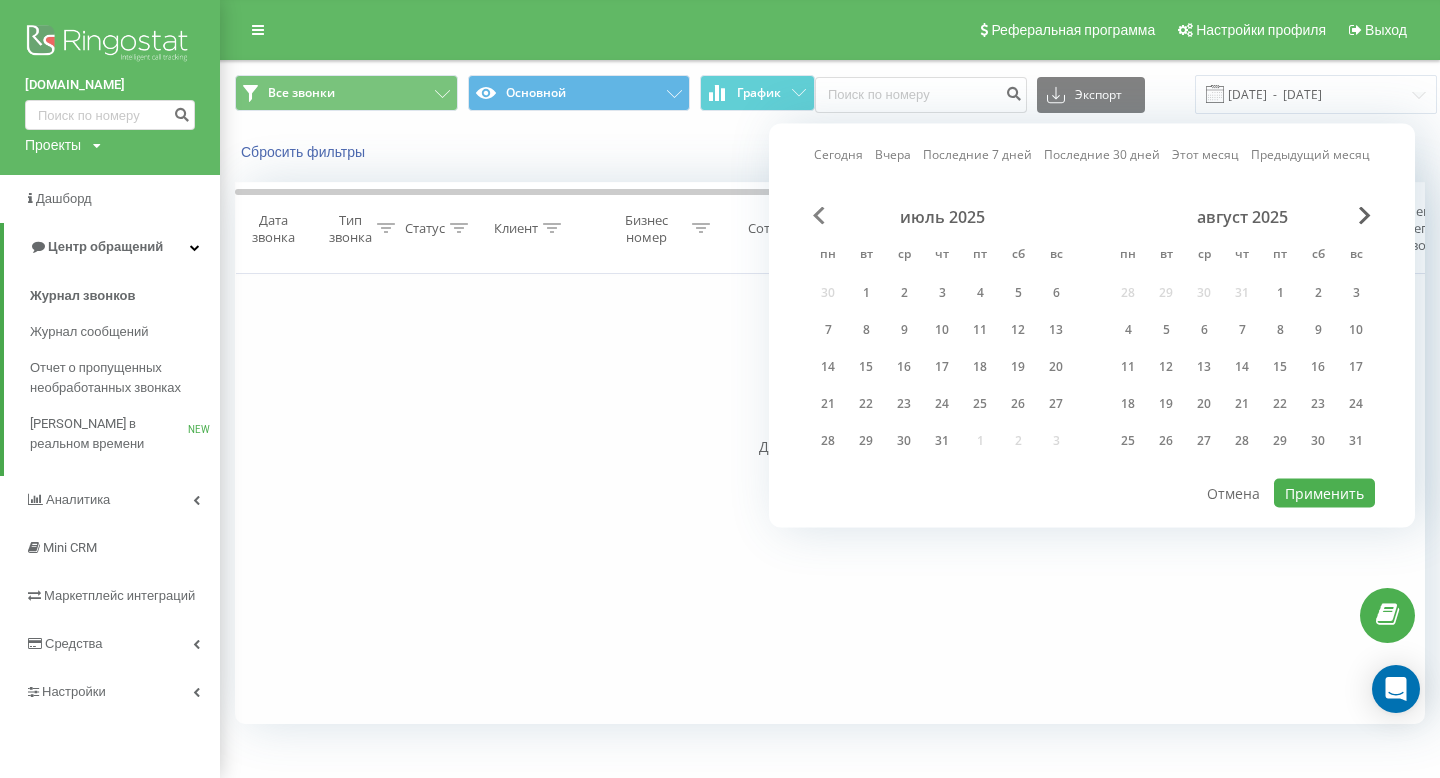 click at bounding box center (819, 216) 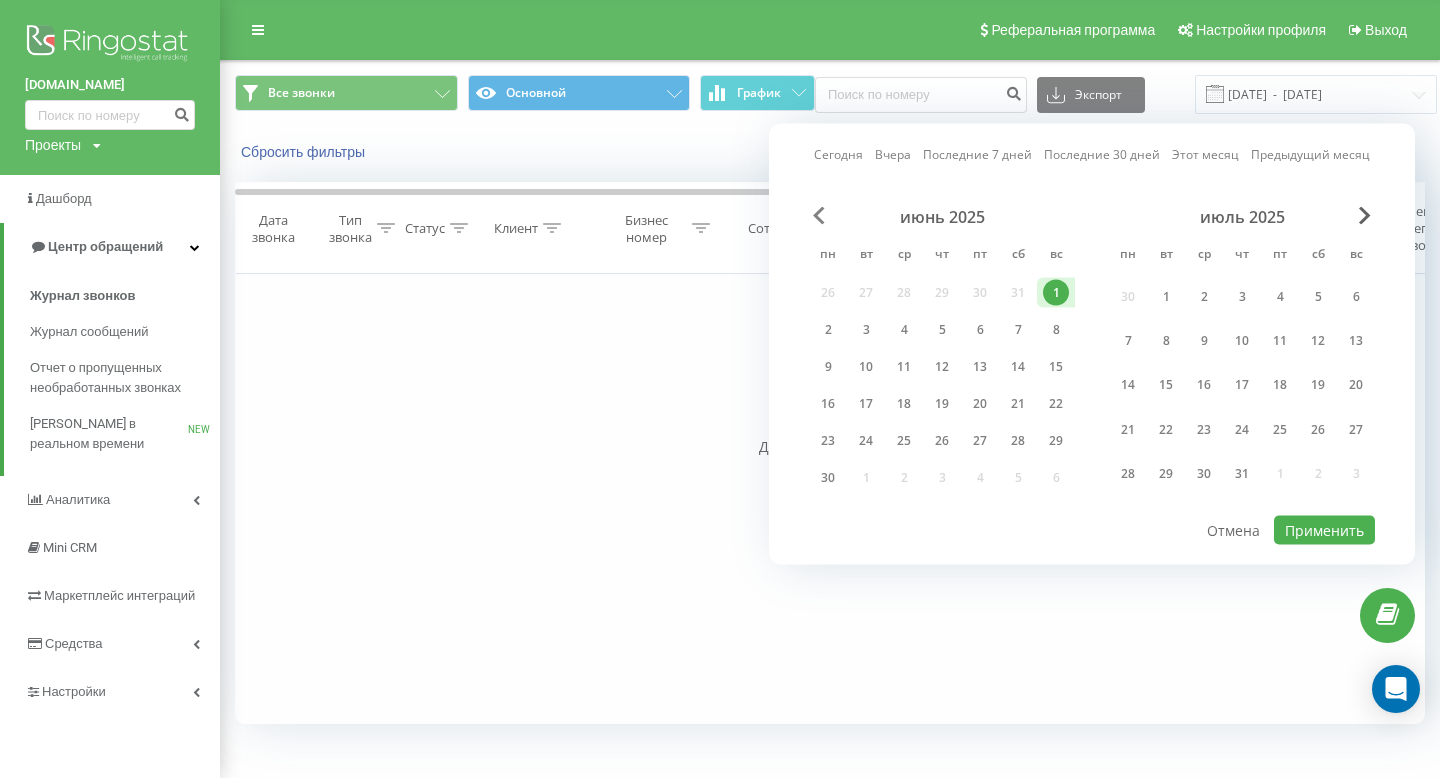 click at bounding box center [819, 216] 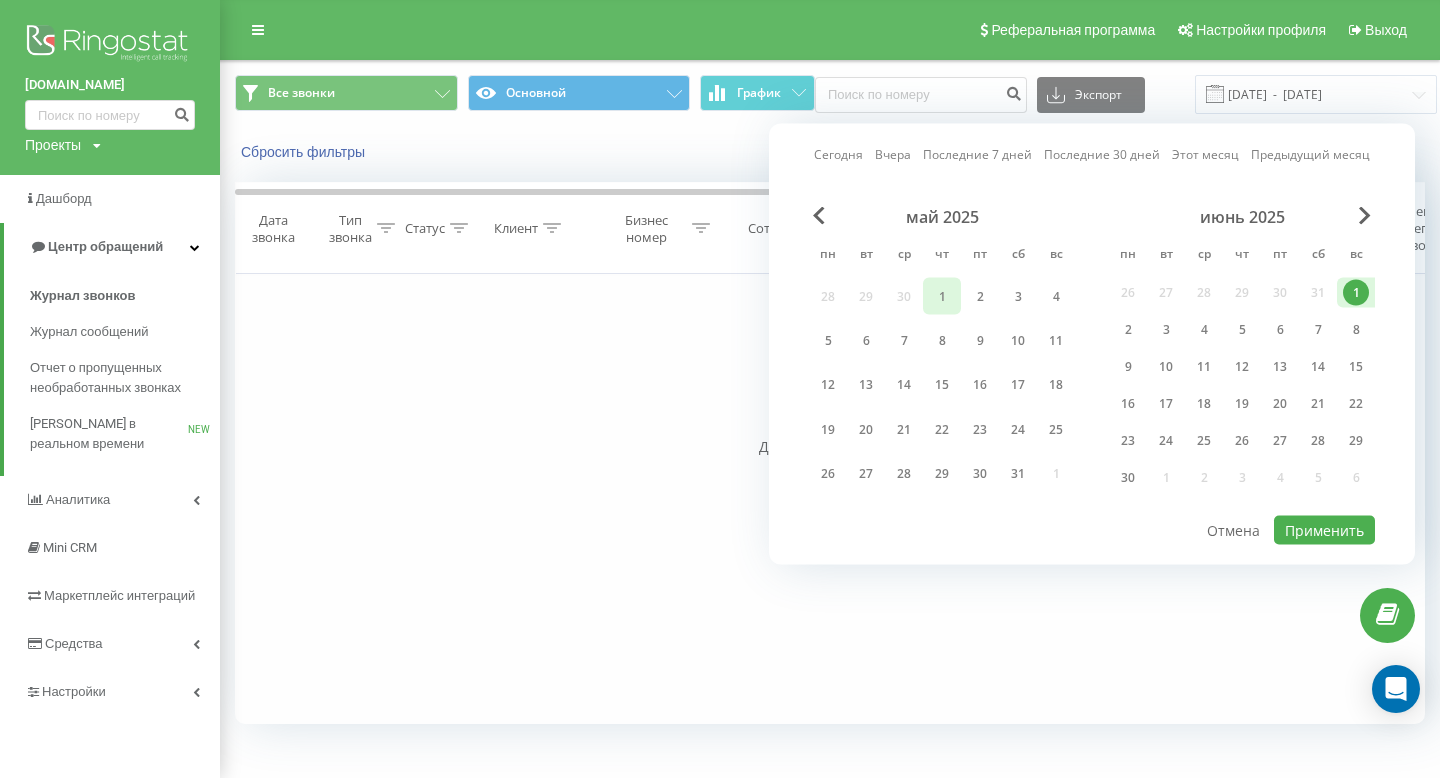 click on "1" at bounding box center [942, 296] 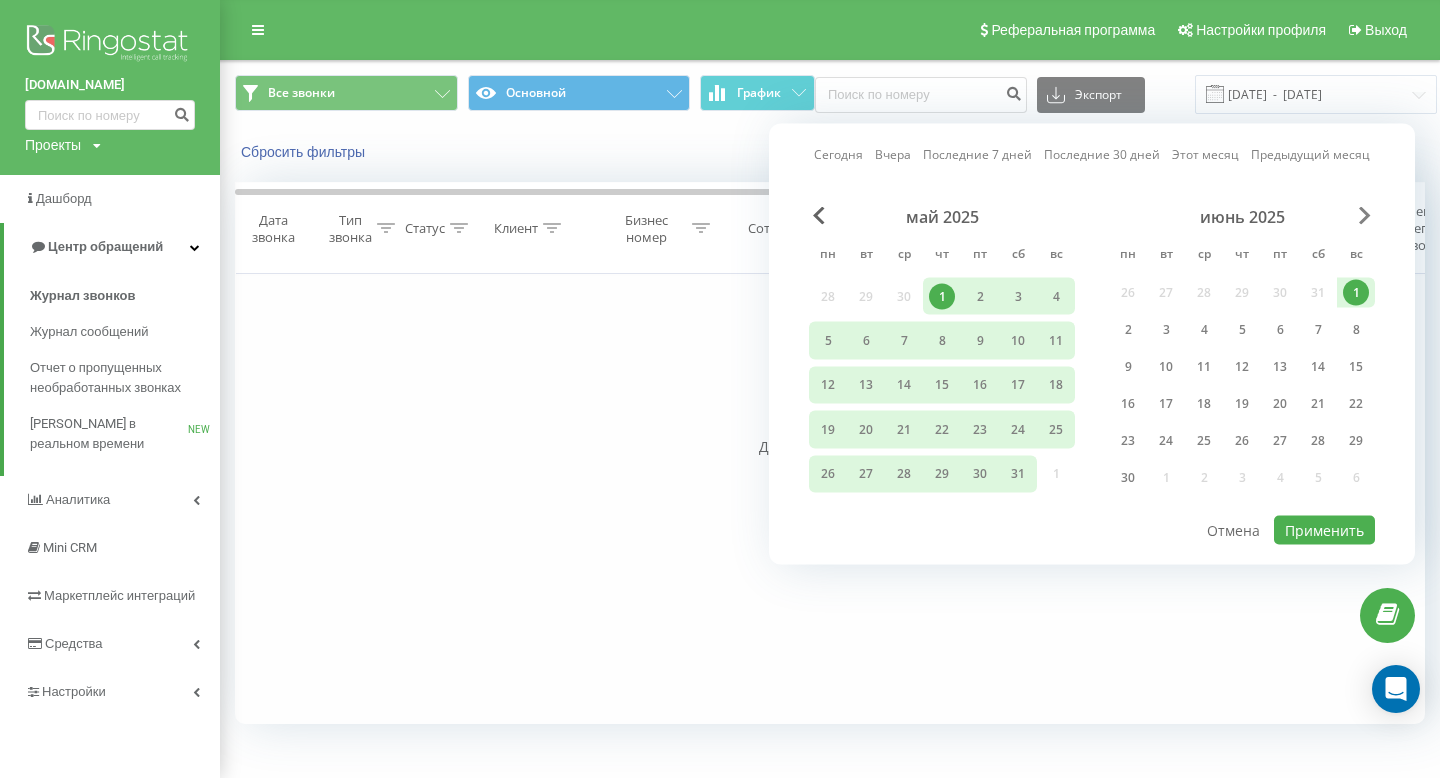 click at bounding box center (1365, 216) 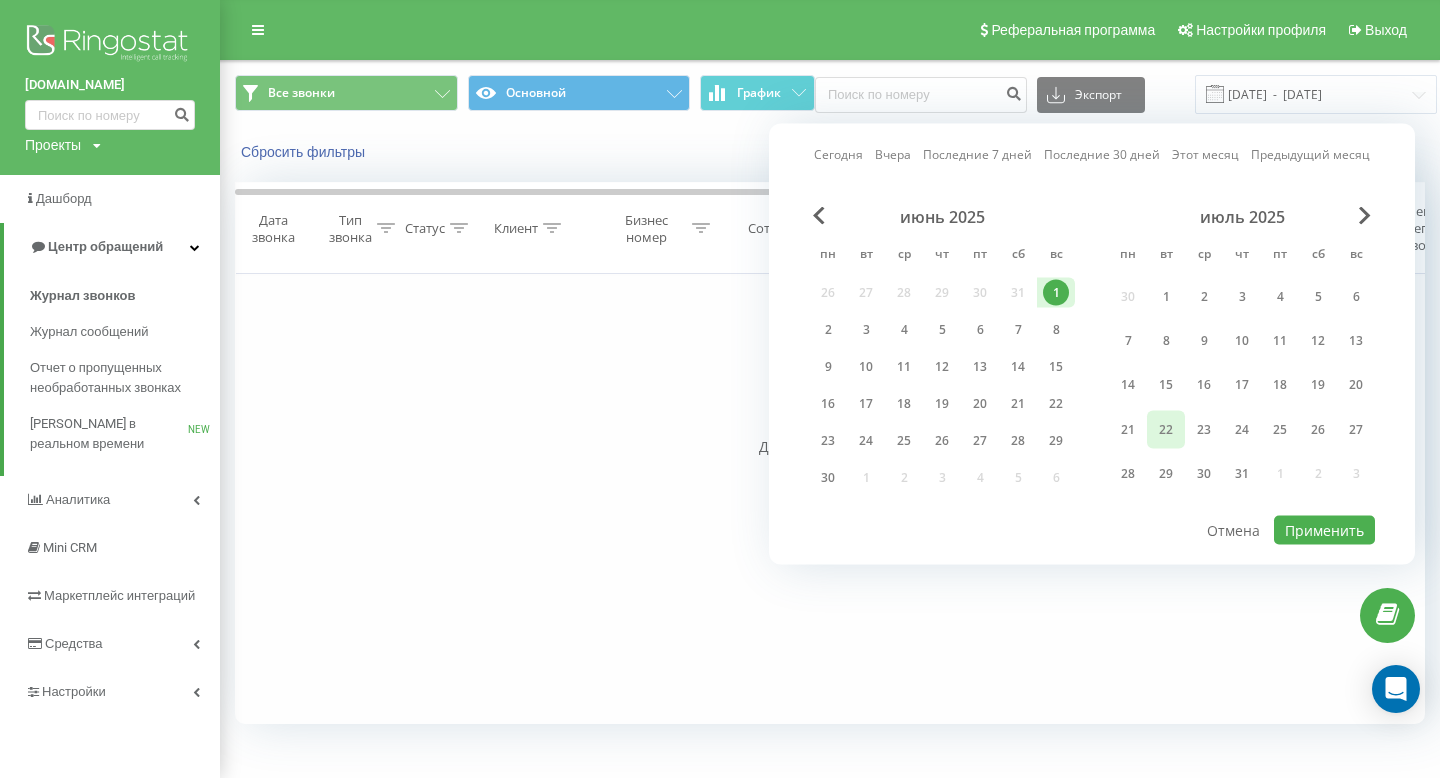 click on "22" at bounding box center (1166, 429) 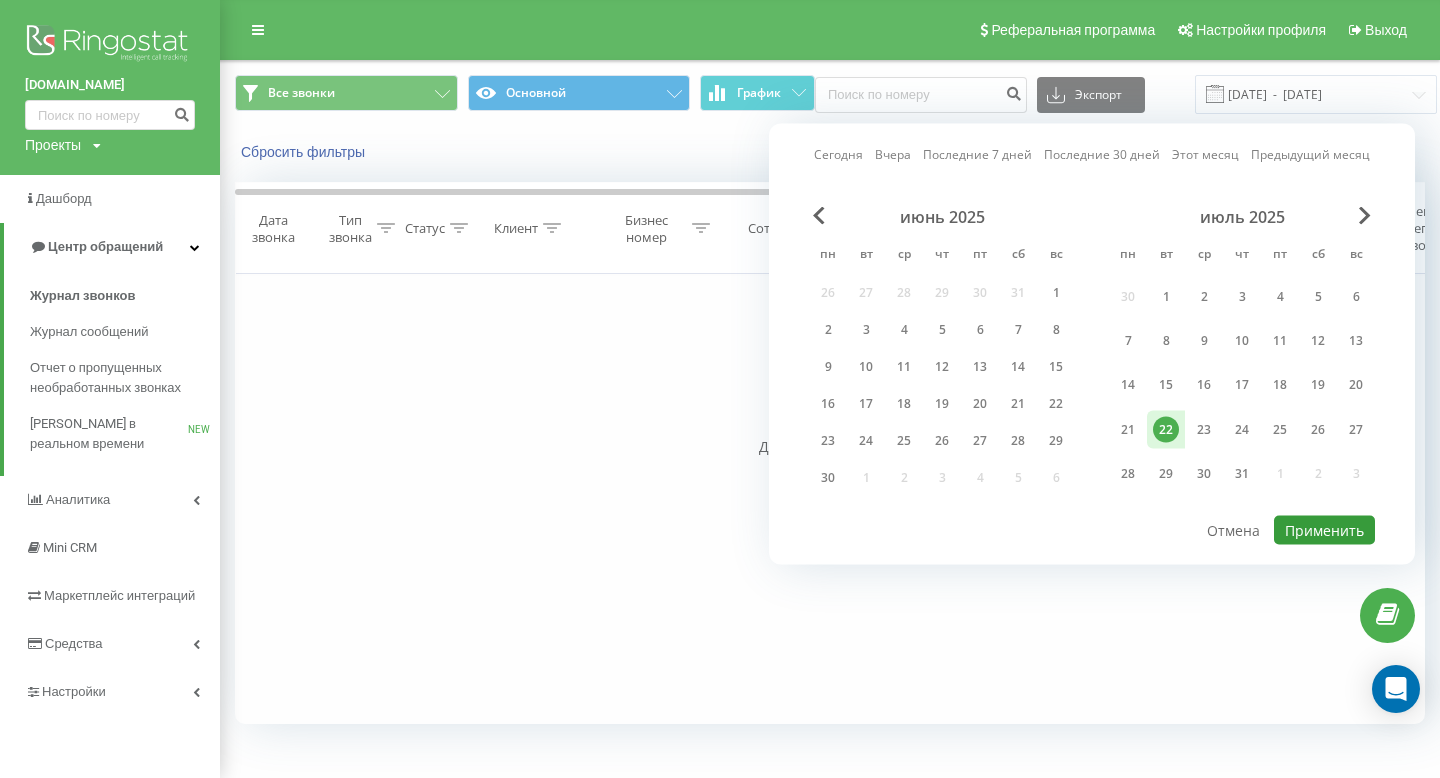 click on "Применить" at bounding box center [1324, 530] 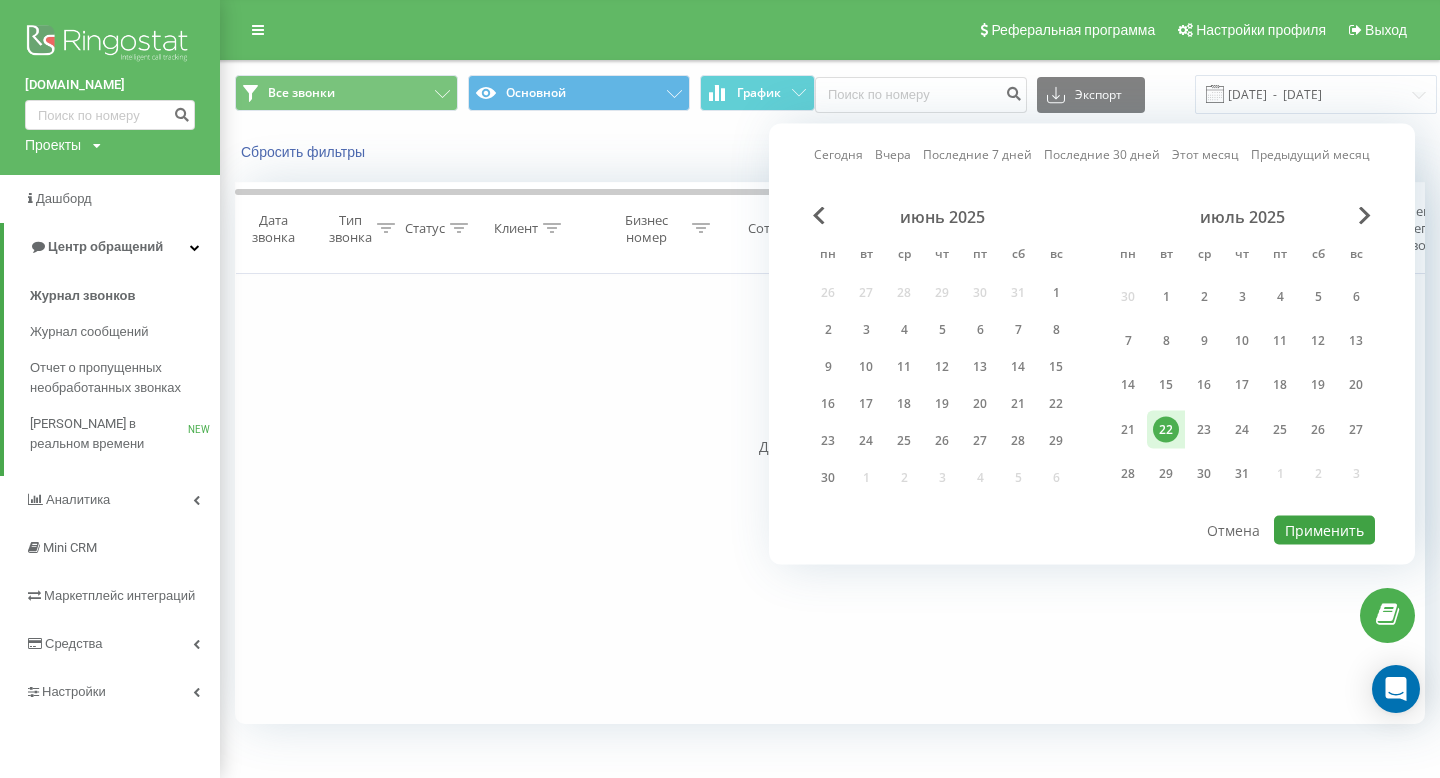type on "22.07.2025  -  22.07.2025" 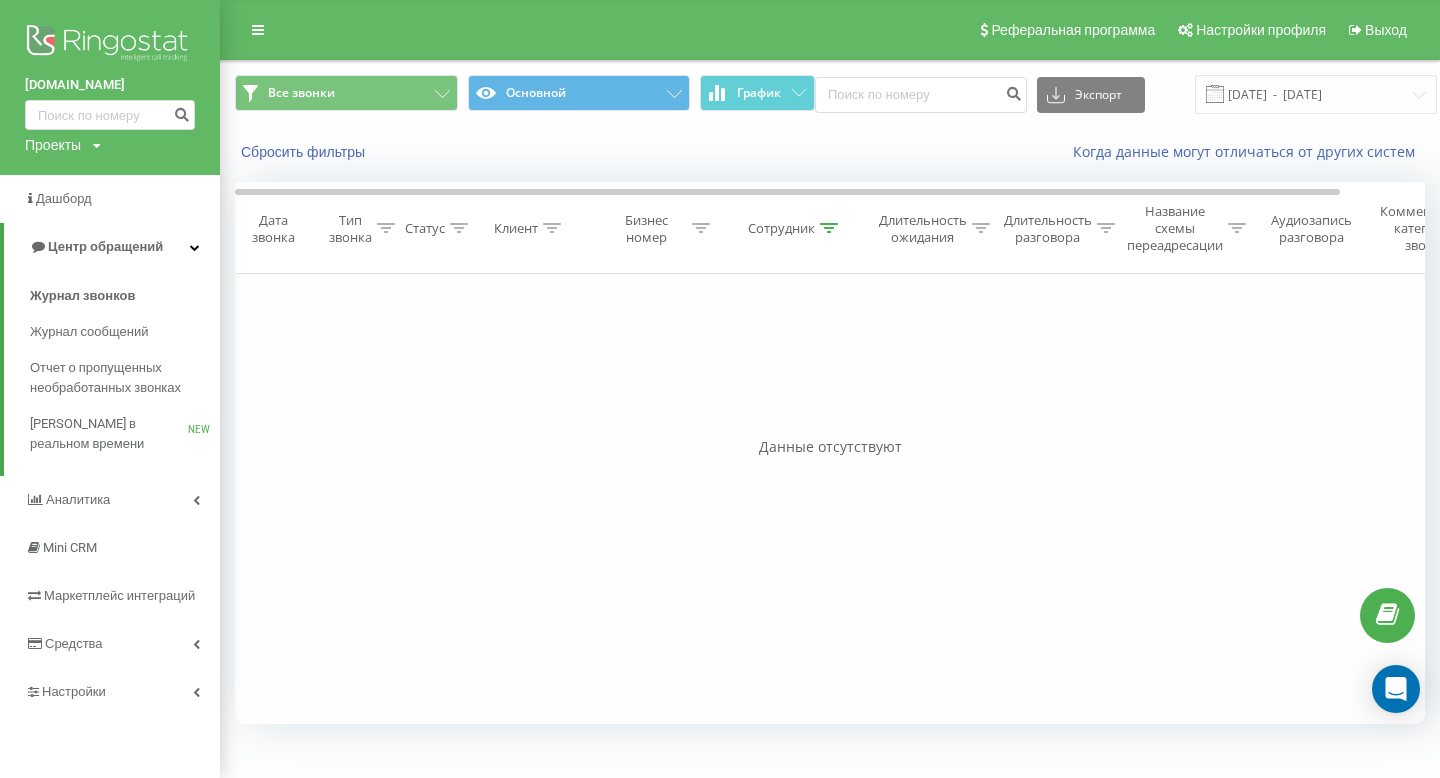 click on "Длительность разговора" at bounding box center [1048, 229] 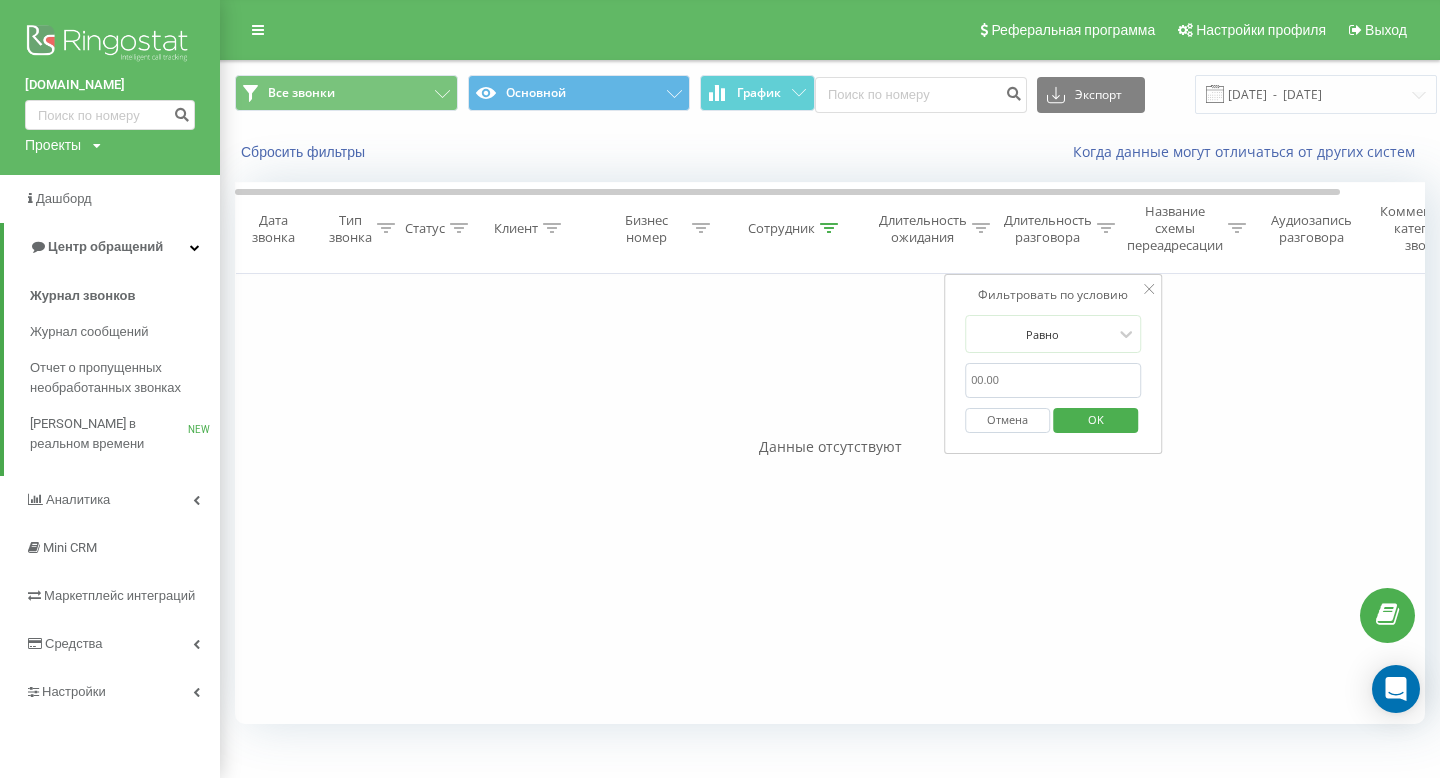 click on "Отмена" at bounding box center (1007, 420) 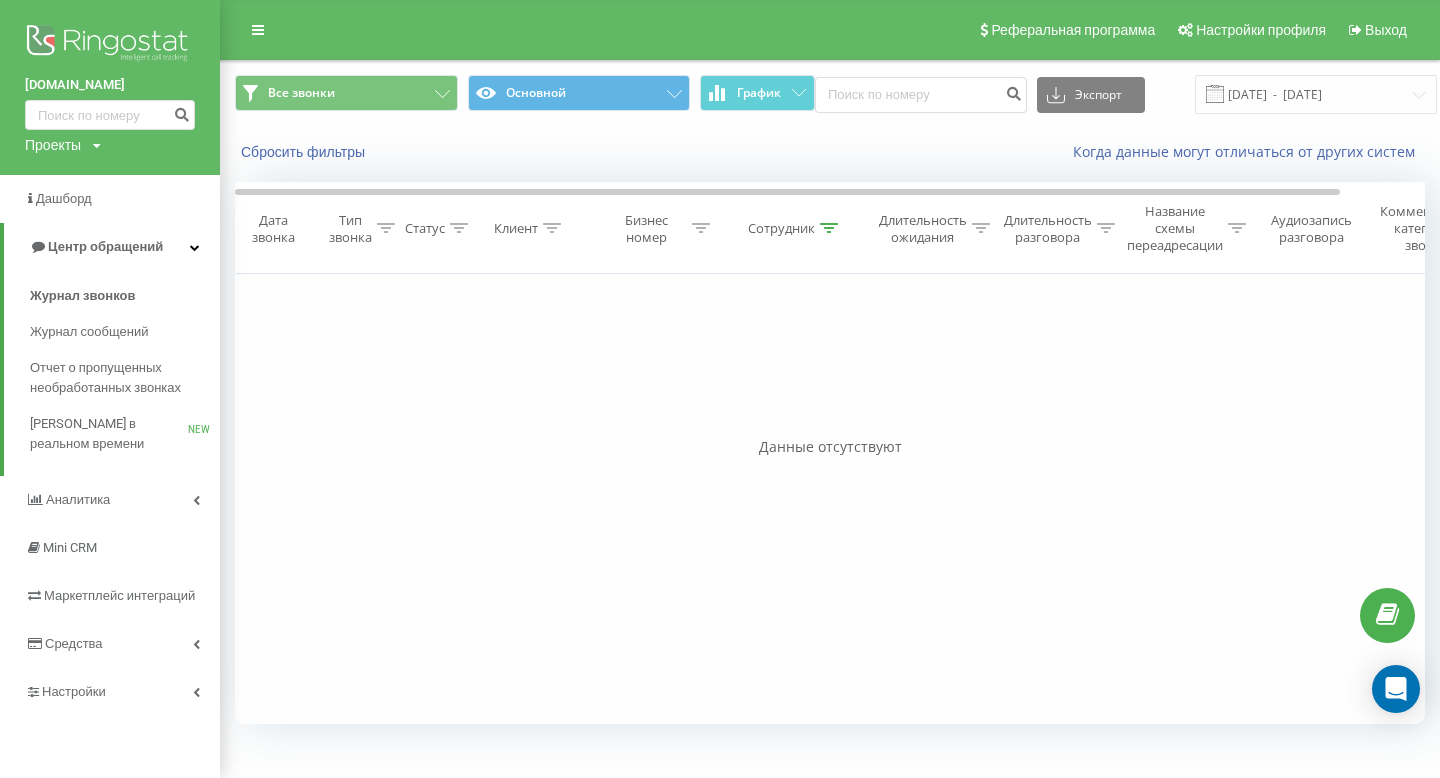 click at bounding box center (829, 228) 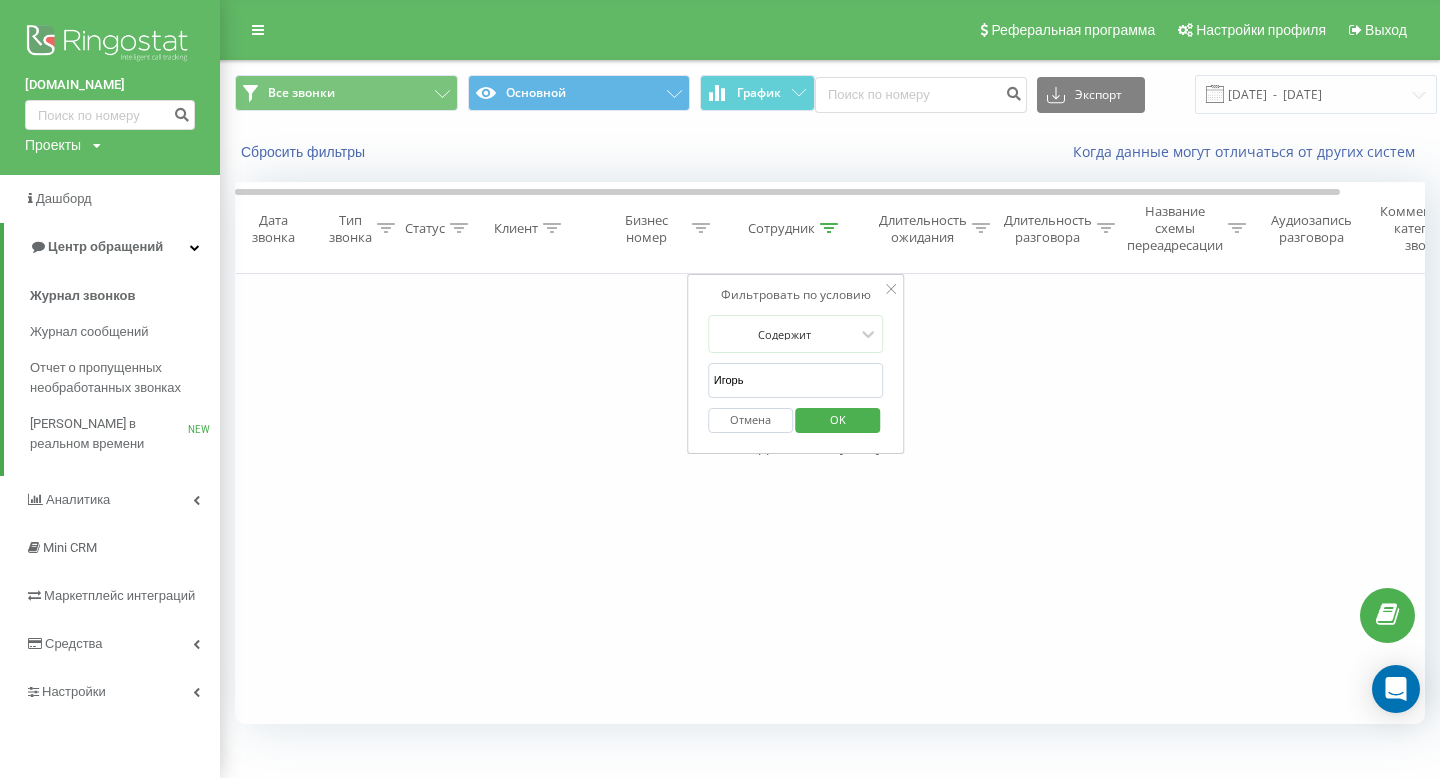 click on "Отмена" at bounding box center (750, 420) 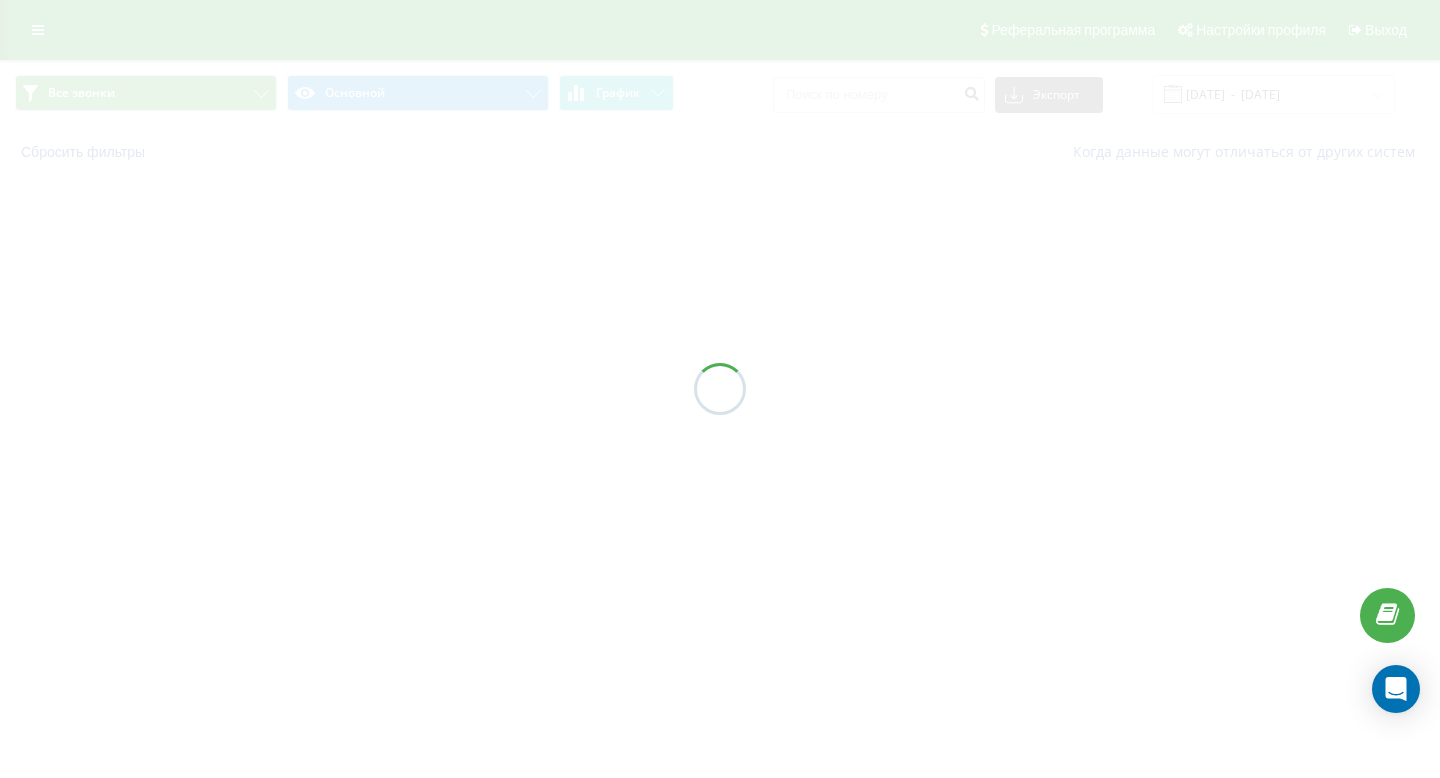 scroll, scrollTop: 0, scrollLeft: 0, axis: both 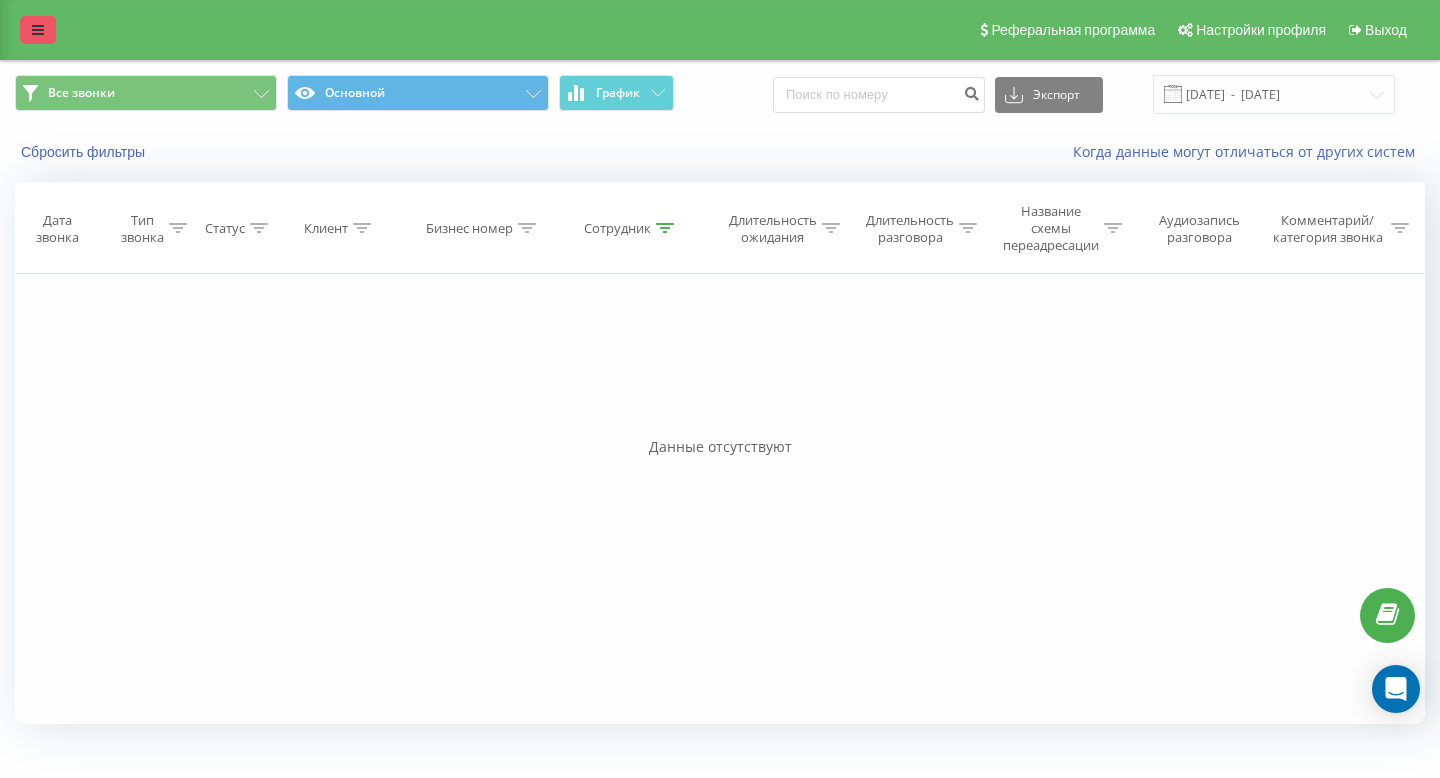 click at bounding box center (38, 30) 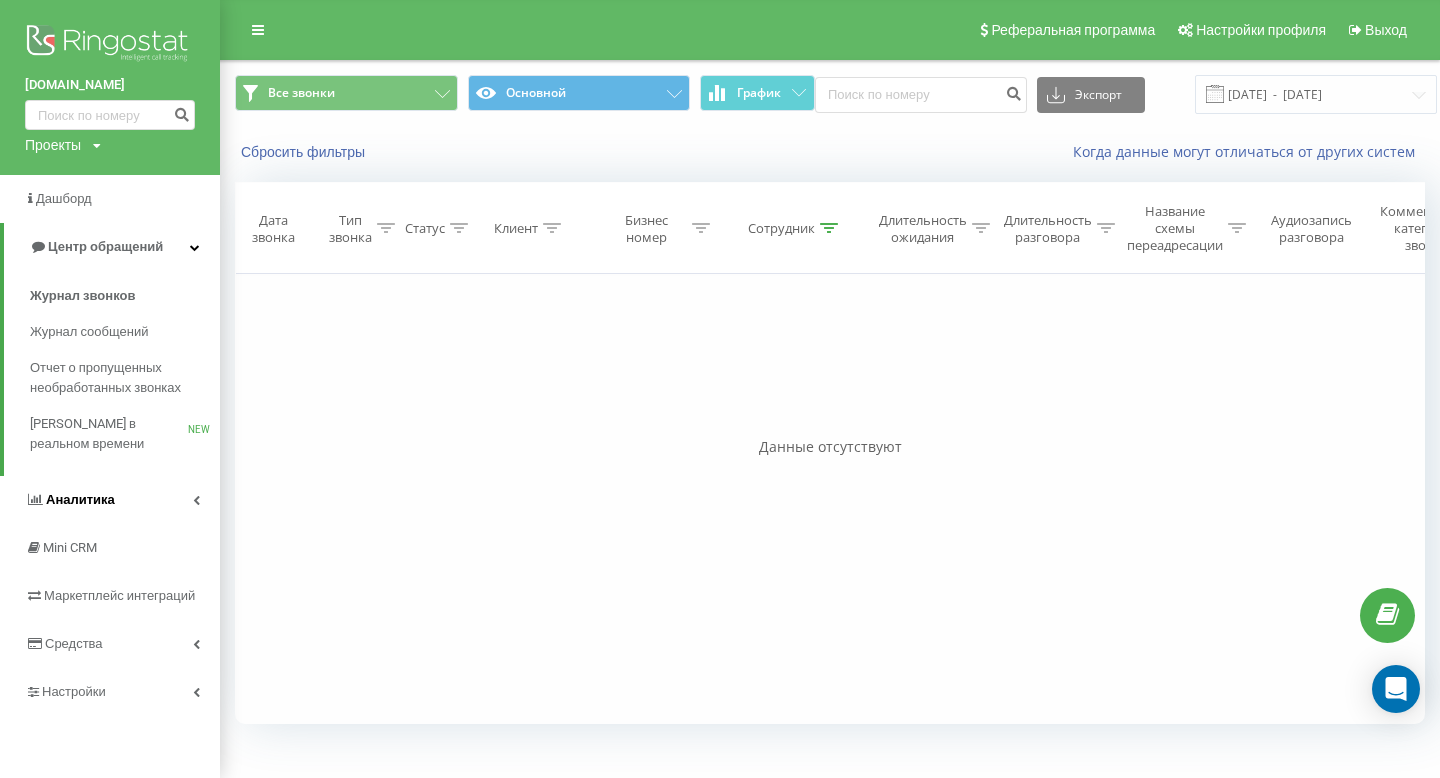 click on "Аналитика" 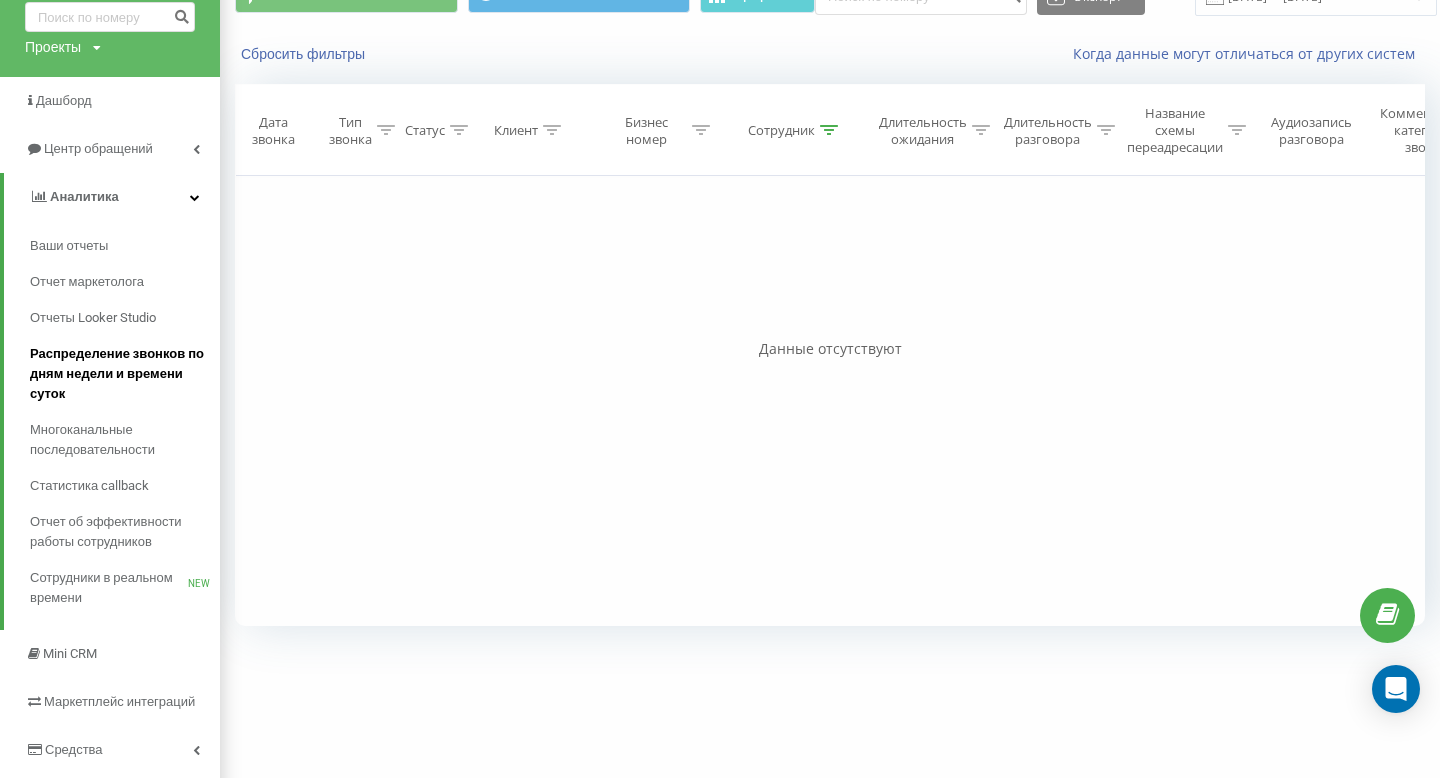 scroll, scrollTop: 99, scrollLeft: 0, axis: vertical 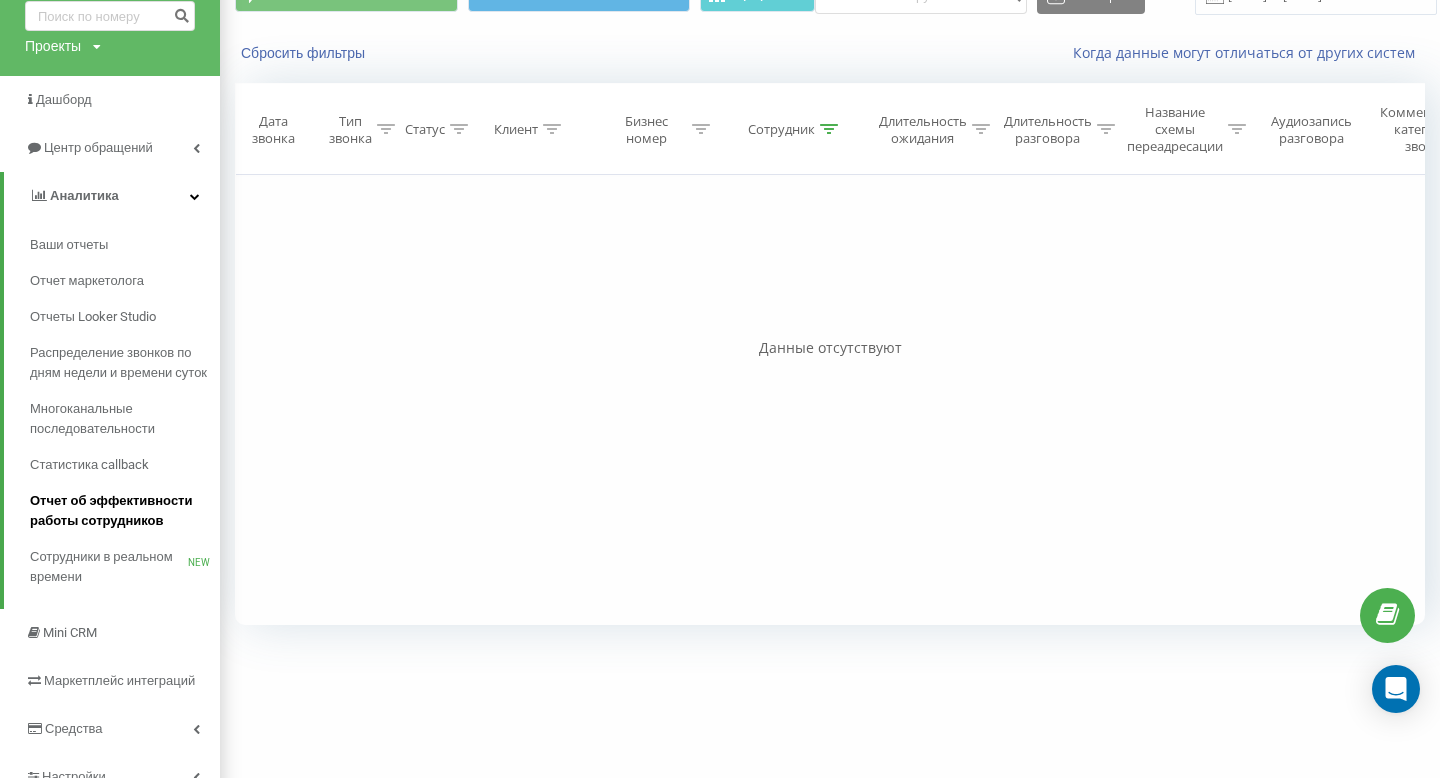 click on "Отчет об эффективности работы сотрудников" 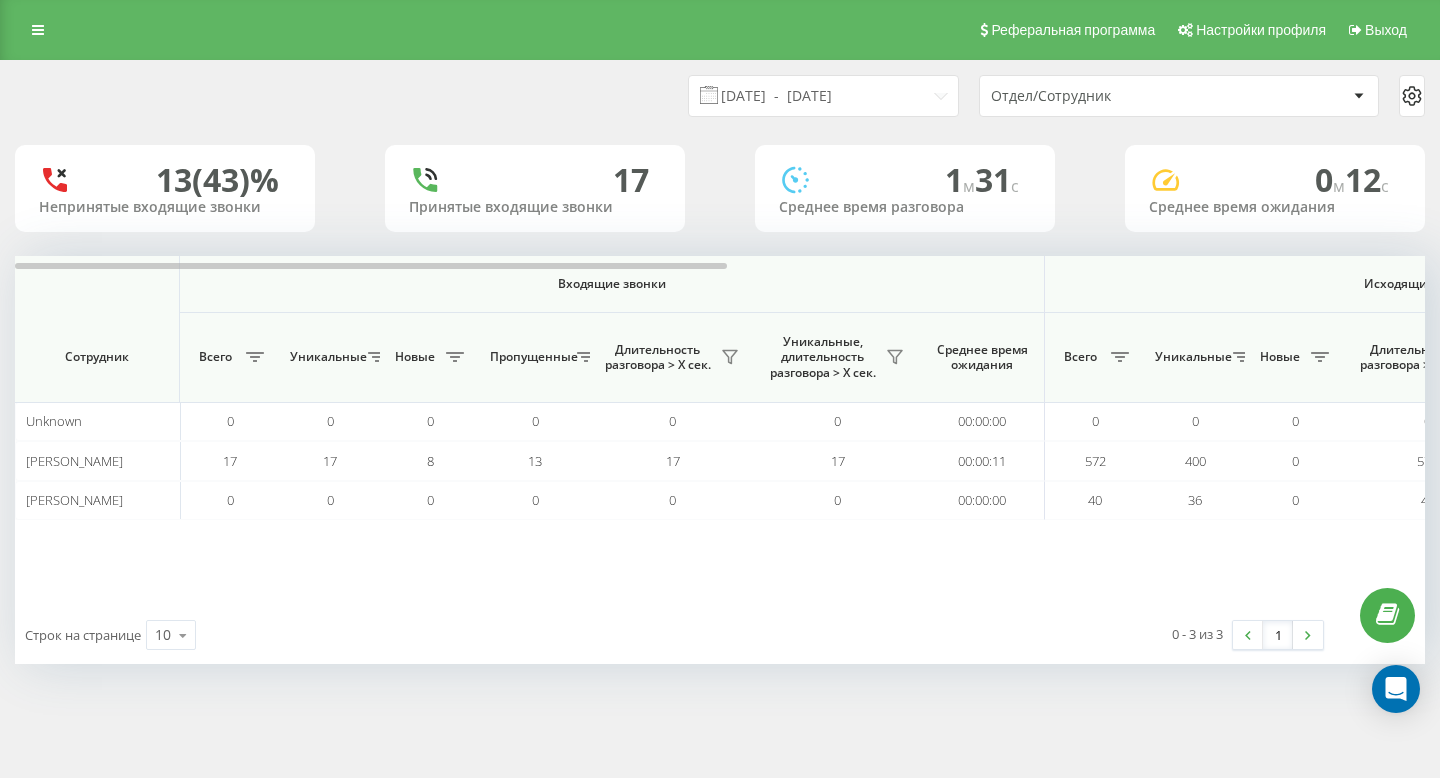 scroll, scrollTop: 0, scrollLeft: 0, axis: both 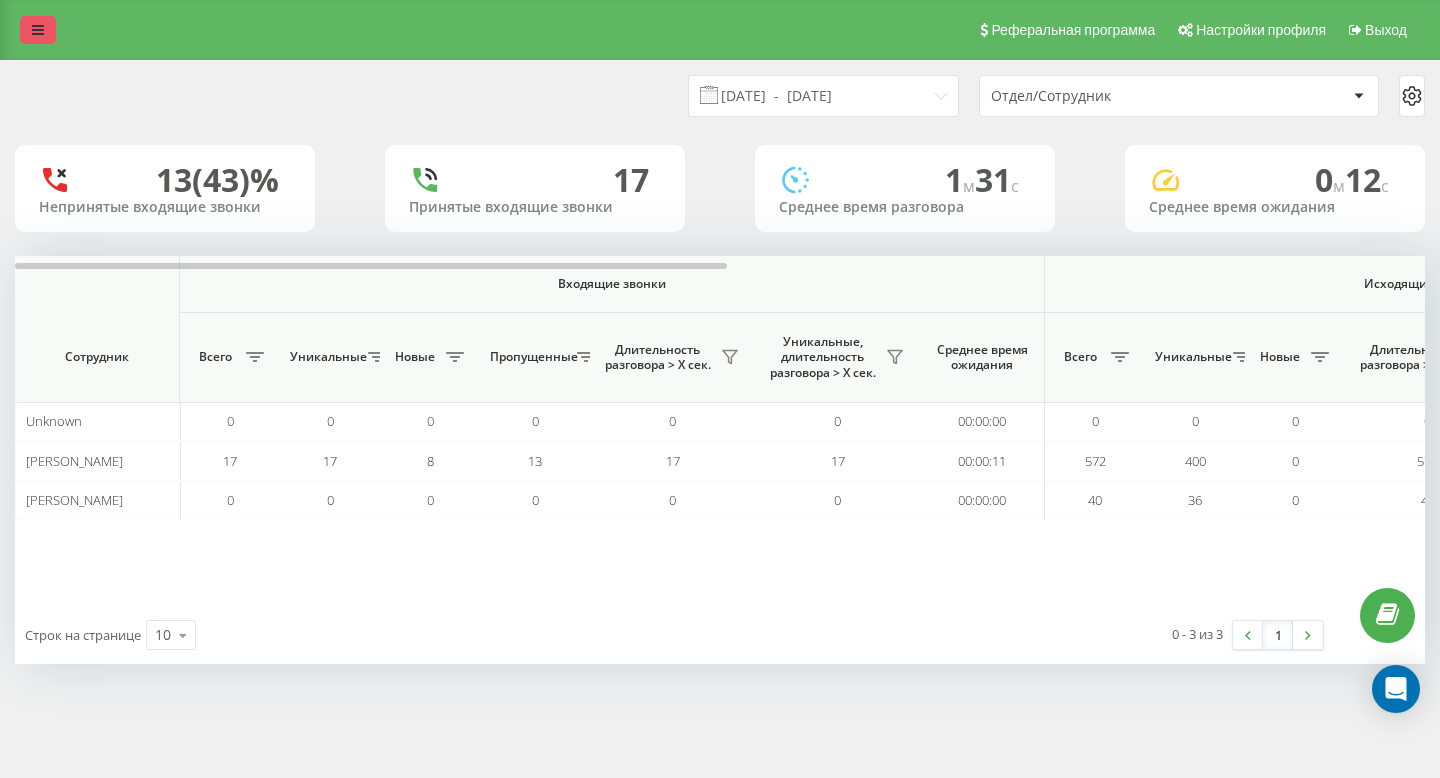 click at bounding box center (38, 30) 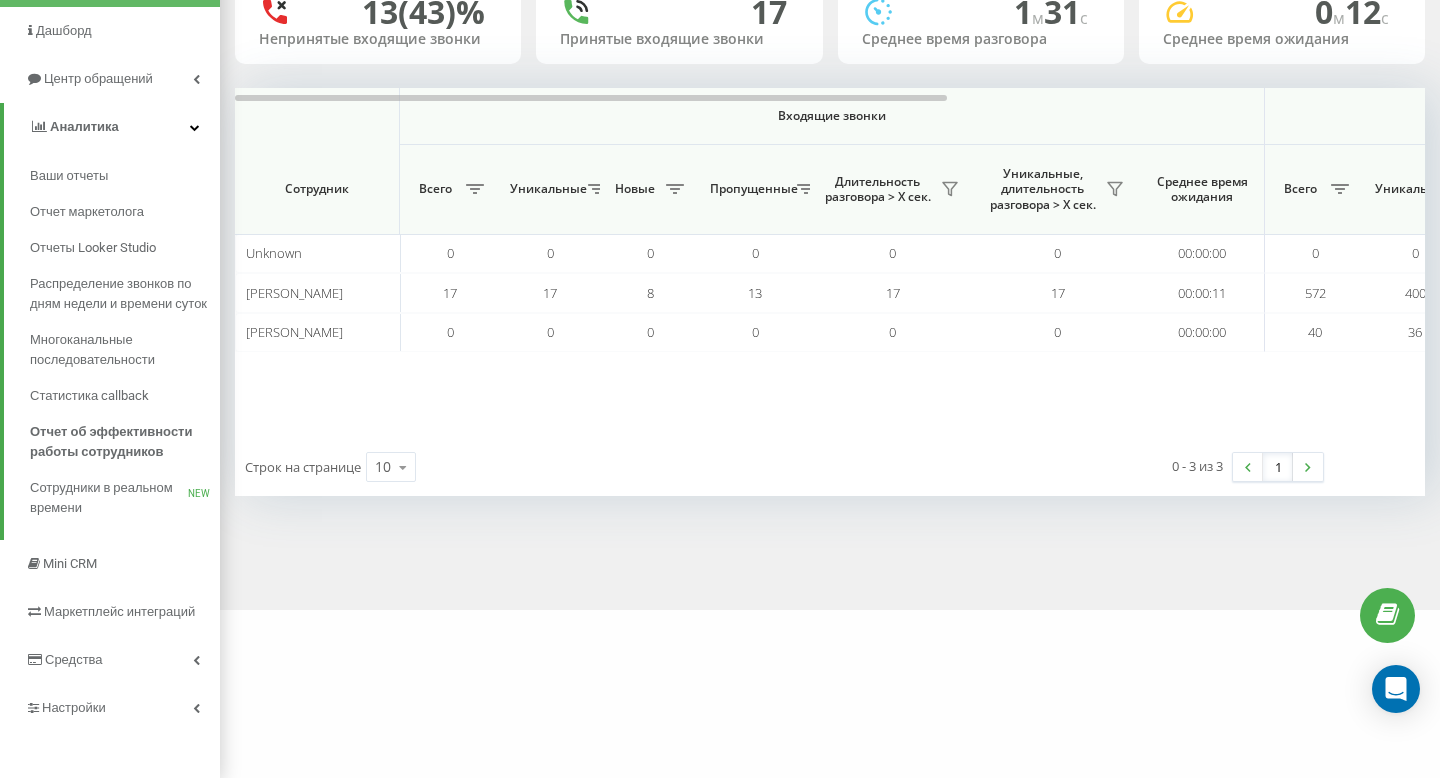 scroll, scrollTop: 193, scrollLeft: 0, axis: vertical 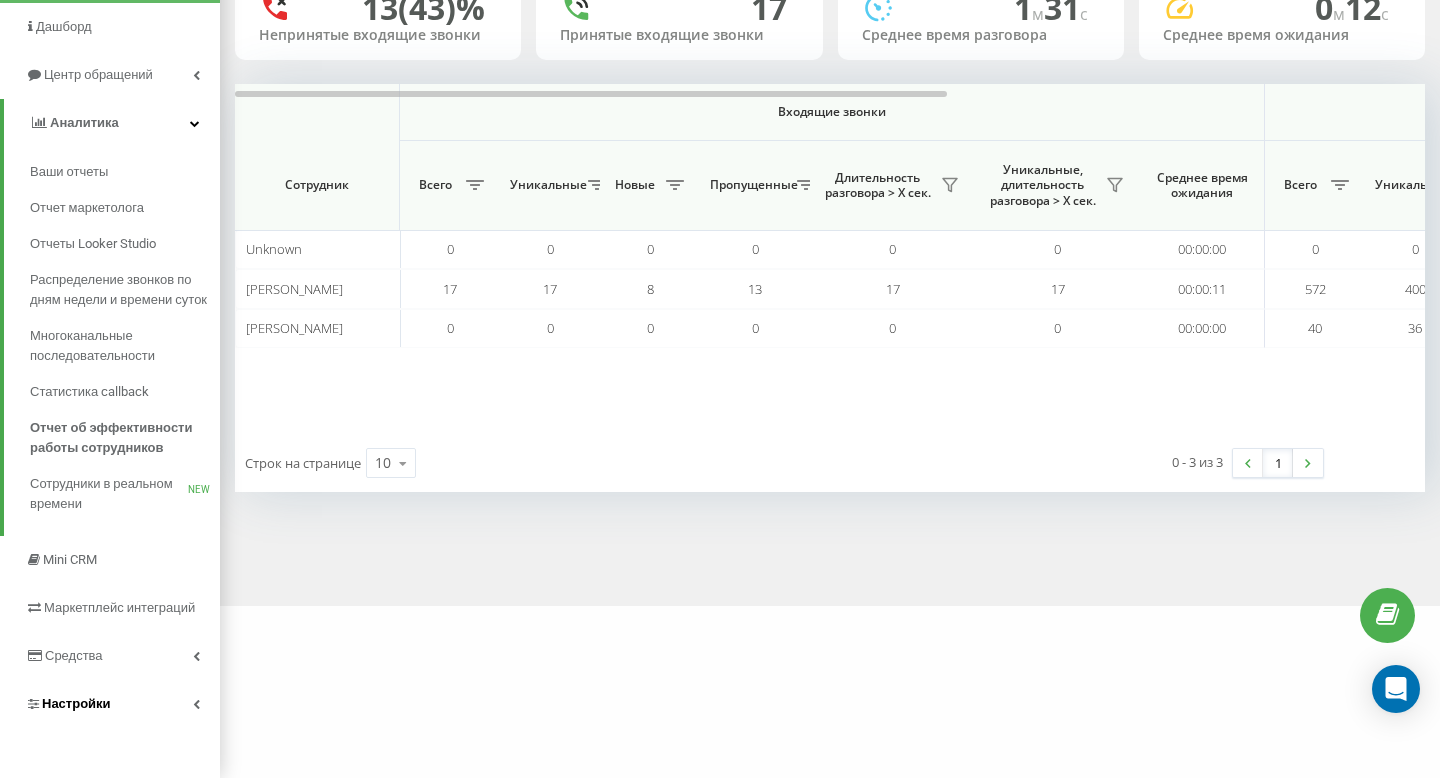 click on "Настройки" at bounding box center [68, 704] 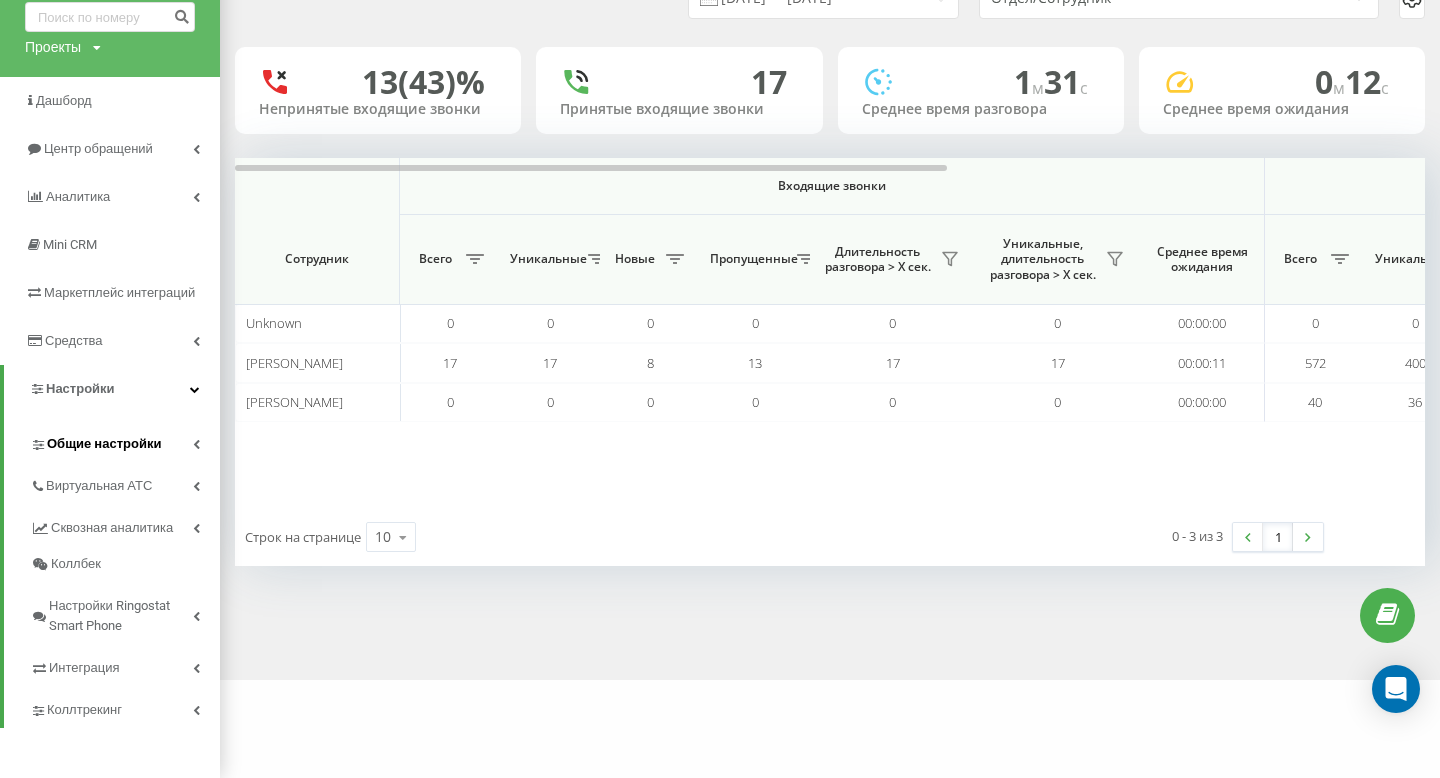click on "Общие настройки" at bounding box center (125, 441) 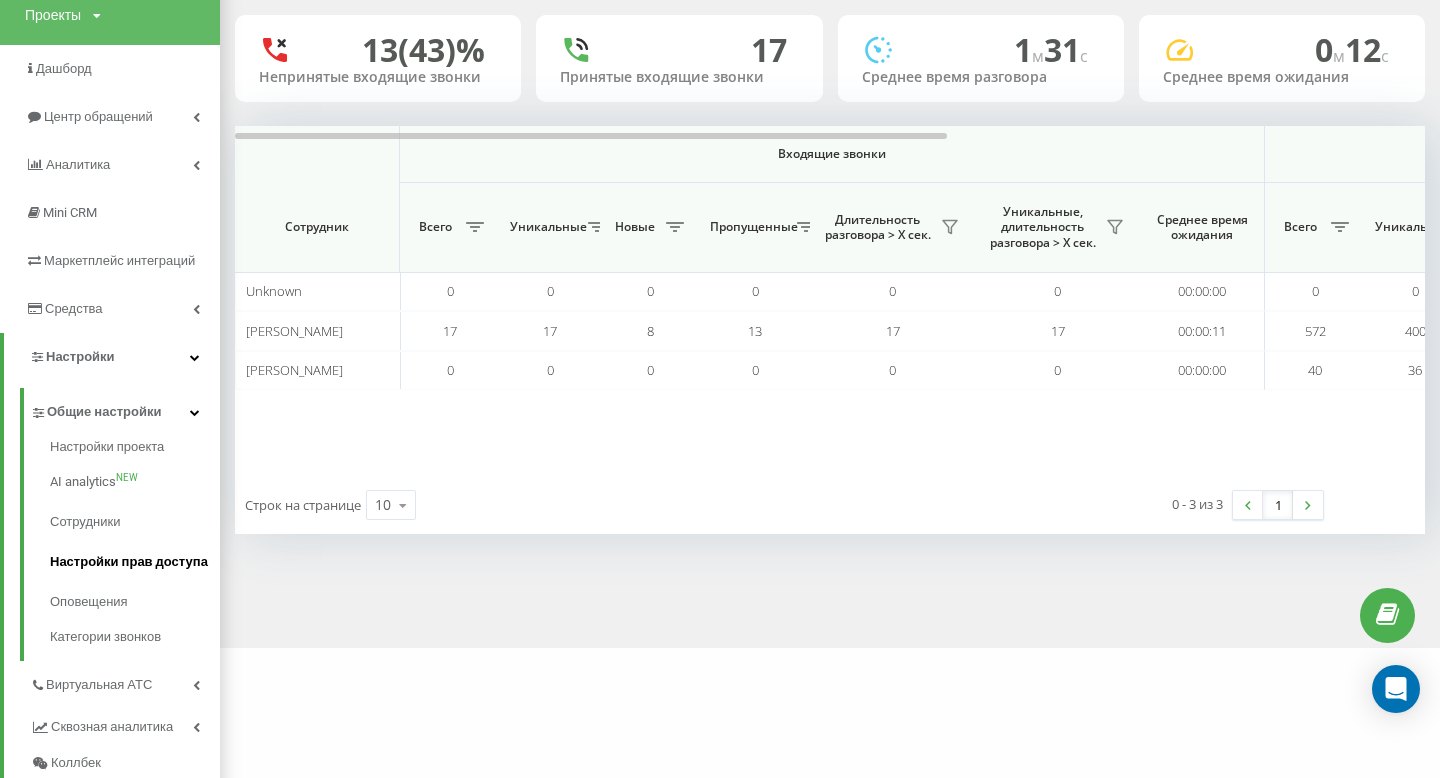 scroll, scrollTop: 141, scrollLeft: 0, axis: vertical 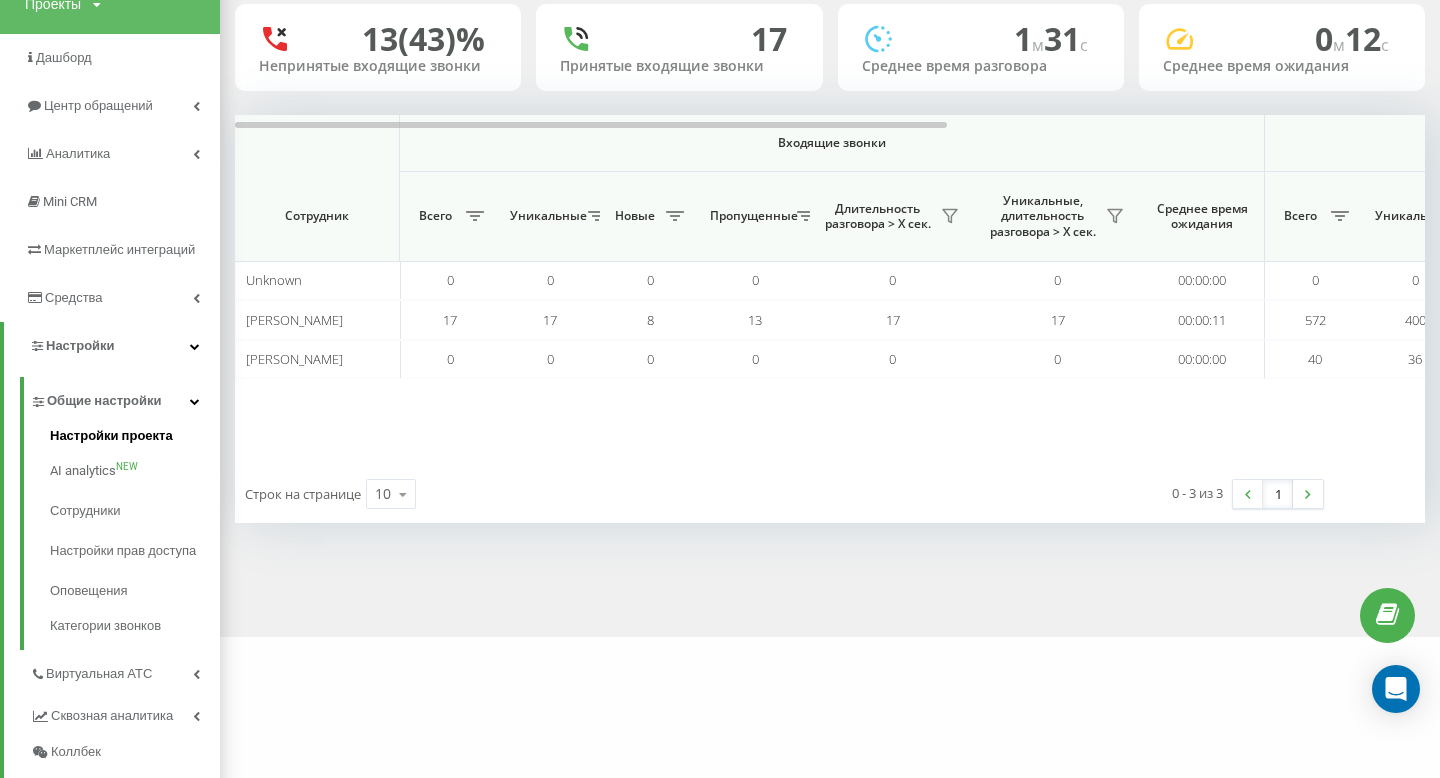 click on "Настройки проекта" at bounding box center [135, 438] 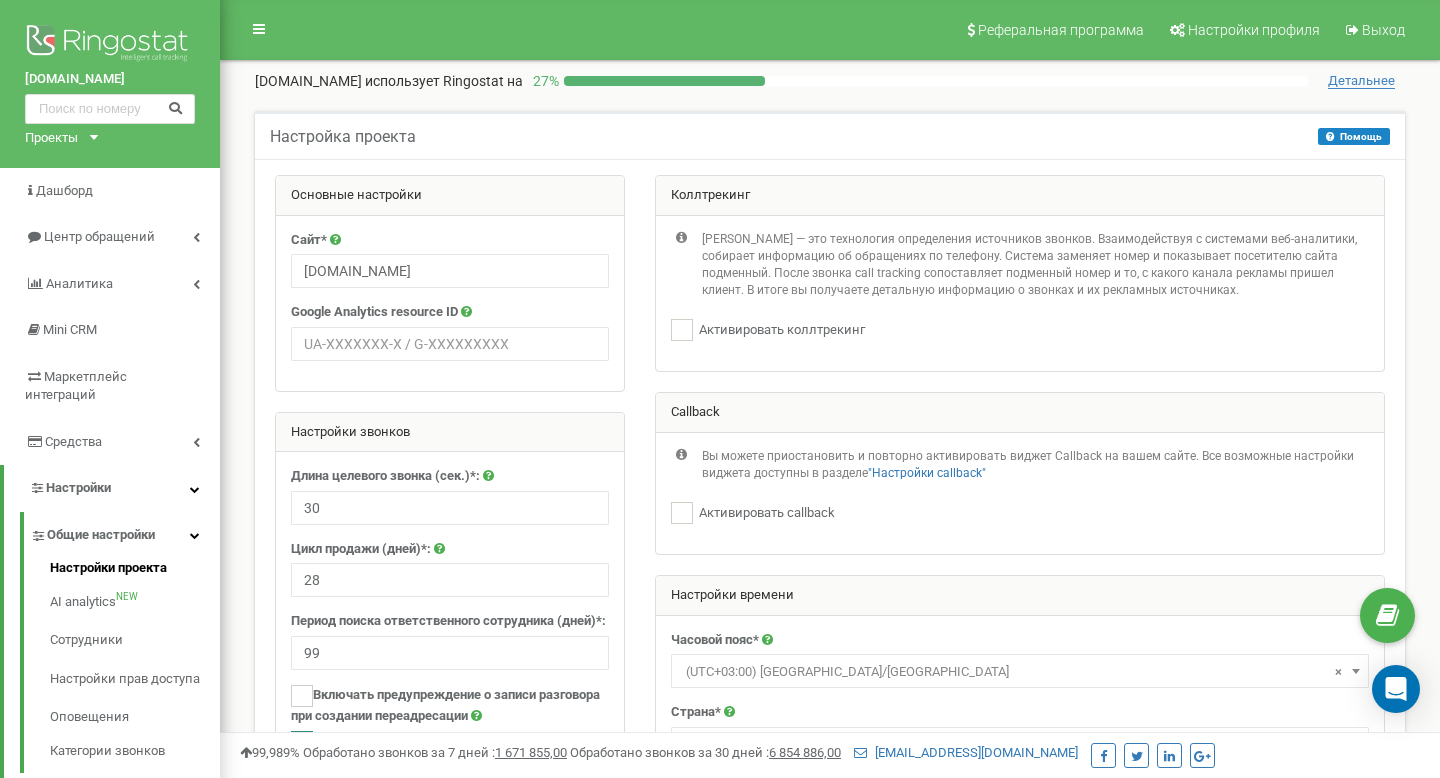 scroll, scrollTop: 0, scrollLeft: 0, axis: both 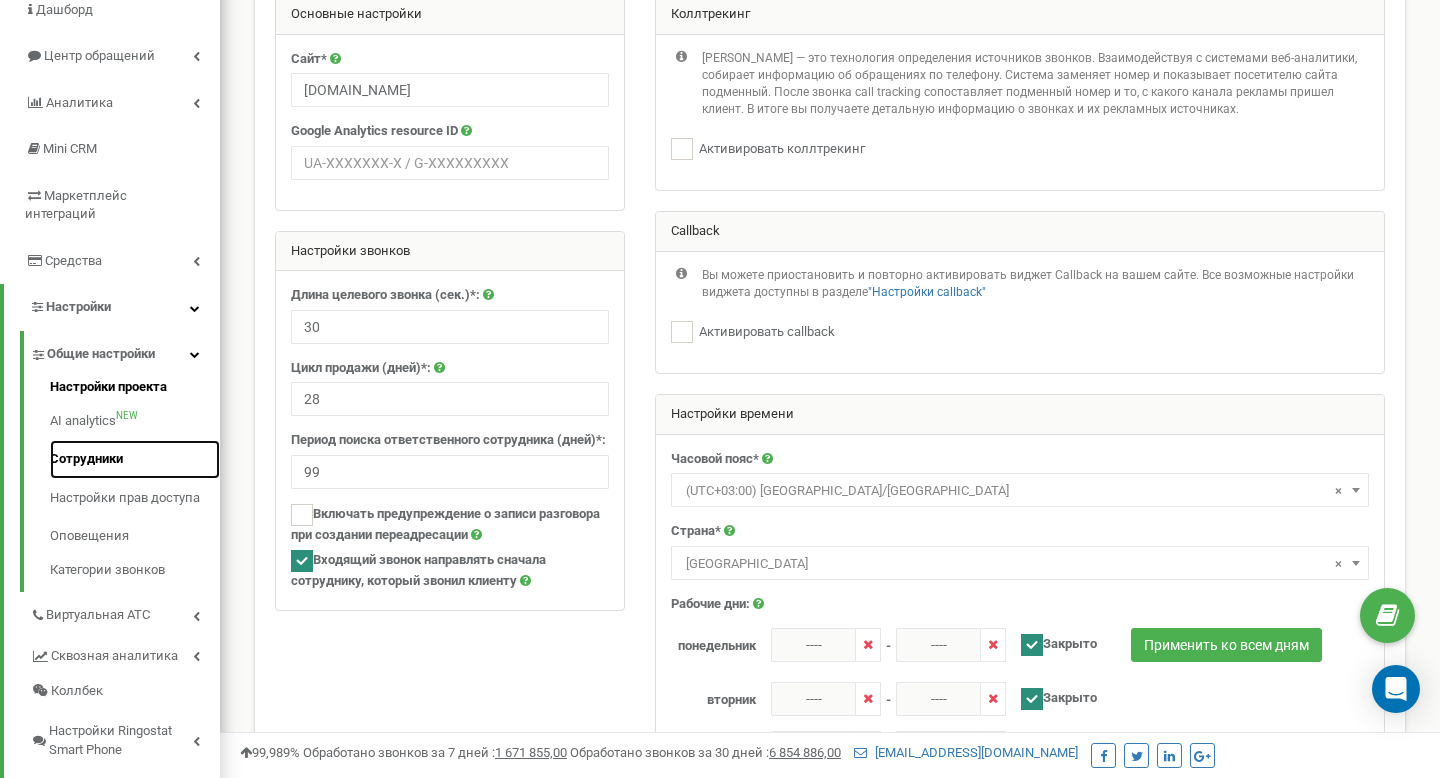 click on "Сотрудники" at bounding box center (135, 459) 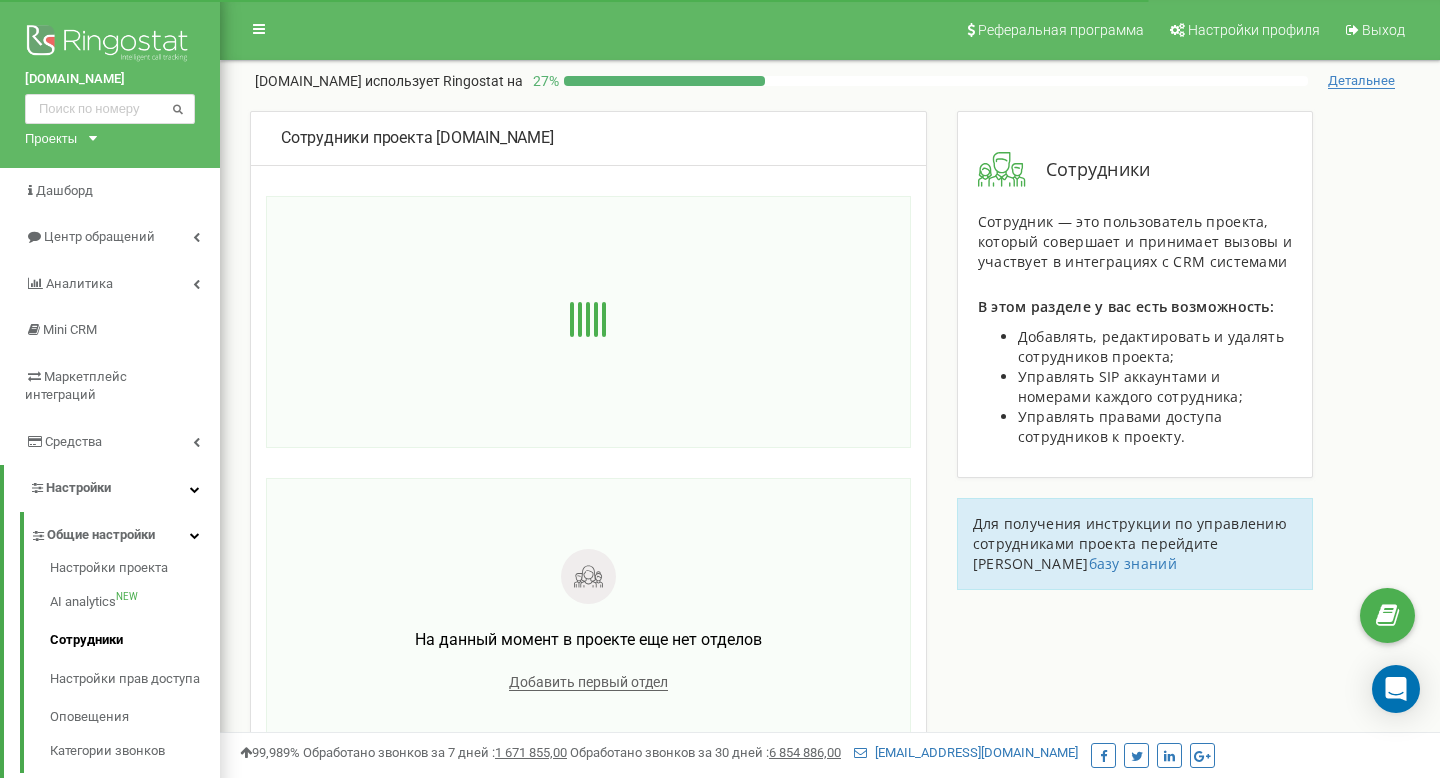 scroll, scrollTop: 0, scrollLeft: 0, axis: both 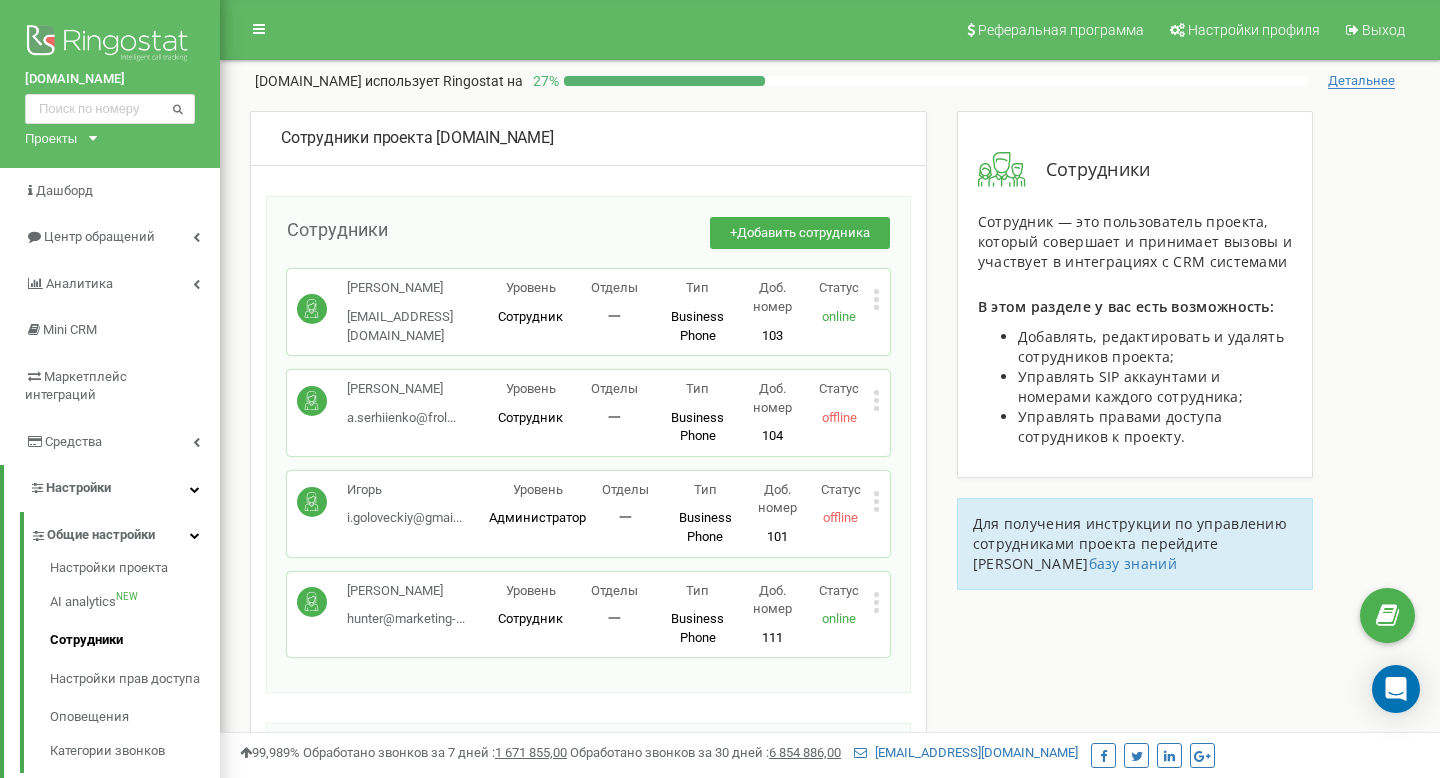 click on "Игорь" at bounding box center [404, 490] 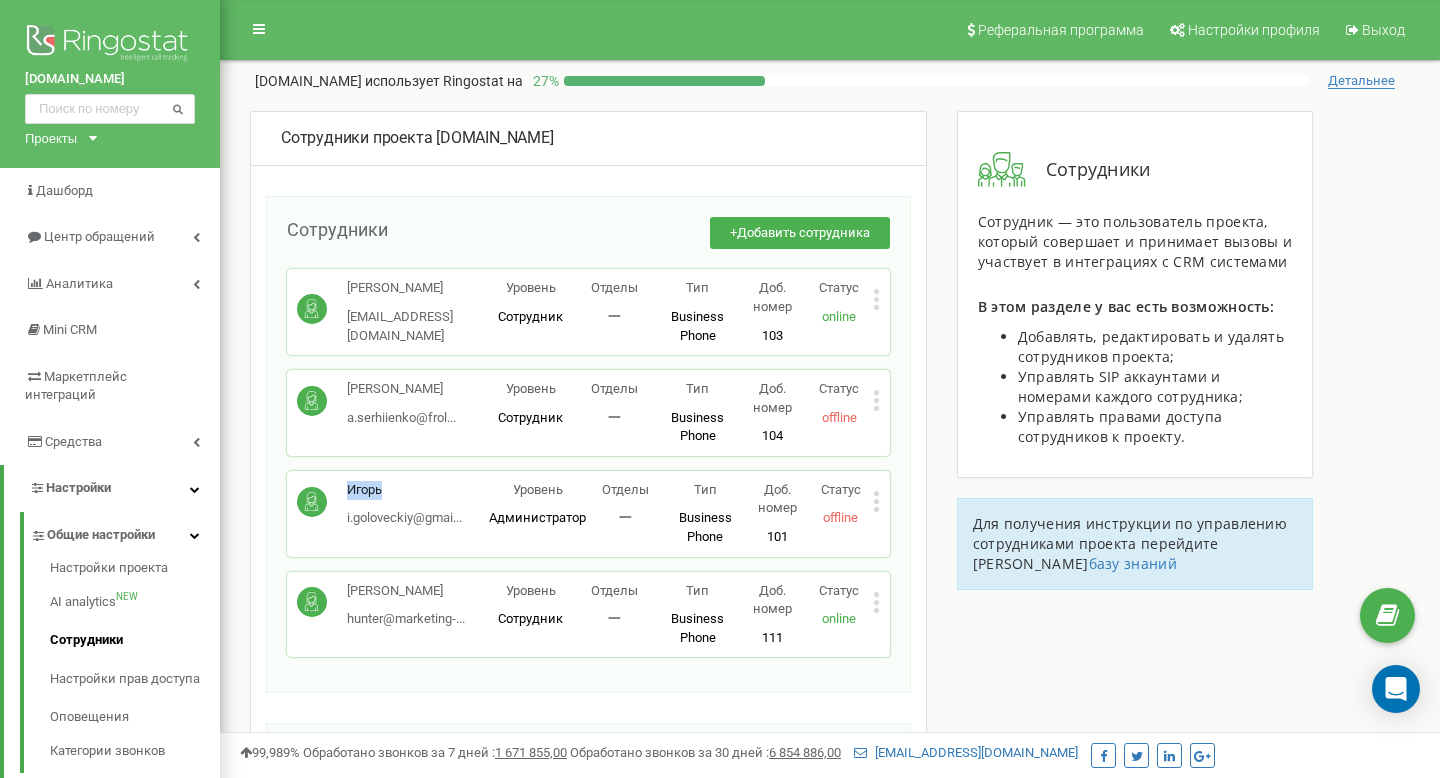 click on "Игорь" at bounding box center (404, 490) 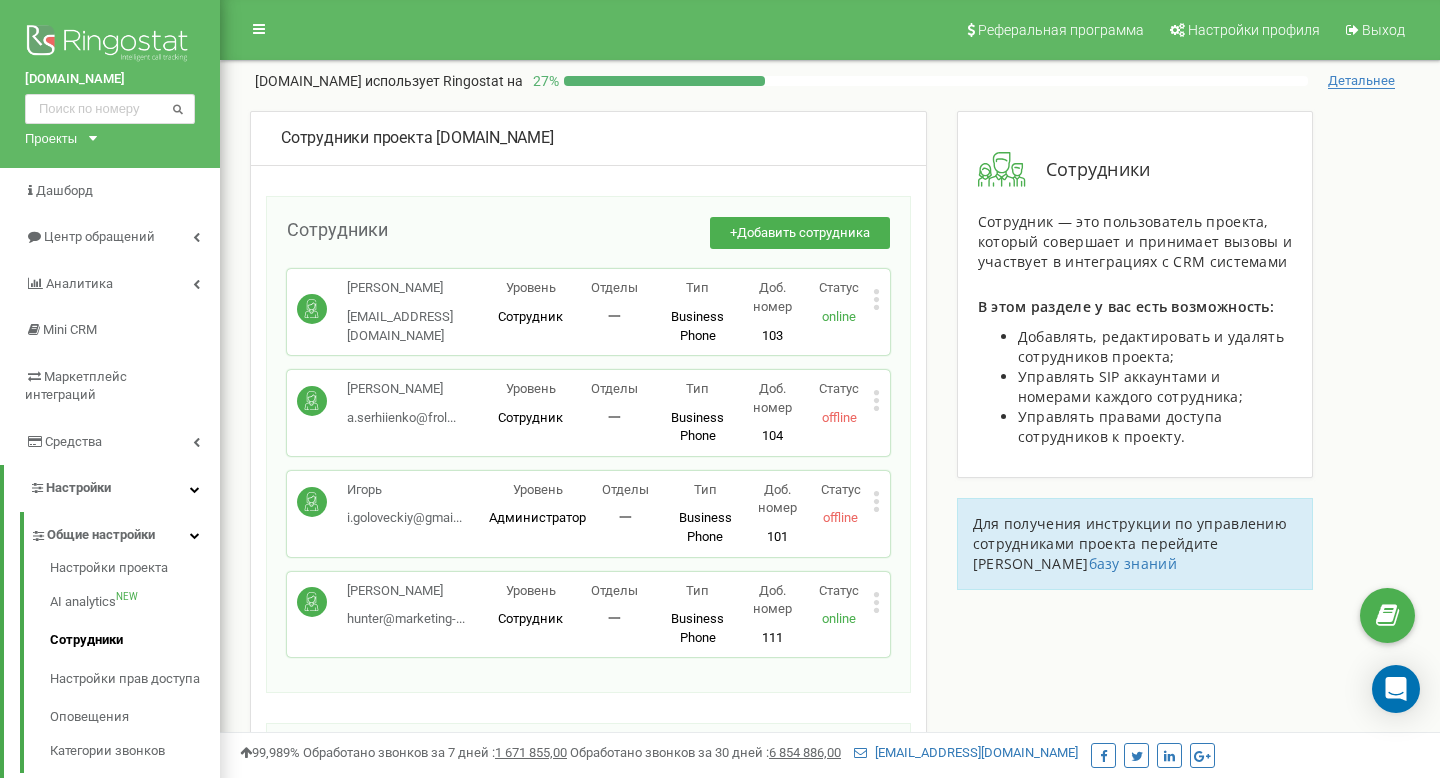 click on "[PERSON_NAME]... [EMAIL_ADDRESS][DOMAIN_NAME] Уровень Администратор Отделы 一 Тип Business Phone Полноценное рабочее место сотрудника со всеми возможностями, позволяющее использовать Ringostat Smart Phone и привязать внешние номера сотрудника. Доб. номер 101 Статус offline Редактировать   Удалить сотрудника Копировать SIP Копировать Email Копировать ID ( 412356 )" at bounding box center (588, 514) 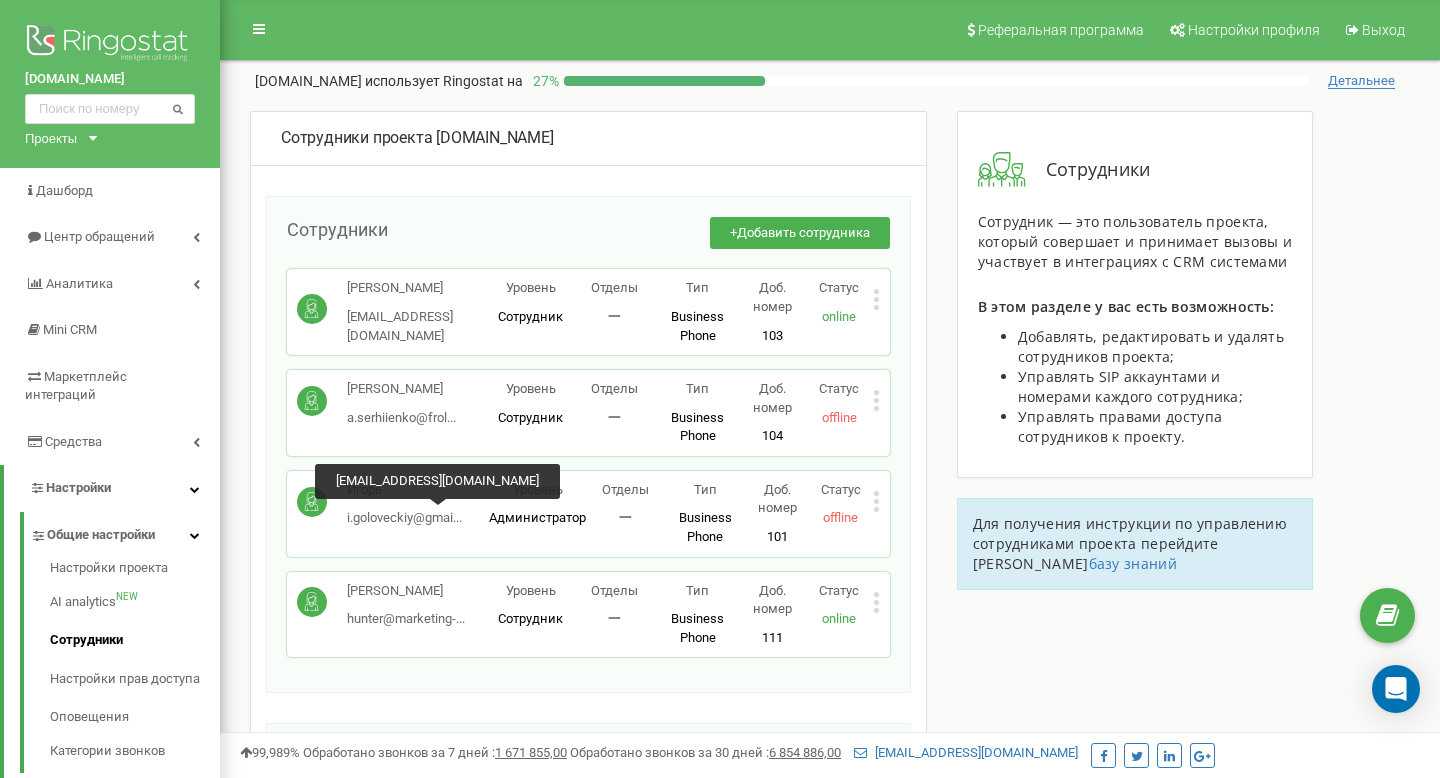 click on "i.goloveckiy@gmai..." at bounding box center (404, 517) 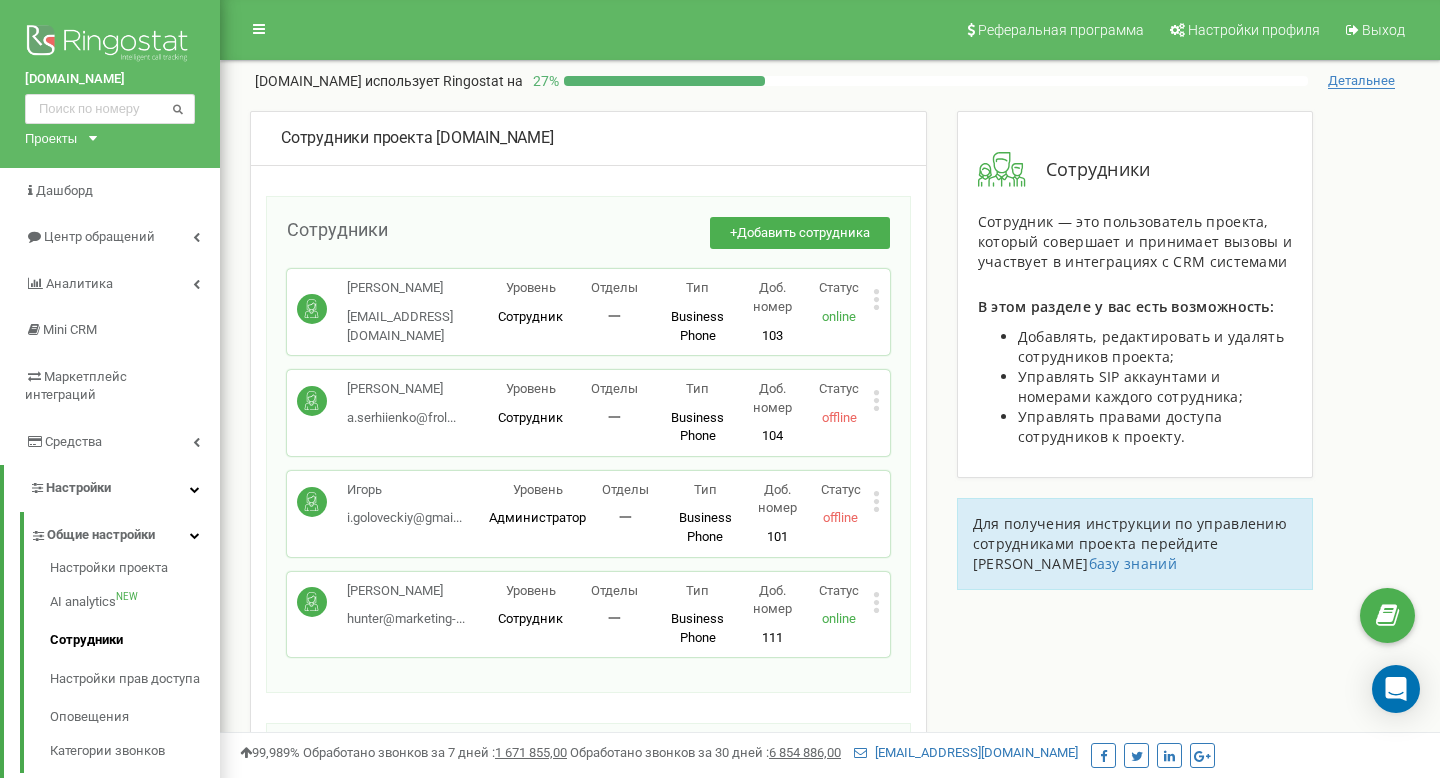 click 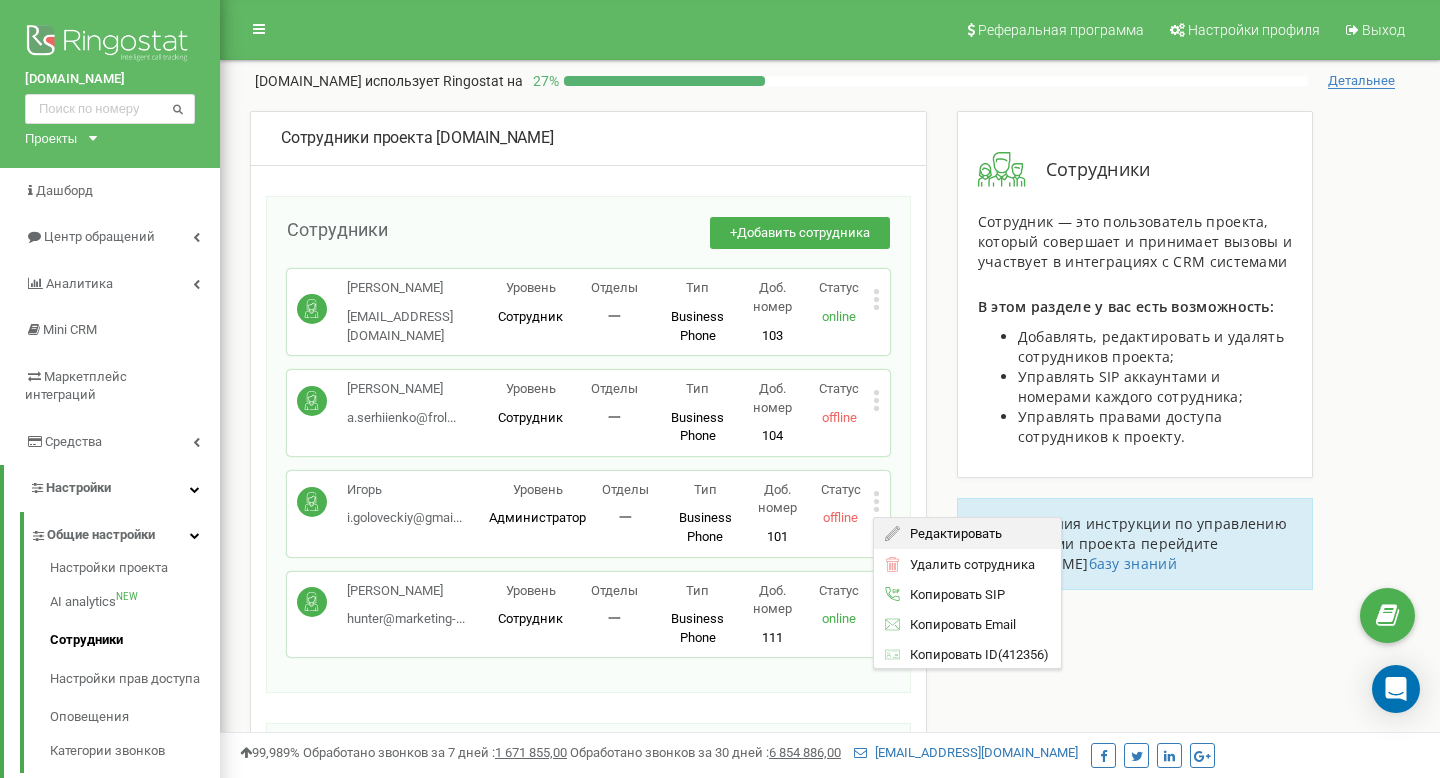 click on "Редактировать" at bounding box center (951, 533) 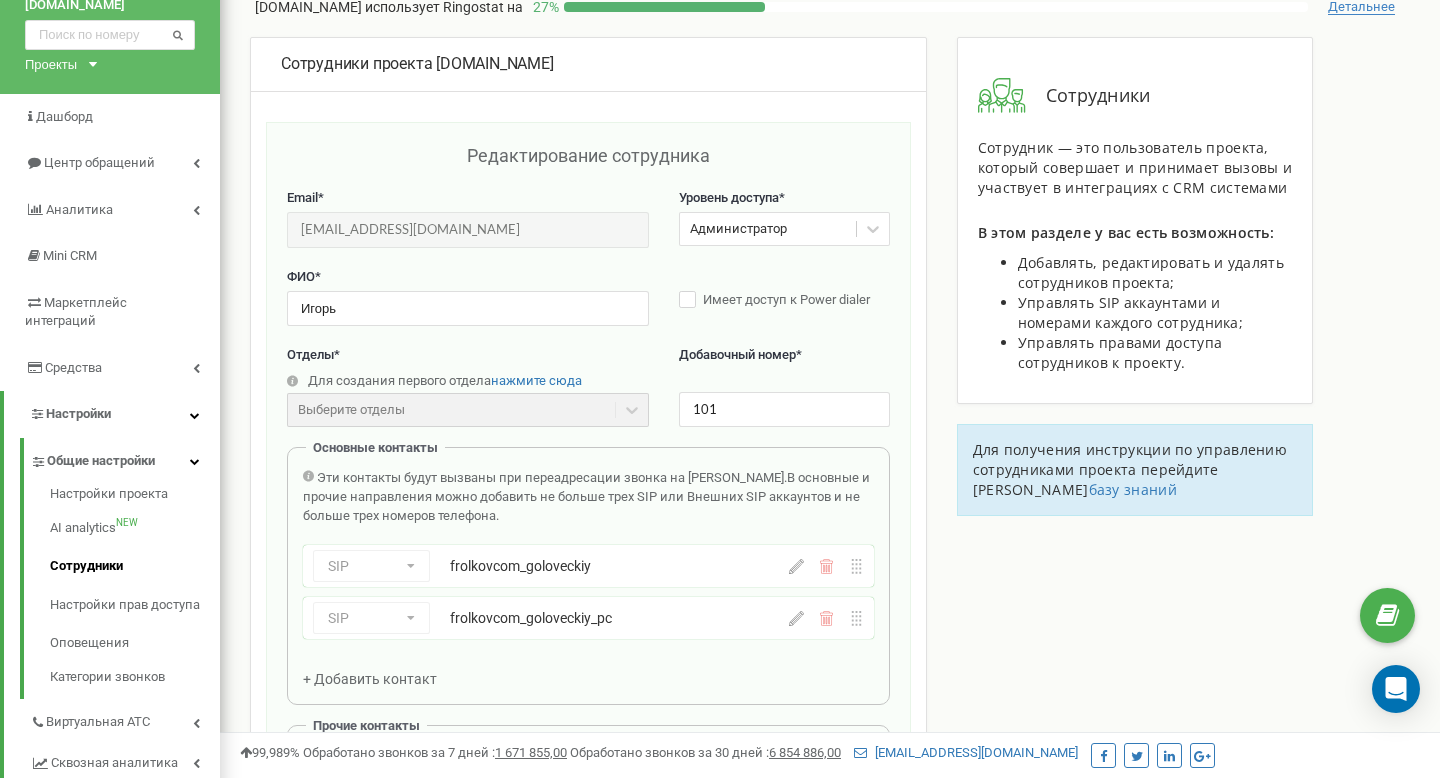 scroll, scrollTop: 73, scrollLeft: 0, axis: vertical 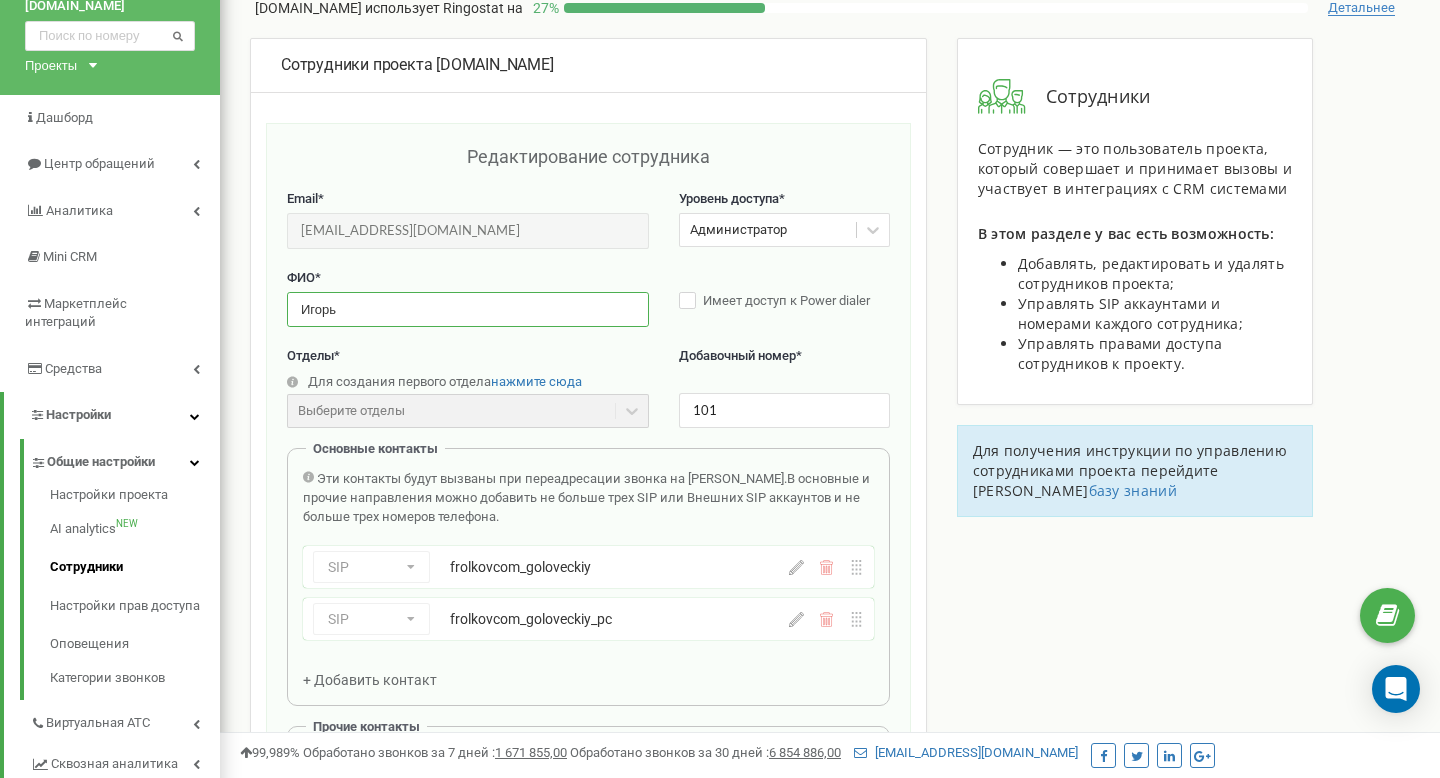click on "Игорь" at bounding box center [468, 309] 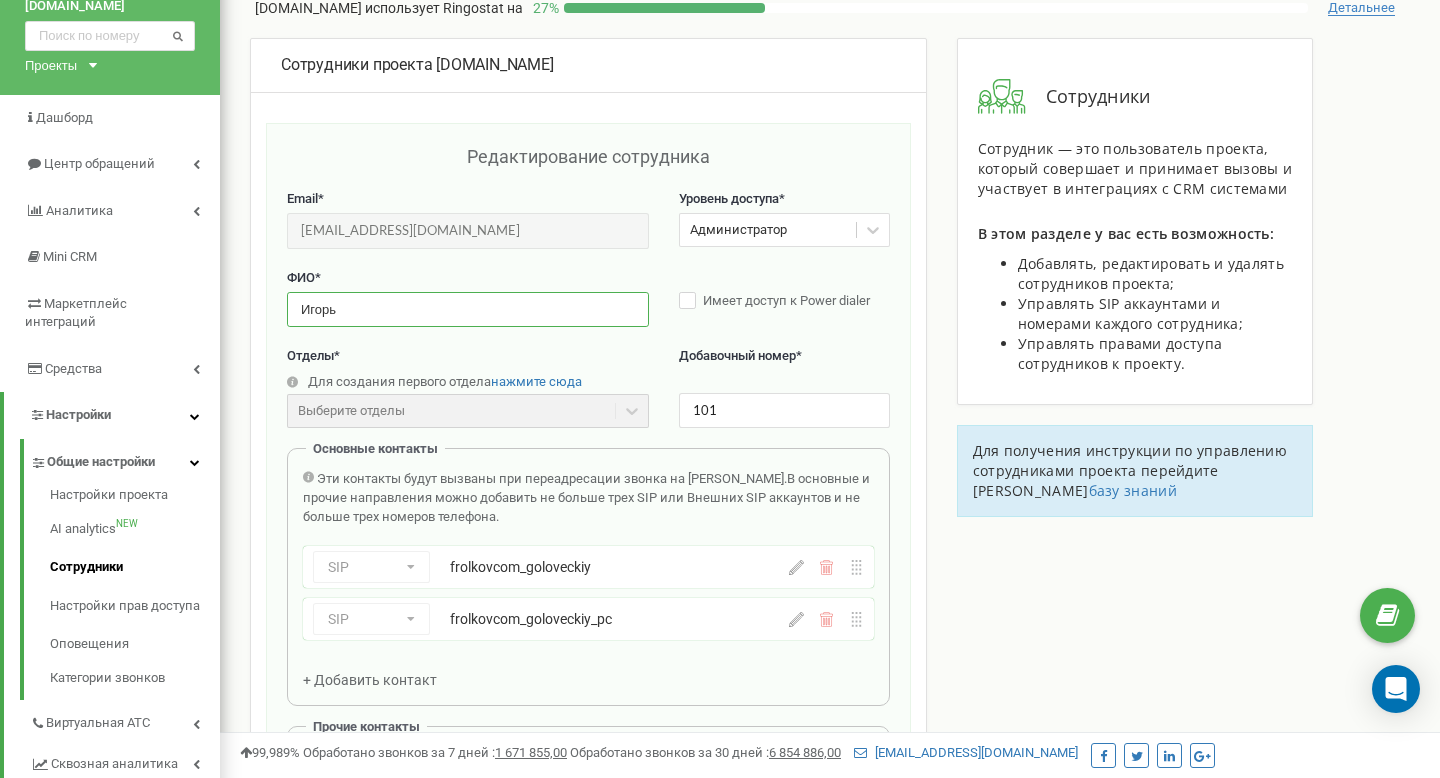 type on "Игорь" 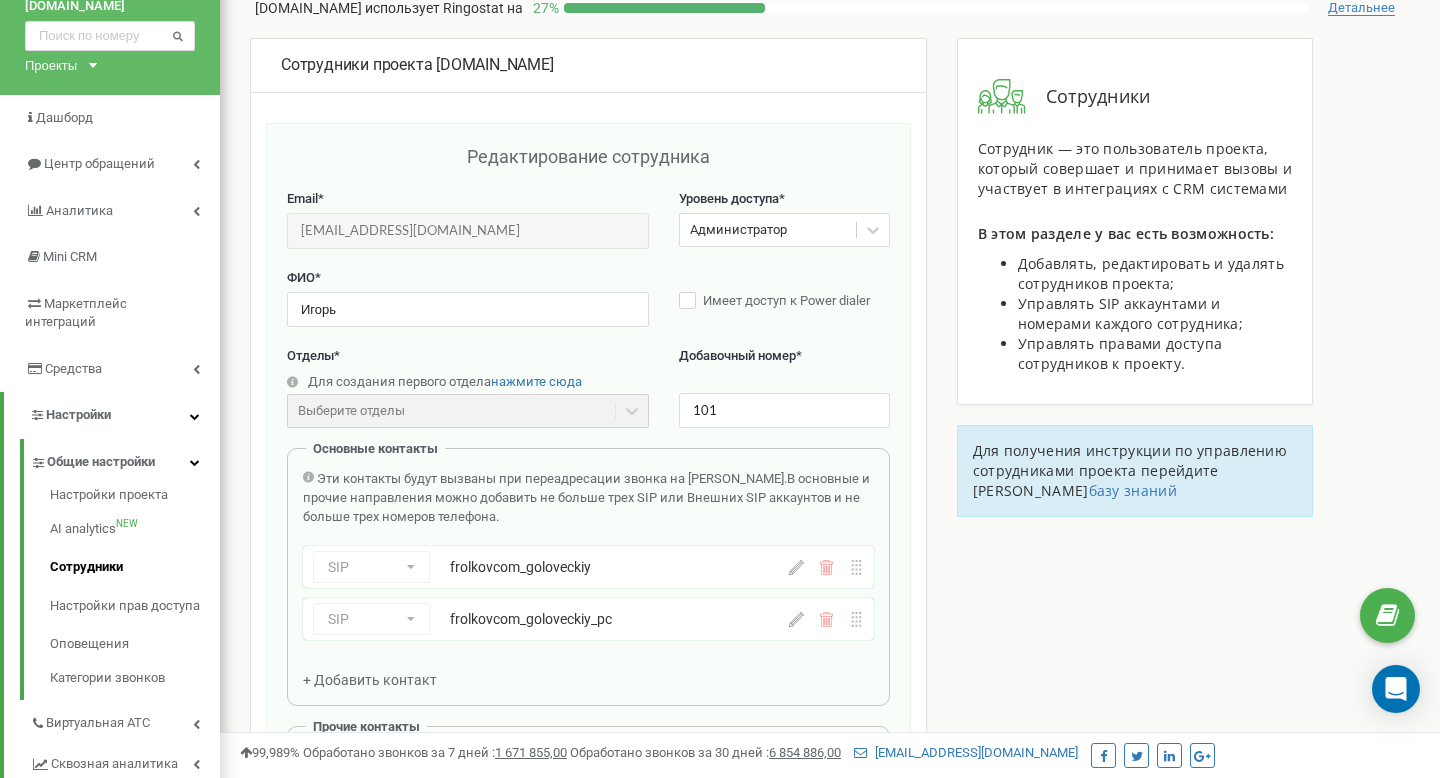 click on "Сотрудники проекта    [DOMAIN_NAME] Редактирование сотрудника Email * [EMAIL_ADDRESS][DOMAIN_NAME] Email недоступен для редактирования. Вы можете создать нового сотрудника и перепривязать к нему SIP аккаунты в разделе "SIP аккаунты". Уровень доступа * Администратор ФИО * [PERSON_NAME] доступ к Power dialer Отделы * Для создания первого отдела   нажмите сюда Выберите отделы Отделы еще не созданы Добавочный номер * 101 Основные контакты Эти контакты будут вызваны при переадресации звонка на Сотрудника.  SIP Номер телефона SIP Внешний SIP frolkovcom_goloveckiy           SIP Номер телефона SIP Внешний SIP frolkovcom_goloveckiy_pc" at bounding box center [830, 764] 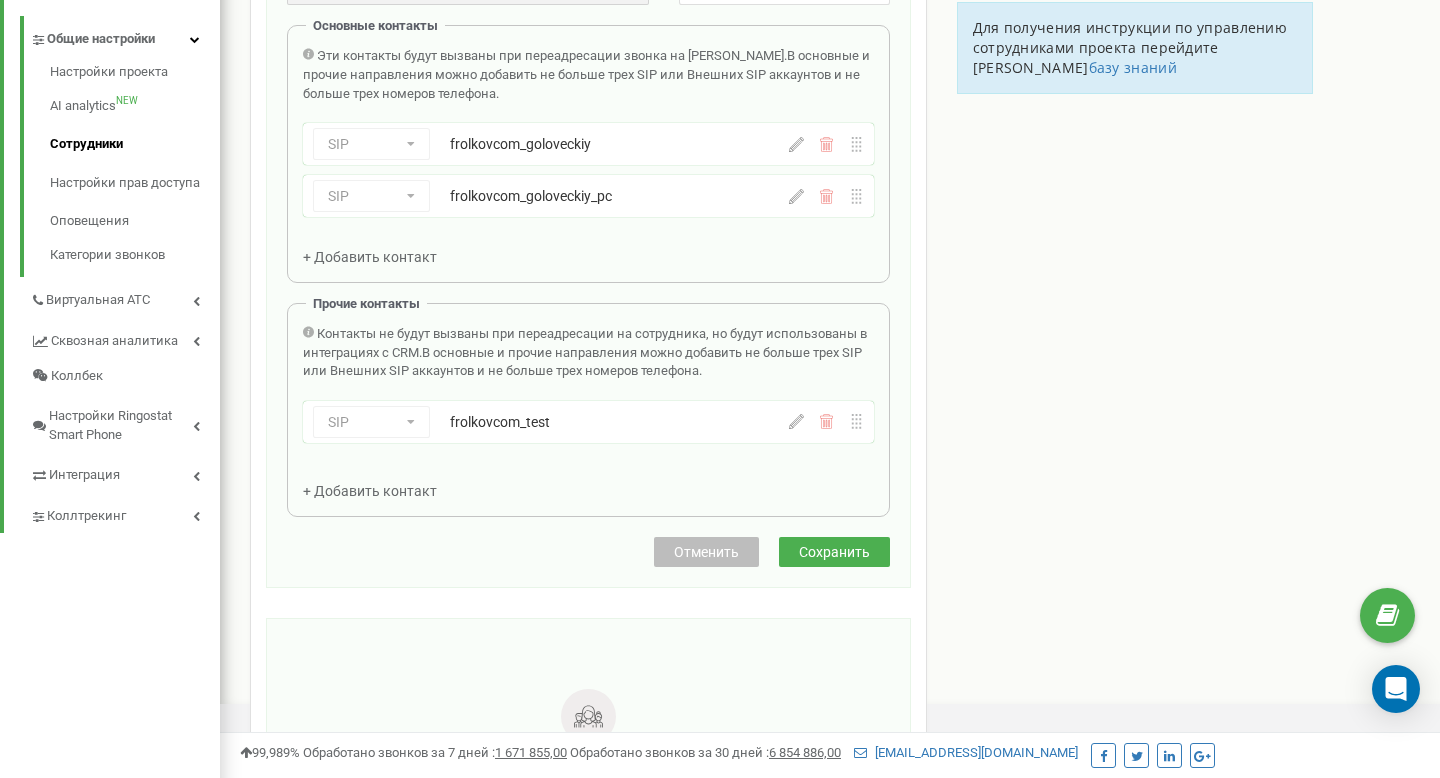scroll, scrollTop: 703, scrollLeft: 0, axis: vertical 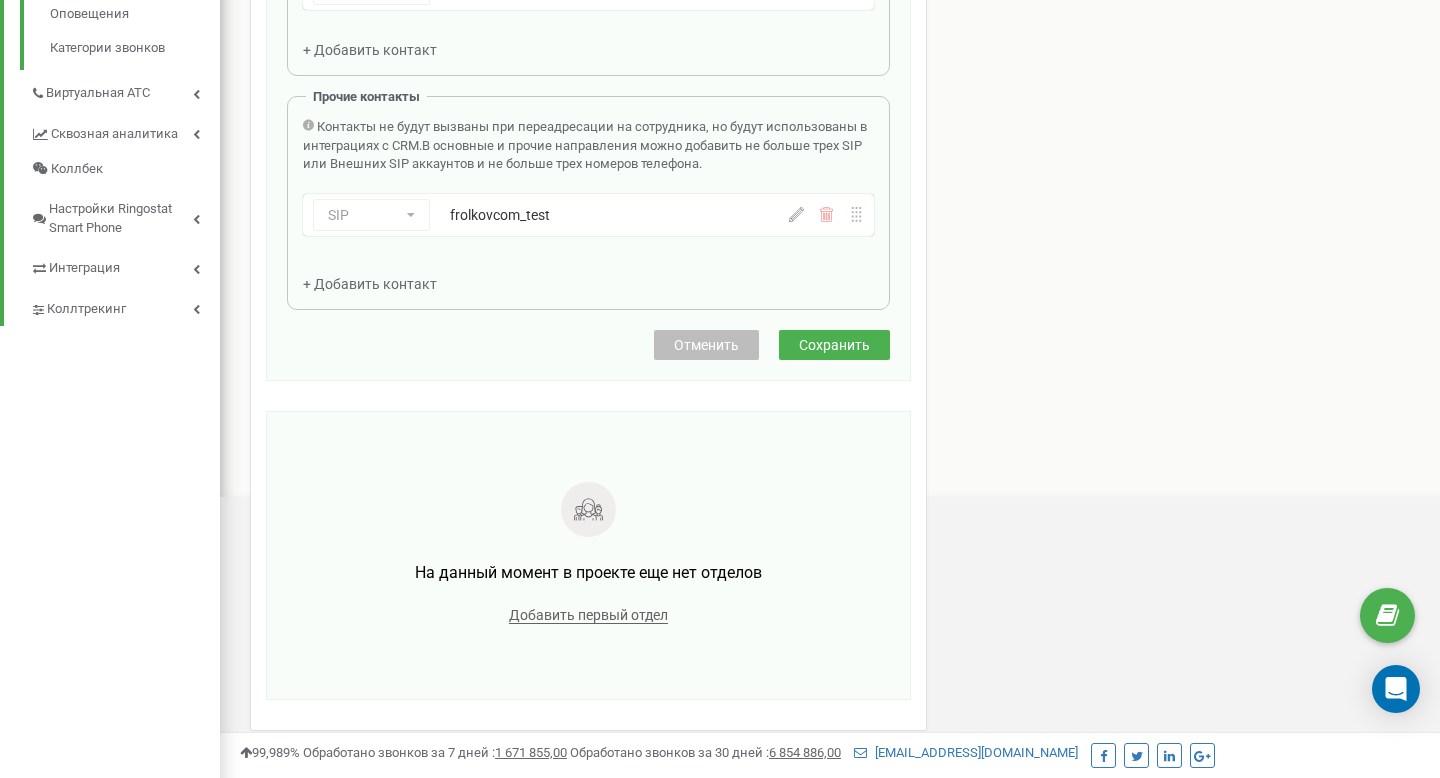 click on "Отменить" at bounding box center (706, 345) 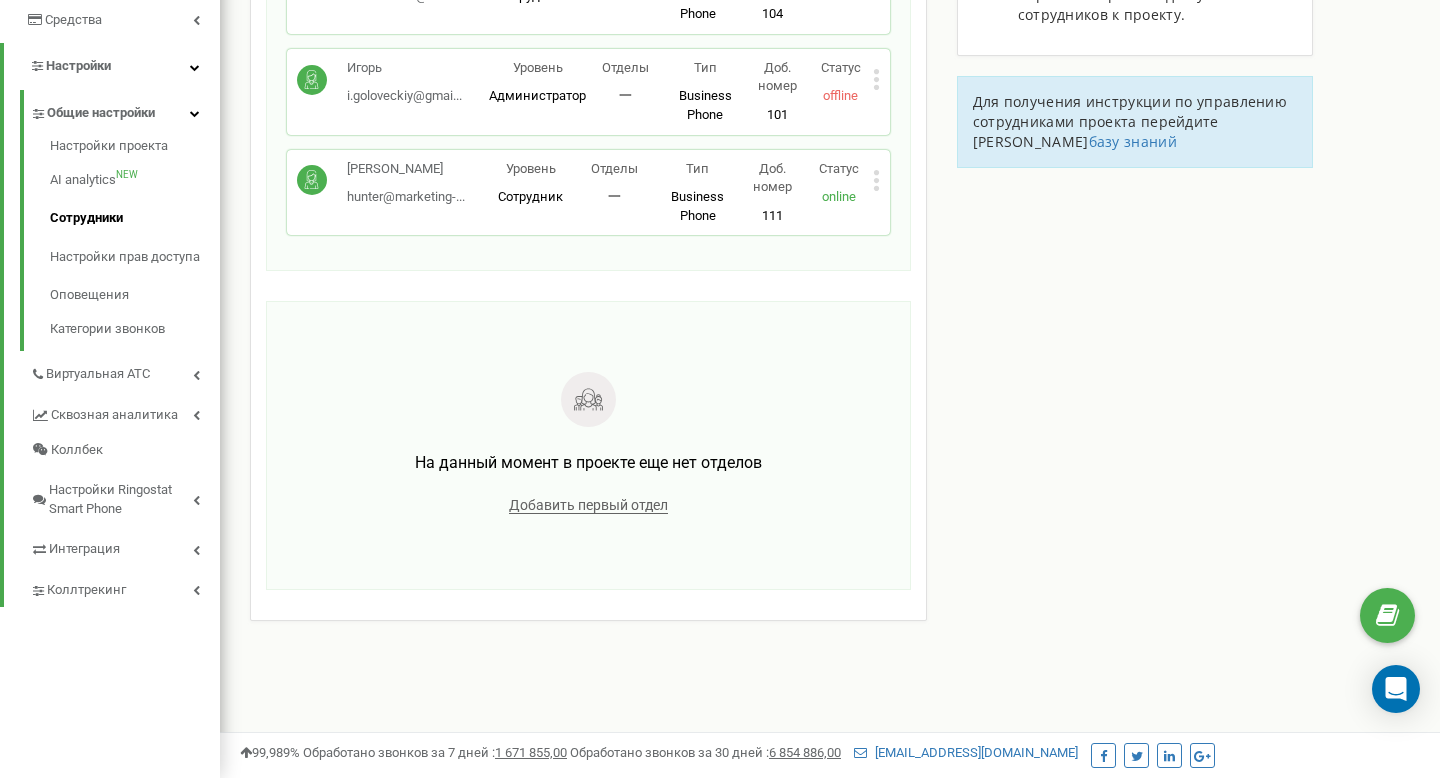 scroll, scrollTop: 422, scrollLeft: 0, axis: vertical 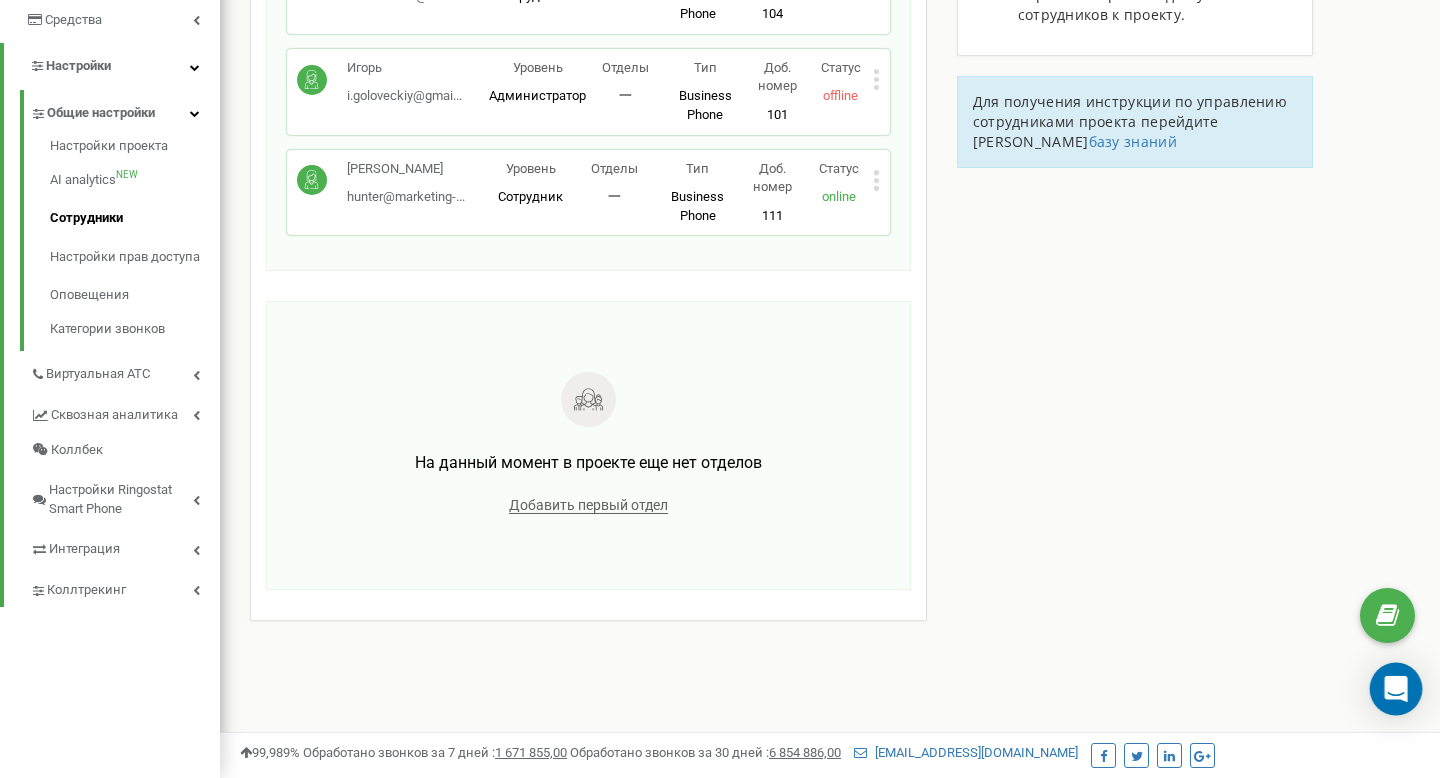 click 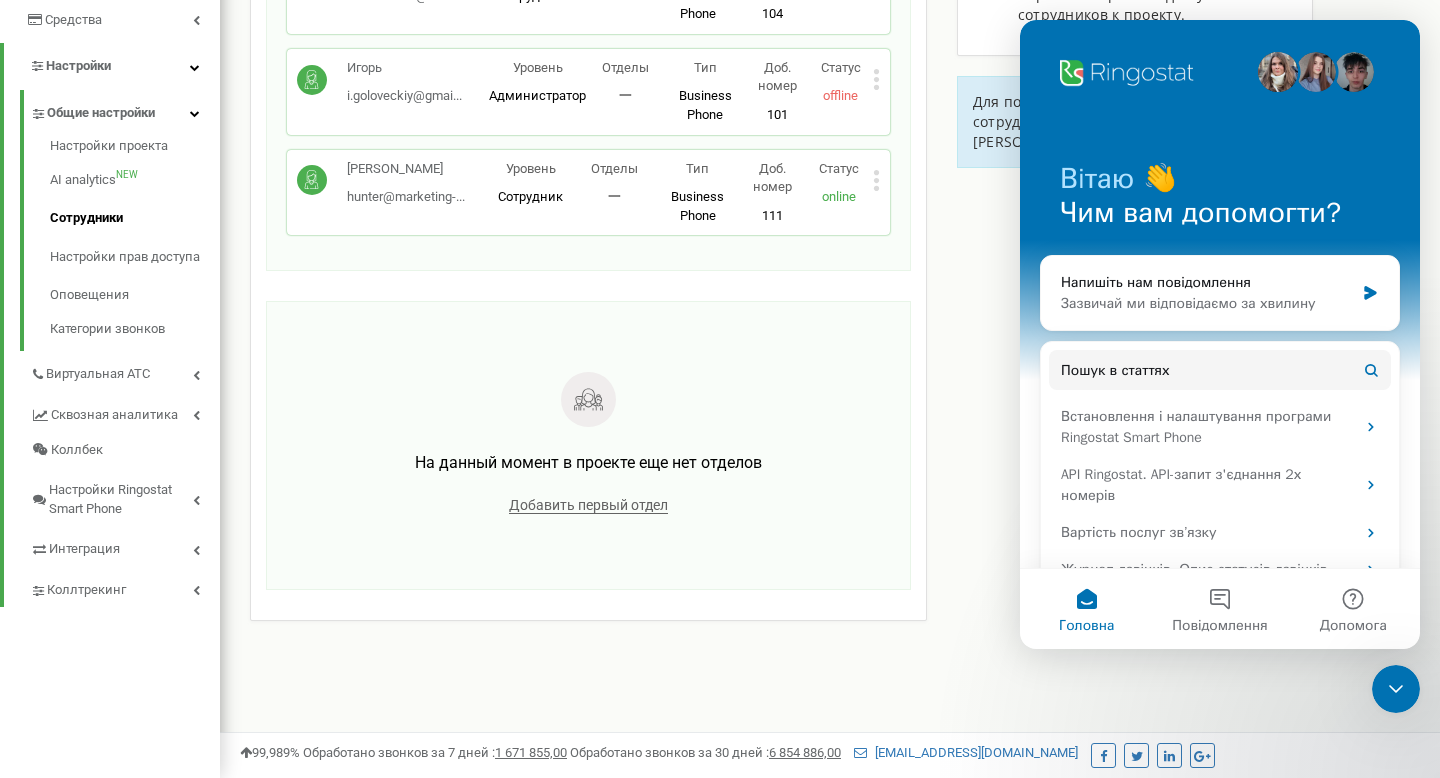 scroll, scrollTop: 0, scrollLeft: 0, axis: both 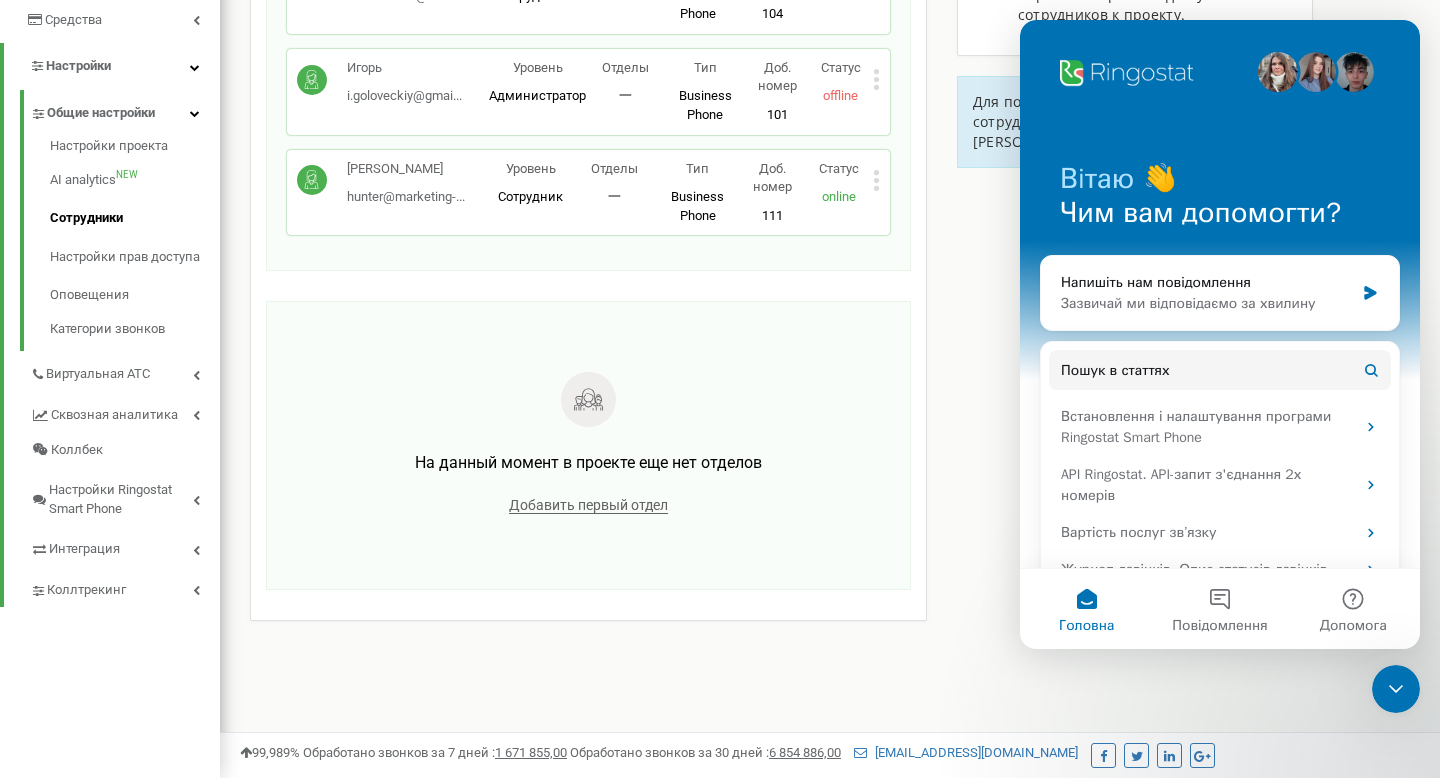 click 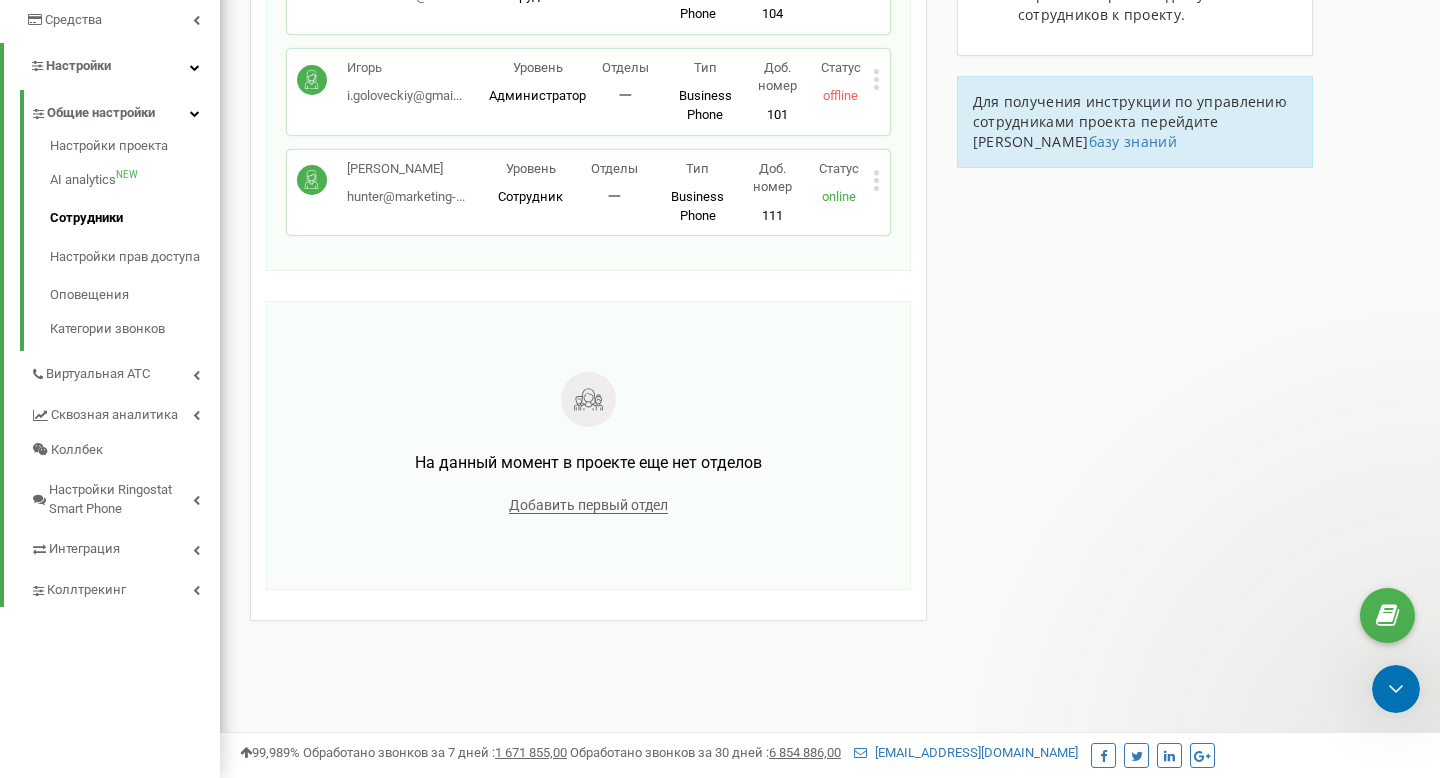 scroll, scrollTop: 0, scrollLeft: 0, axis: both 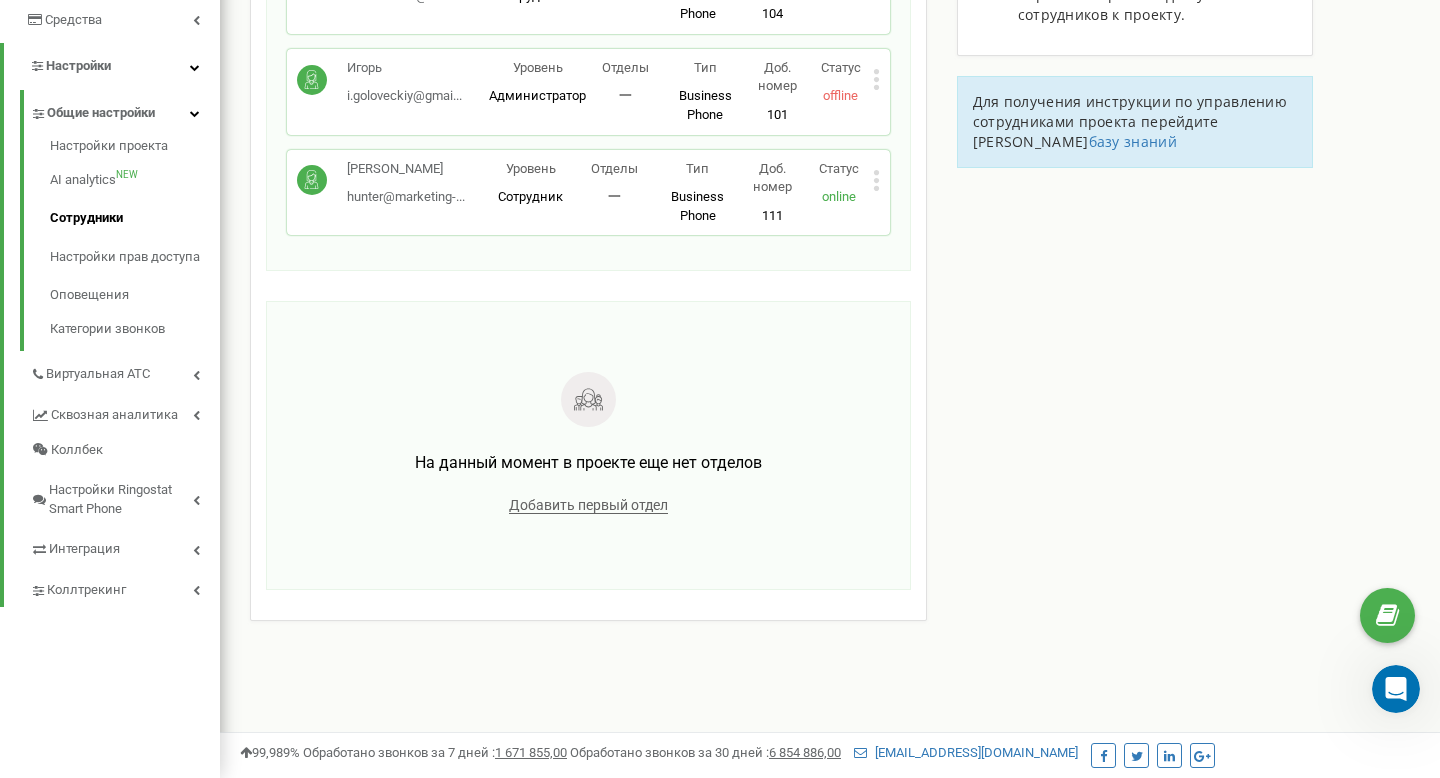 click 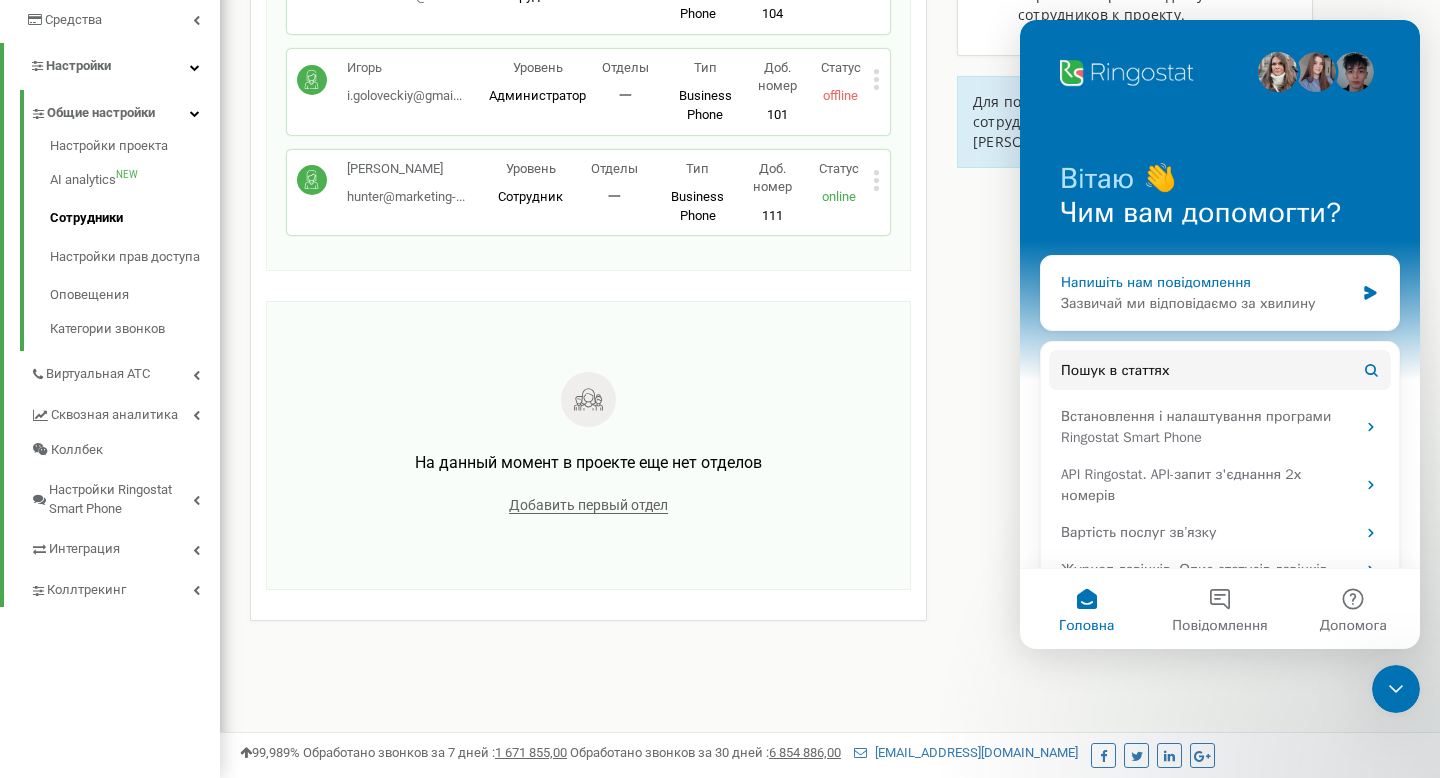 click on "Напишіть нам повідомлення [PERSON_NAME] ми відповідаємо за хвилину" at bounding box center [1220, 293] 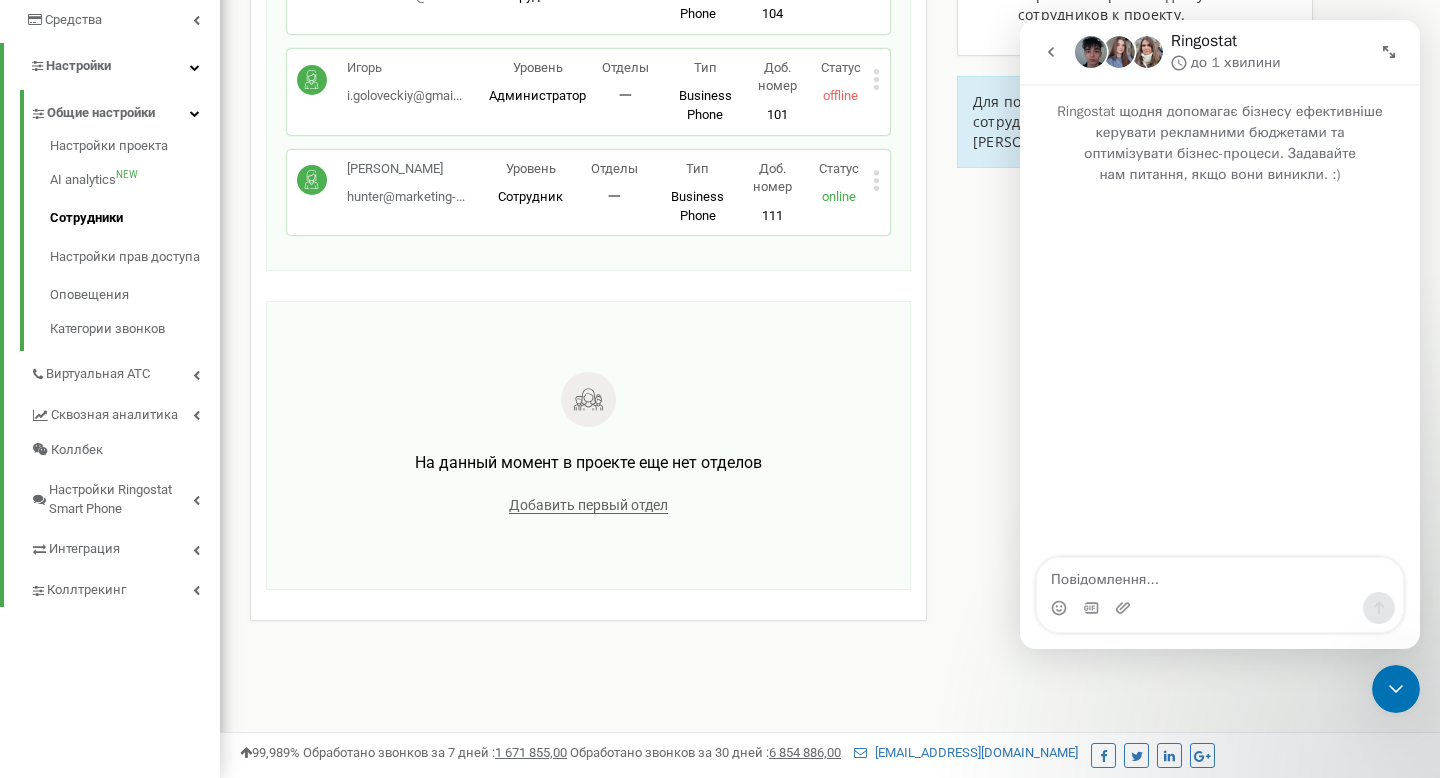 click at bounding box center (1220, 575) 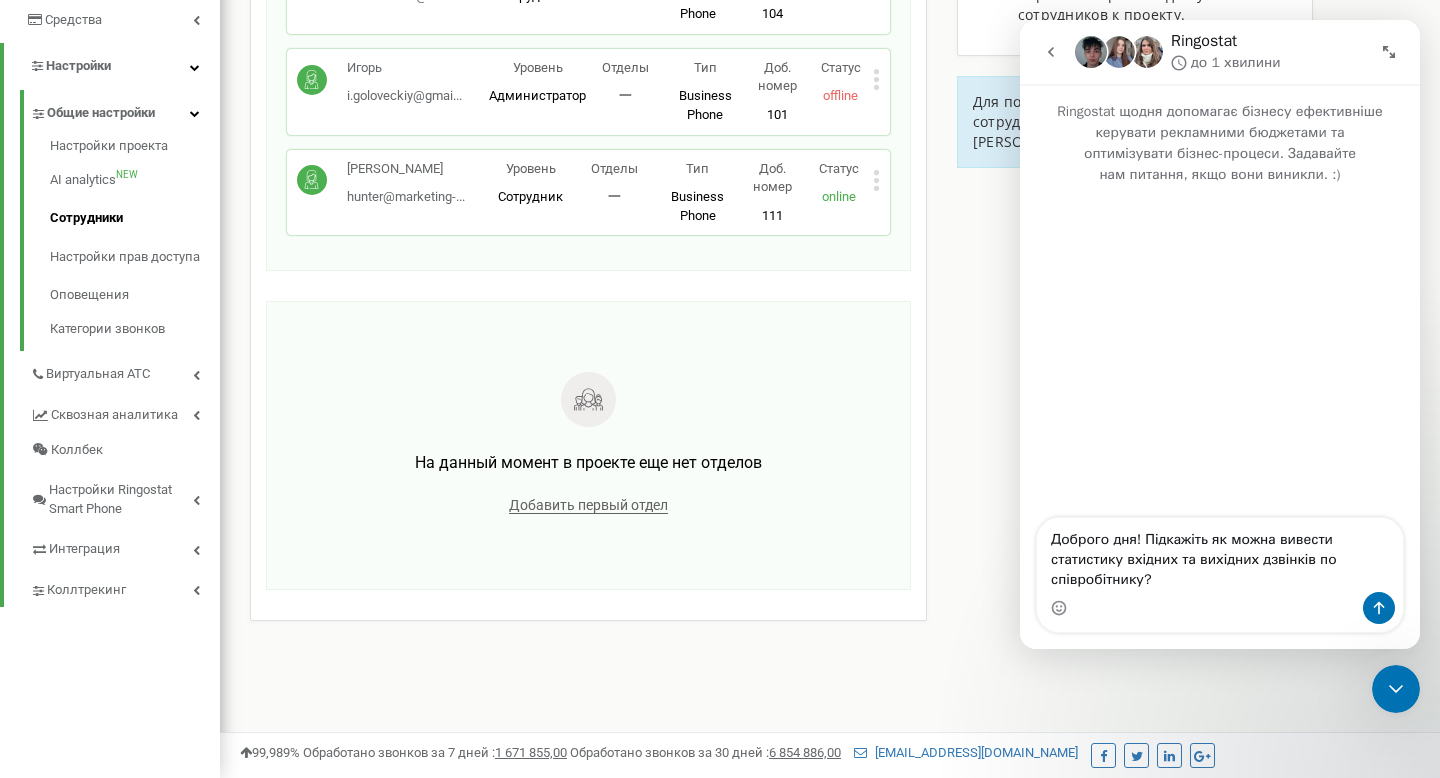 type on "Доброго дня! Підкажіть як можна вивести статистику вхідних та вихідних дзвінків по співробітнику?" 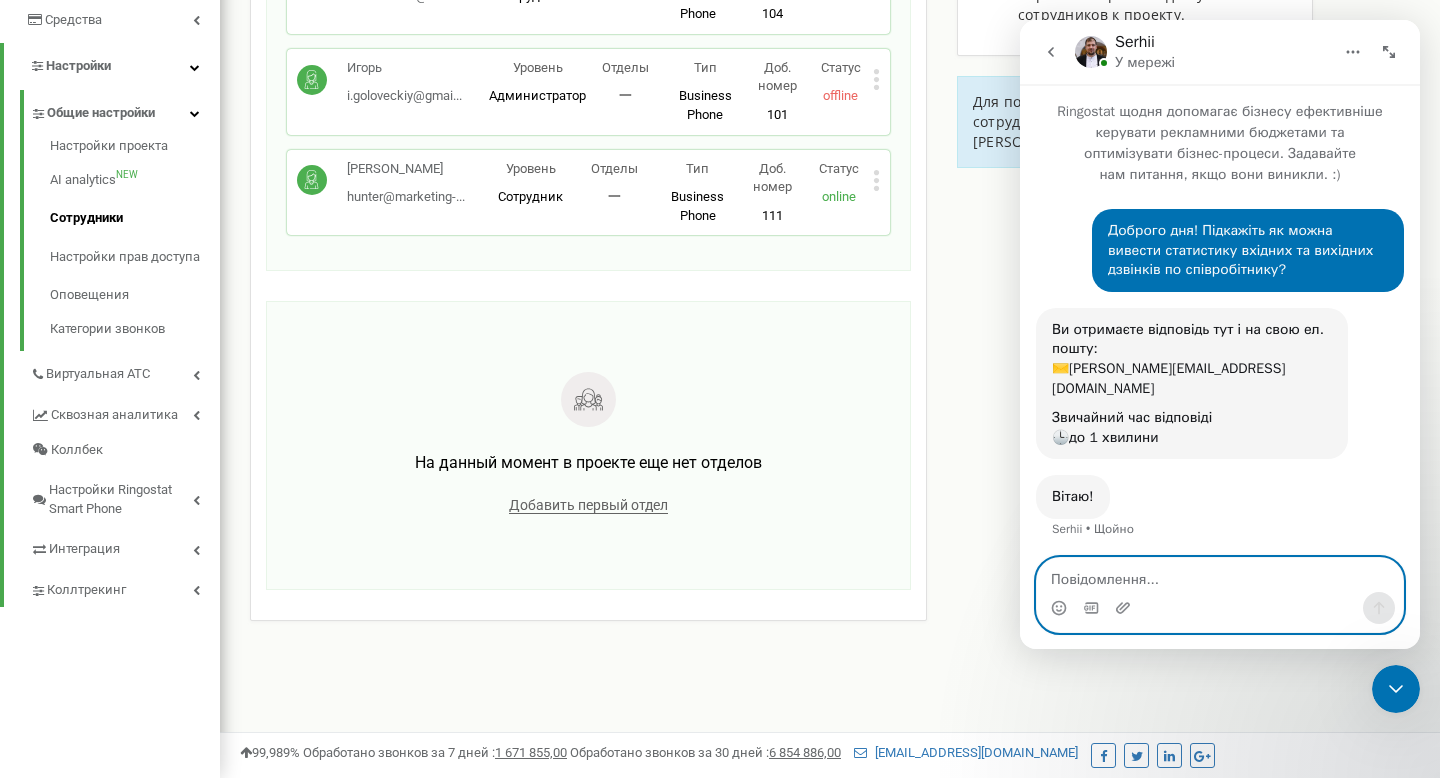 scroll, scrollTop: 60, scrollLeft: 0, axis: vertical 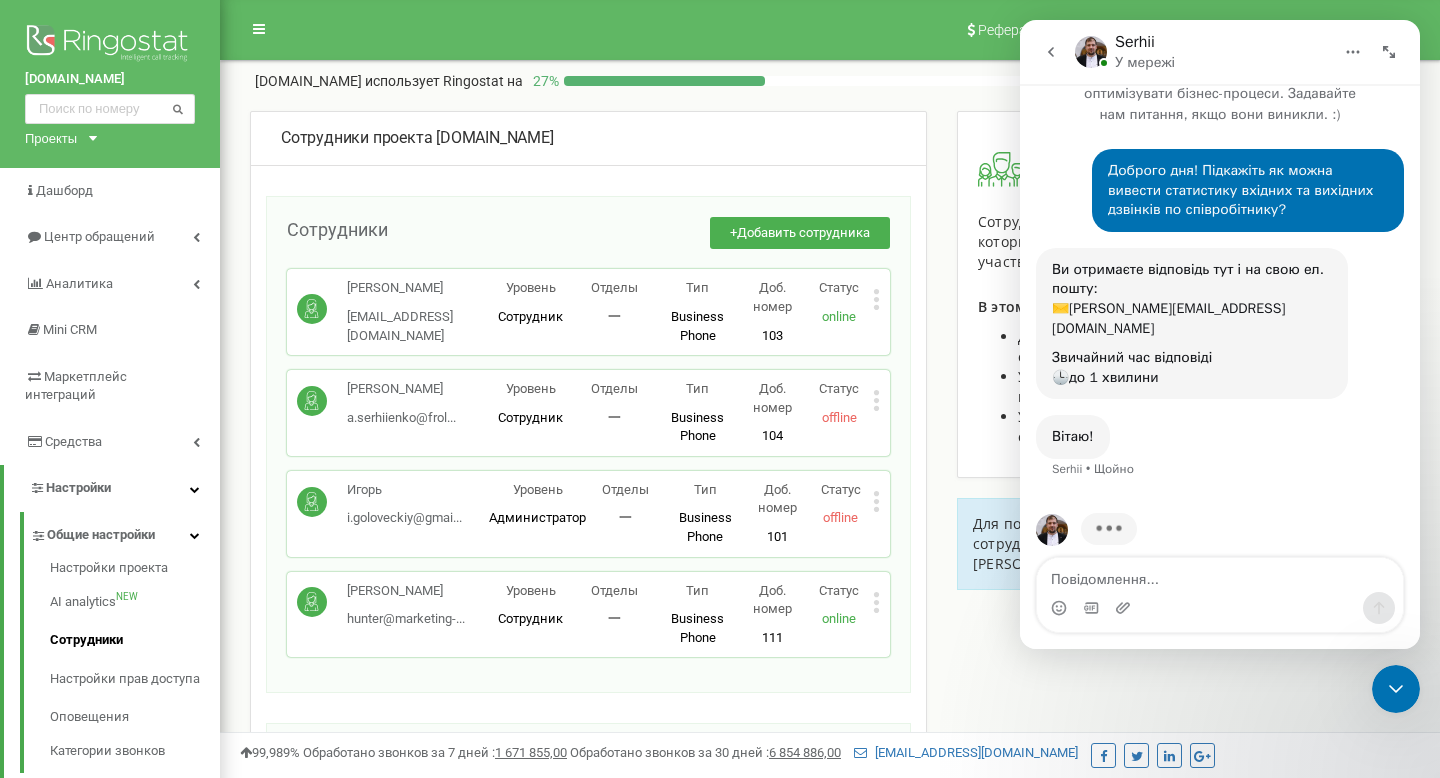 click on "Игорь" at bounding box center (404, 490) 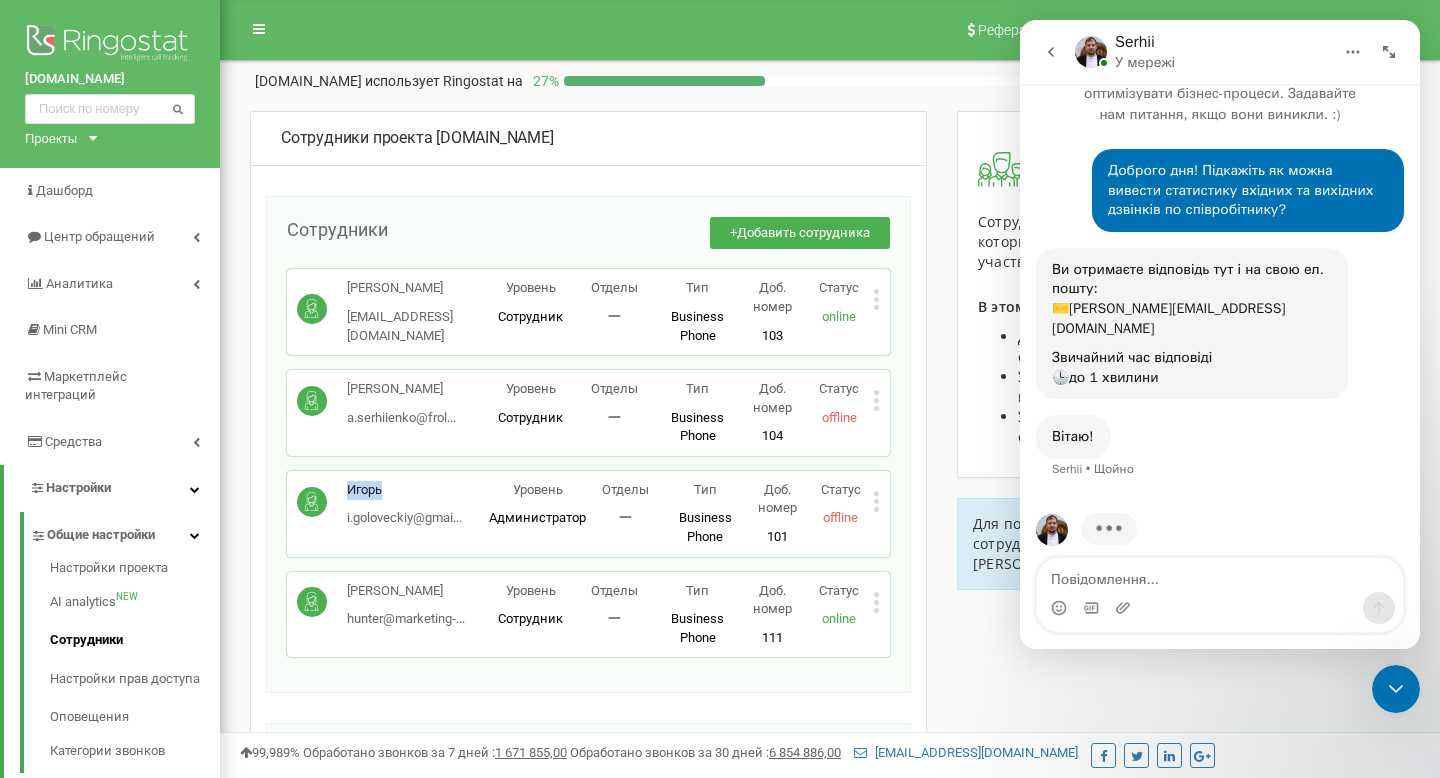 click on "Игорь" at bounding box center (404, 490) 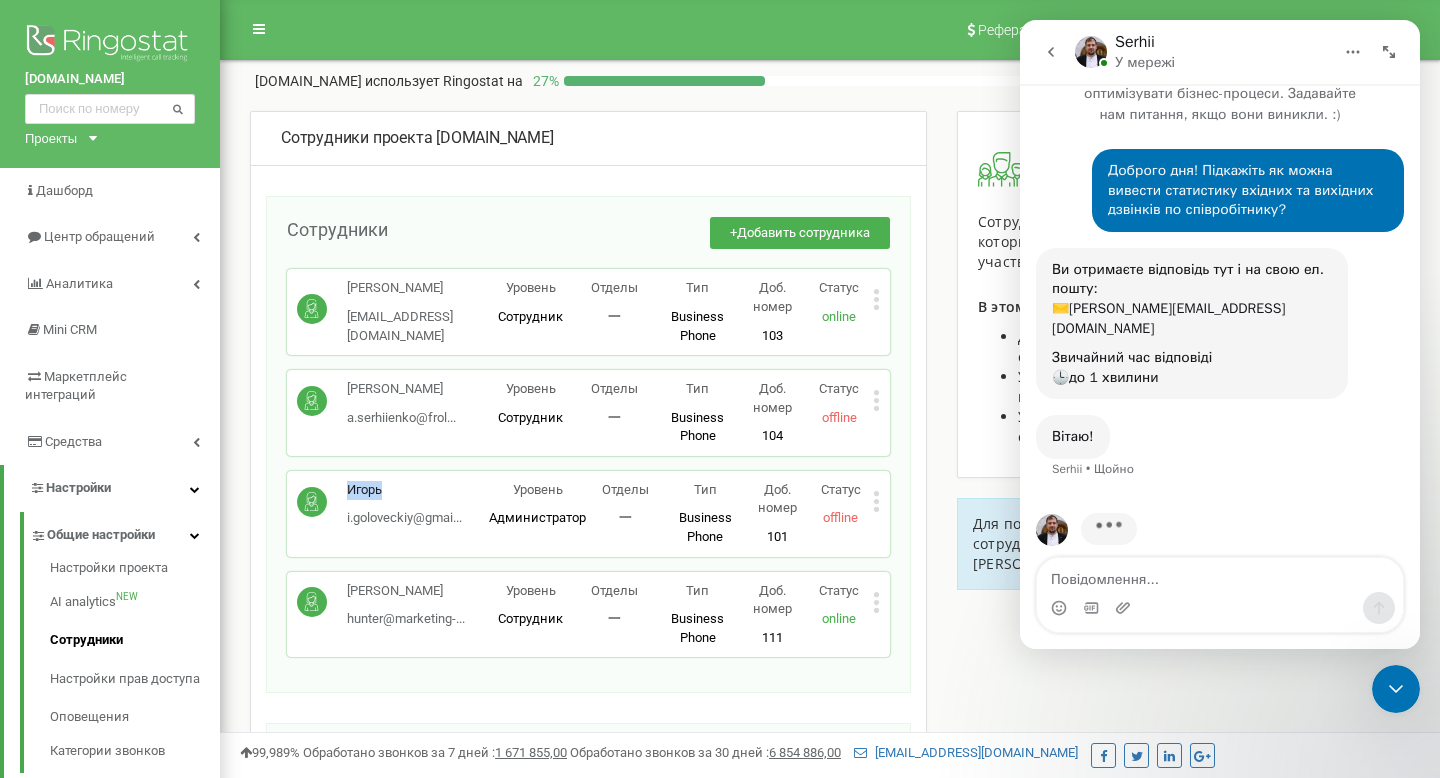 scroll, scrollTop: 0, scrollLeft: 0, axis: both 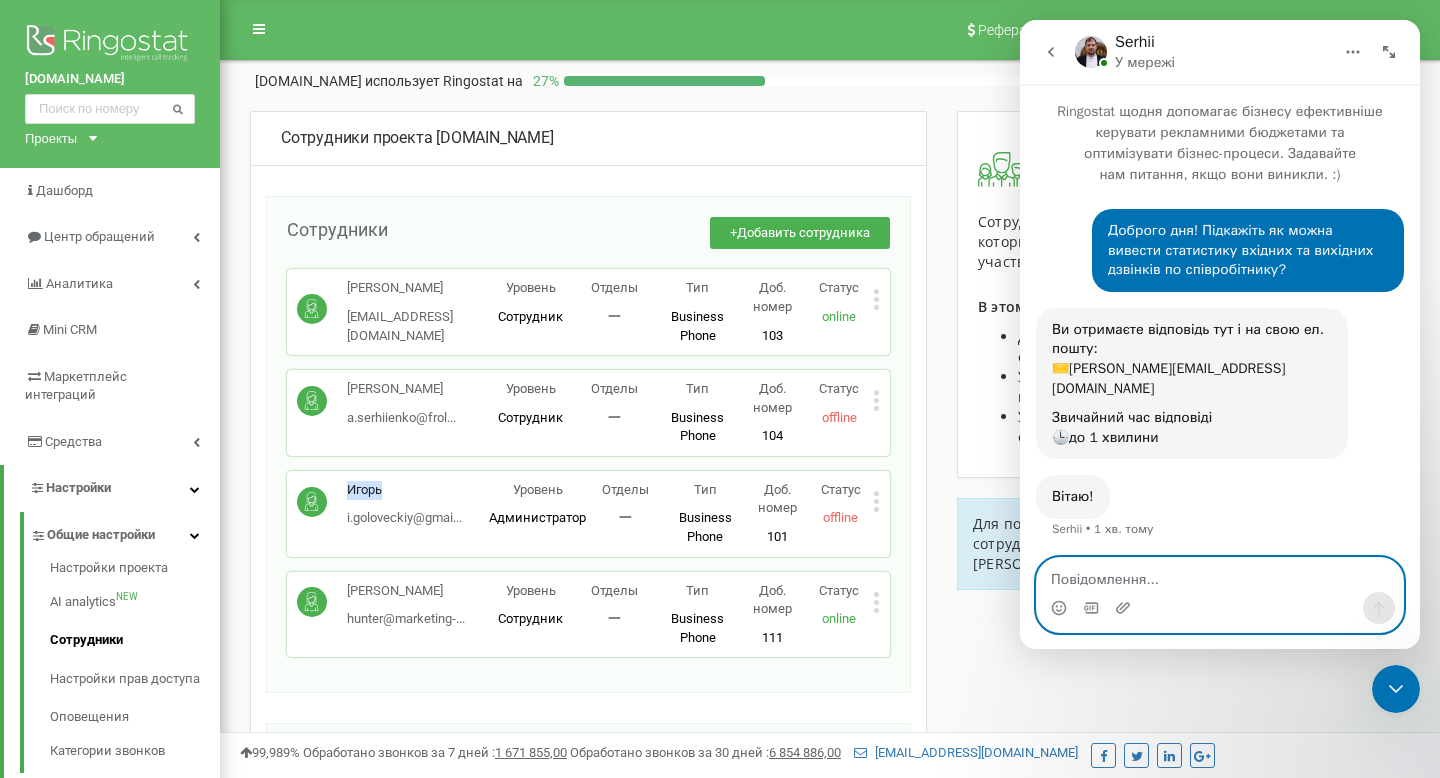 click at bounding box center (1220, 575) 